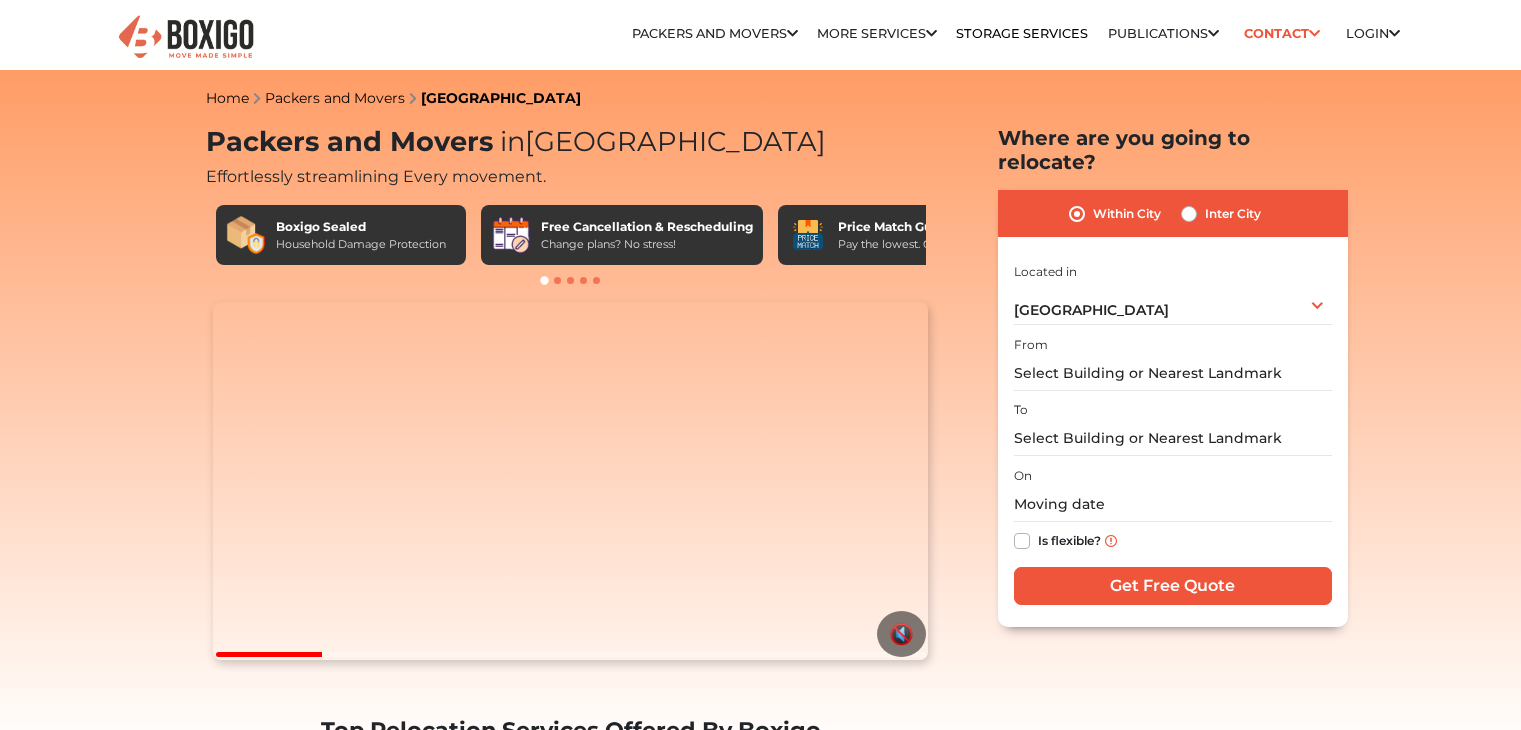 scroll, scrollTop: 0, scrollLeft: 0, axis: both 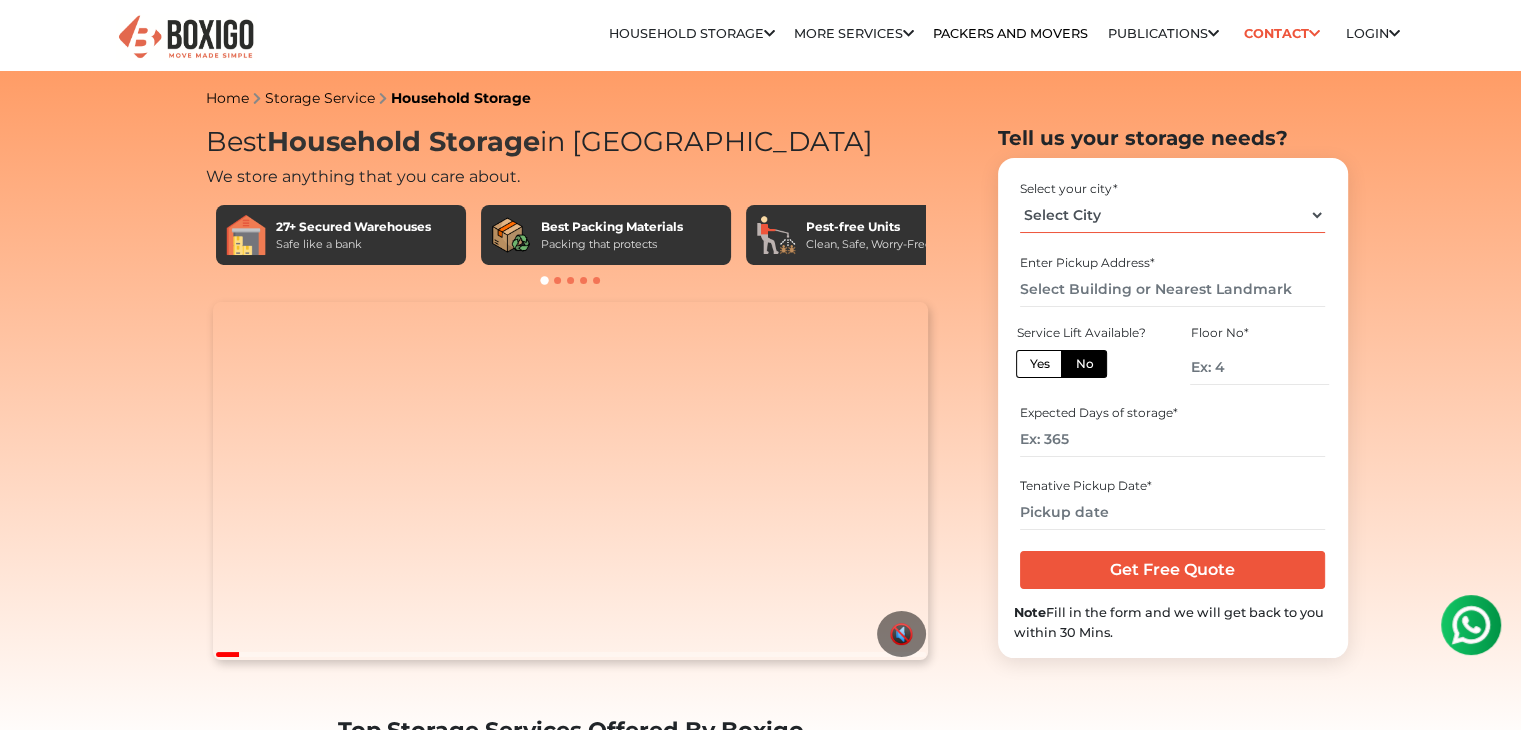 click on "Select City
[GEOGRAPHIC_DATA]
[GEOGRAPHIC_DATA]
[GEOGRAPHIC_DATA]
[GEOGRAPHIC_DATA]
[GEOGRAPHIC_DATA]
[GEOGRAPHIC_DATA]
[GEOGRAPHIC_DATA]
[GEOGRAPHIC_DATA] [GEOGRAPHIC_DATA] [GEOGRAPHIC_DATA] [GEOGRAPHIC_DATA] [GEOGRAPHIC_DATA]" at bounding box center [1172, 215] 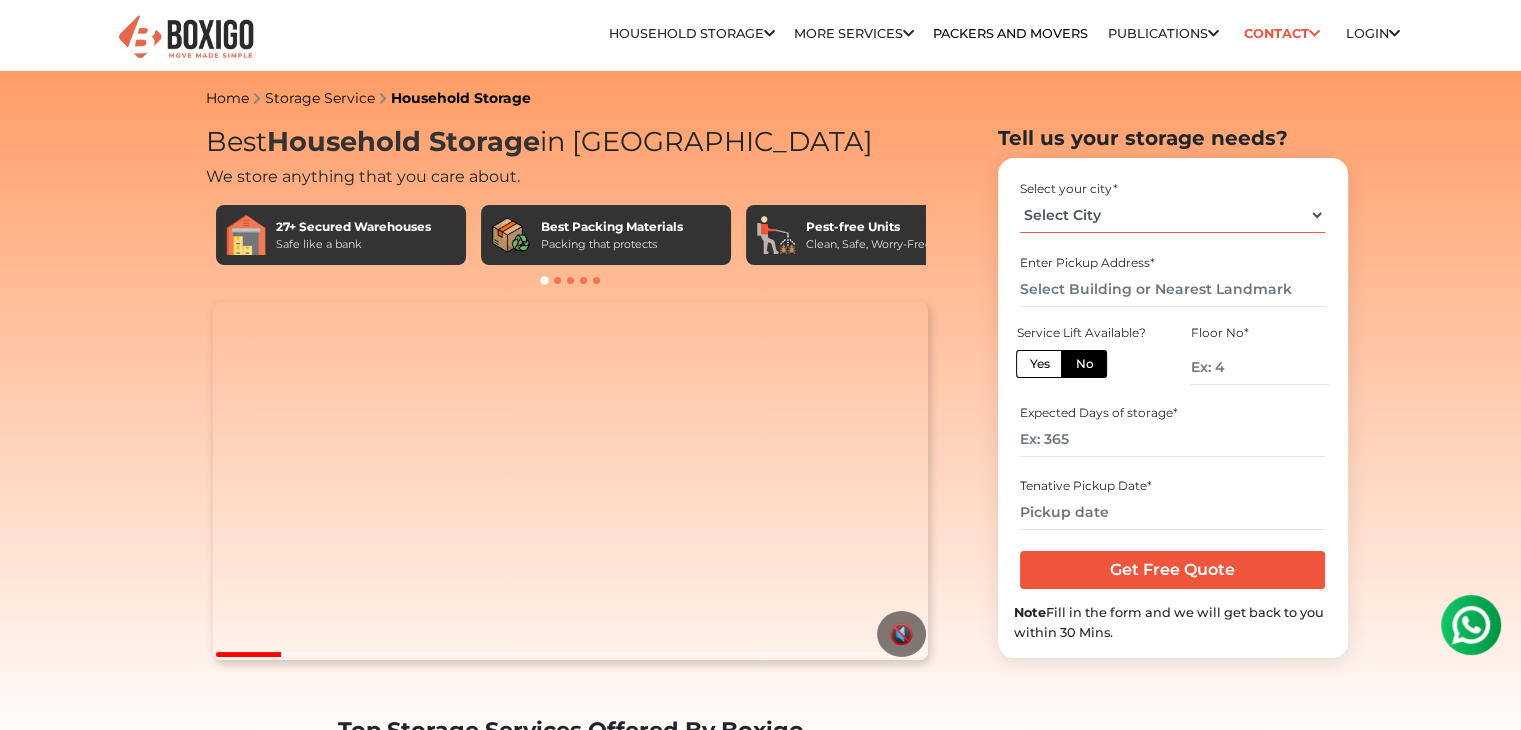 select on "[GEOGRAPHIC_DATA]" 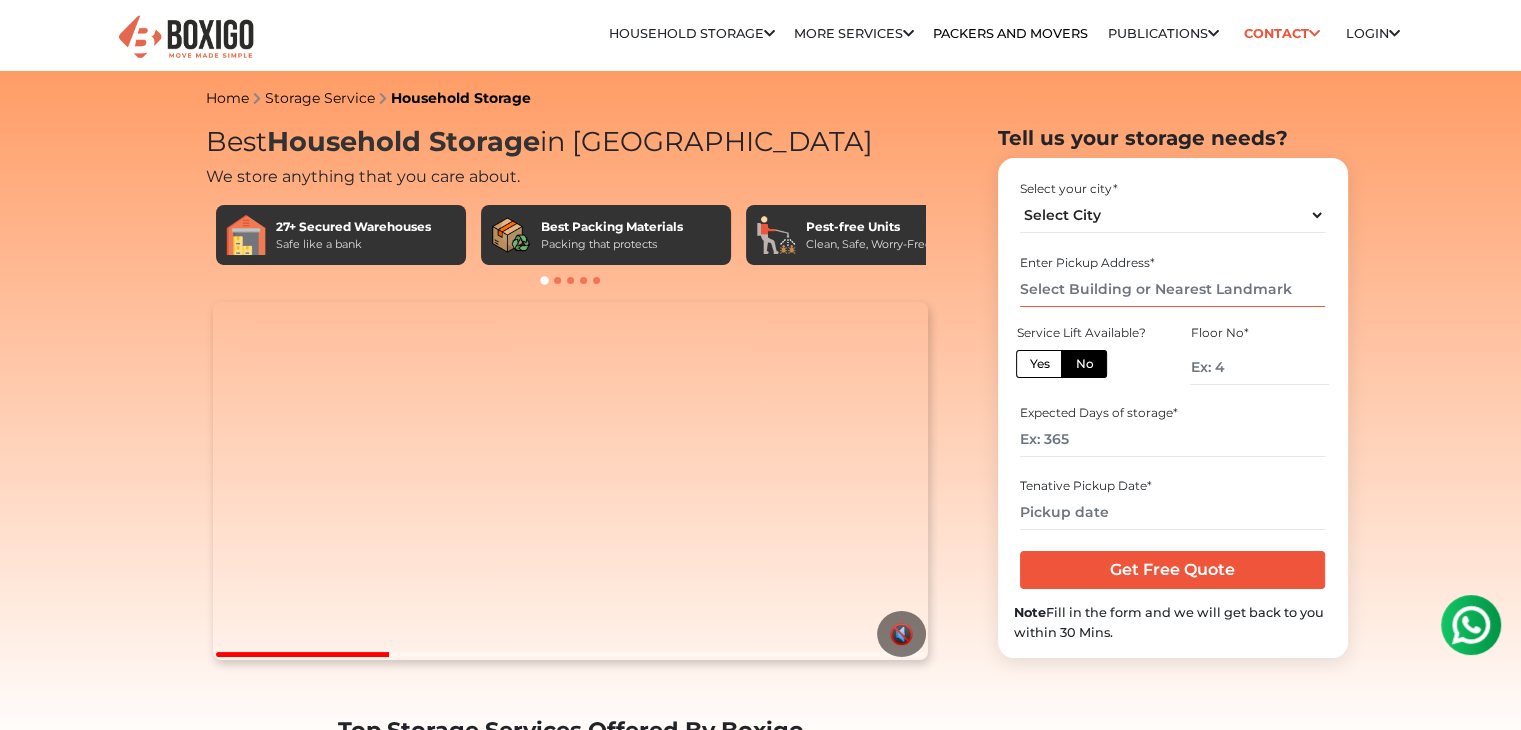 click at bounding box center (1172, 289) 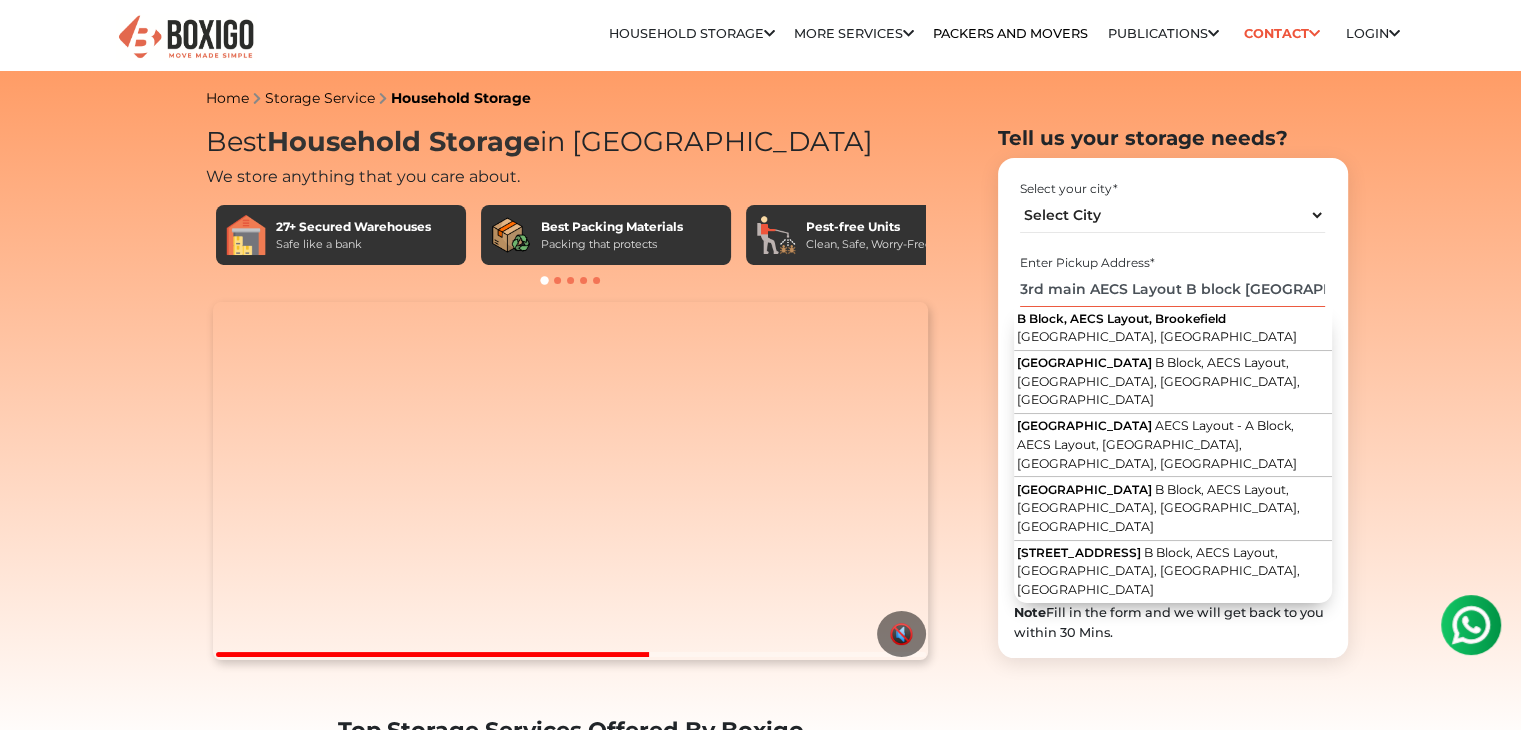 click on "3rd main AECS Layout B block [GEOGRAPHIC_DATA]" at bounding box center [1172, 289] 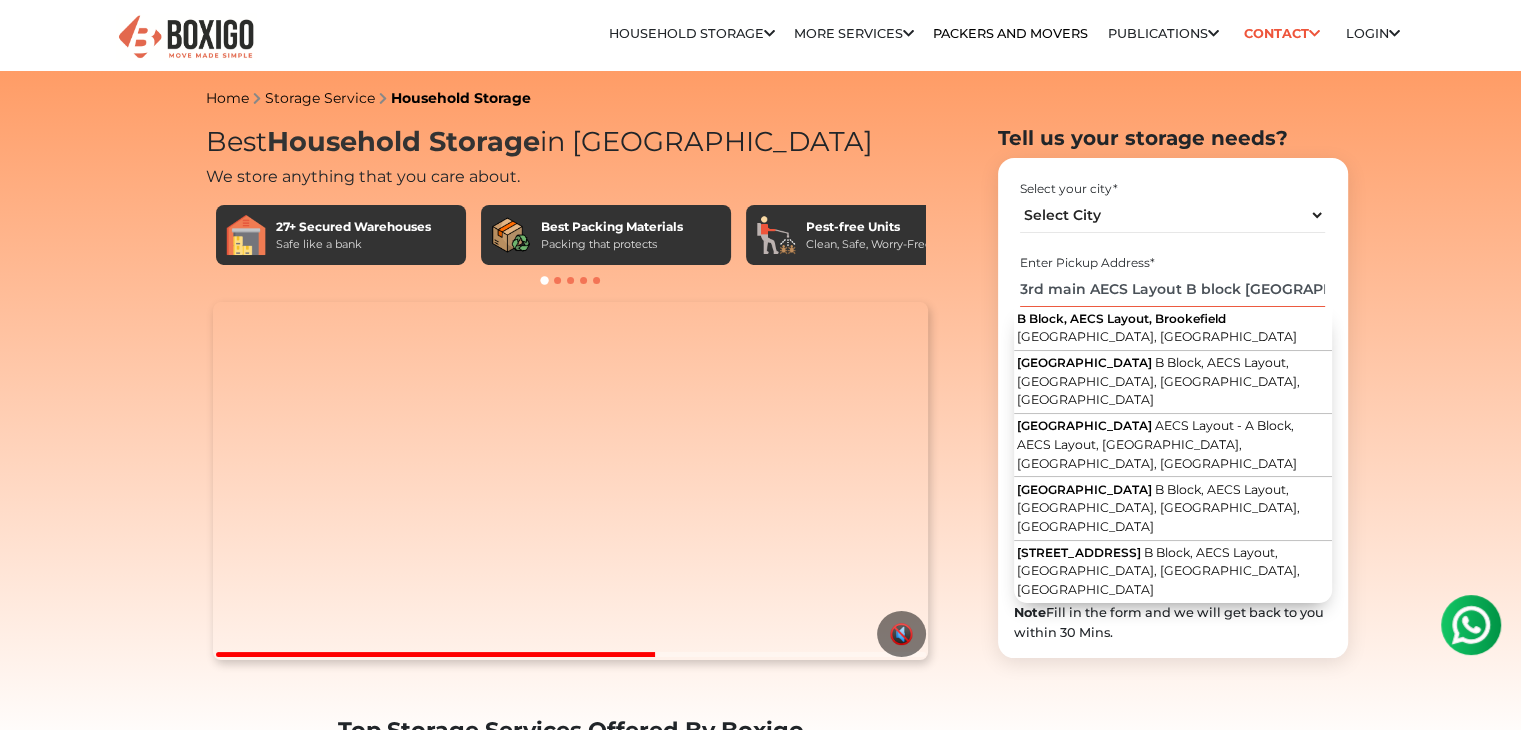 click on "3rd main AECS Layout B block [GEOGRAPHIC_DATA]" at bounding box center (1172, 289) 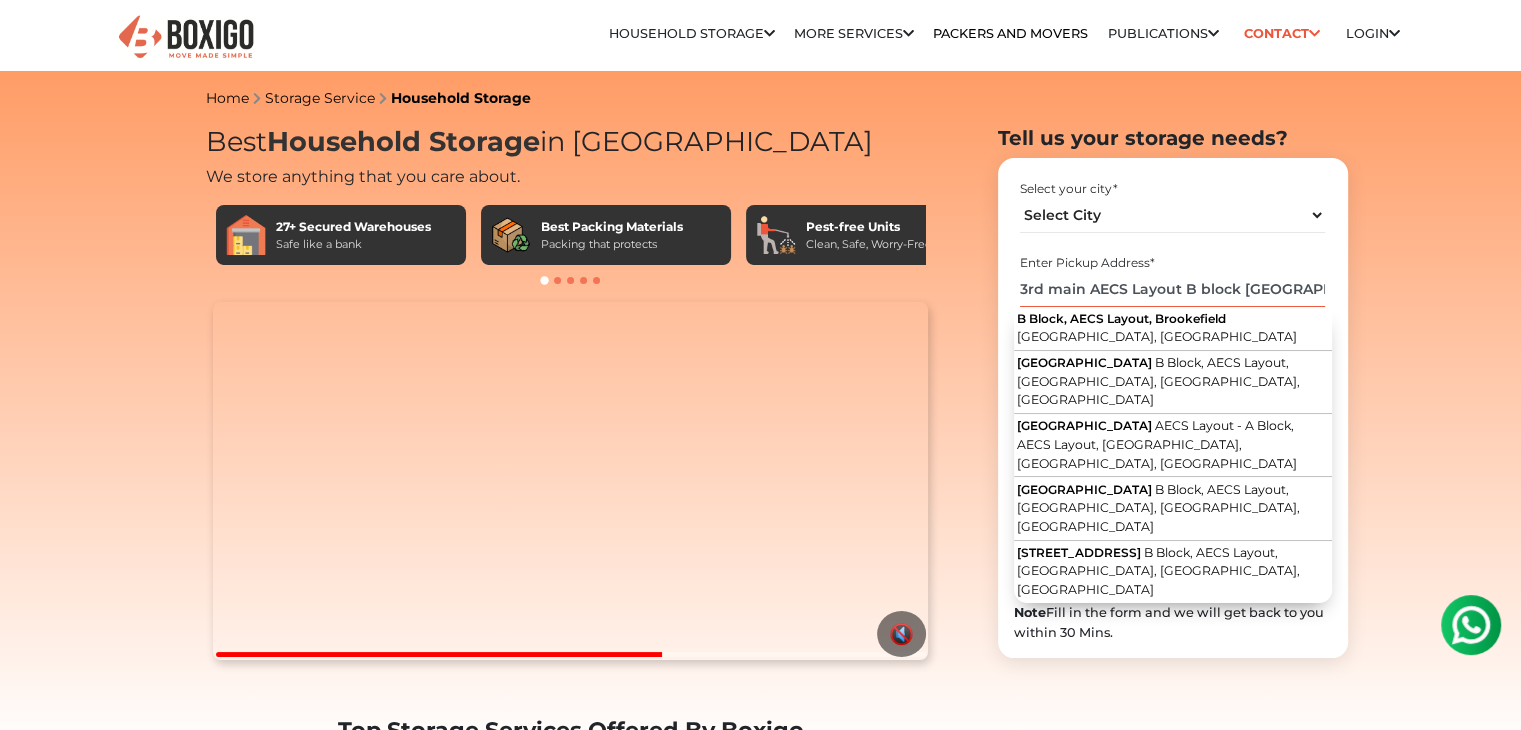 click on "3rd main AECS Layout B block [GEOGRAPHIC_DATA]" at bounding box center (1172, 289) 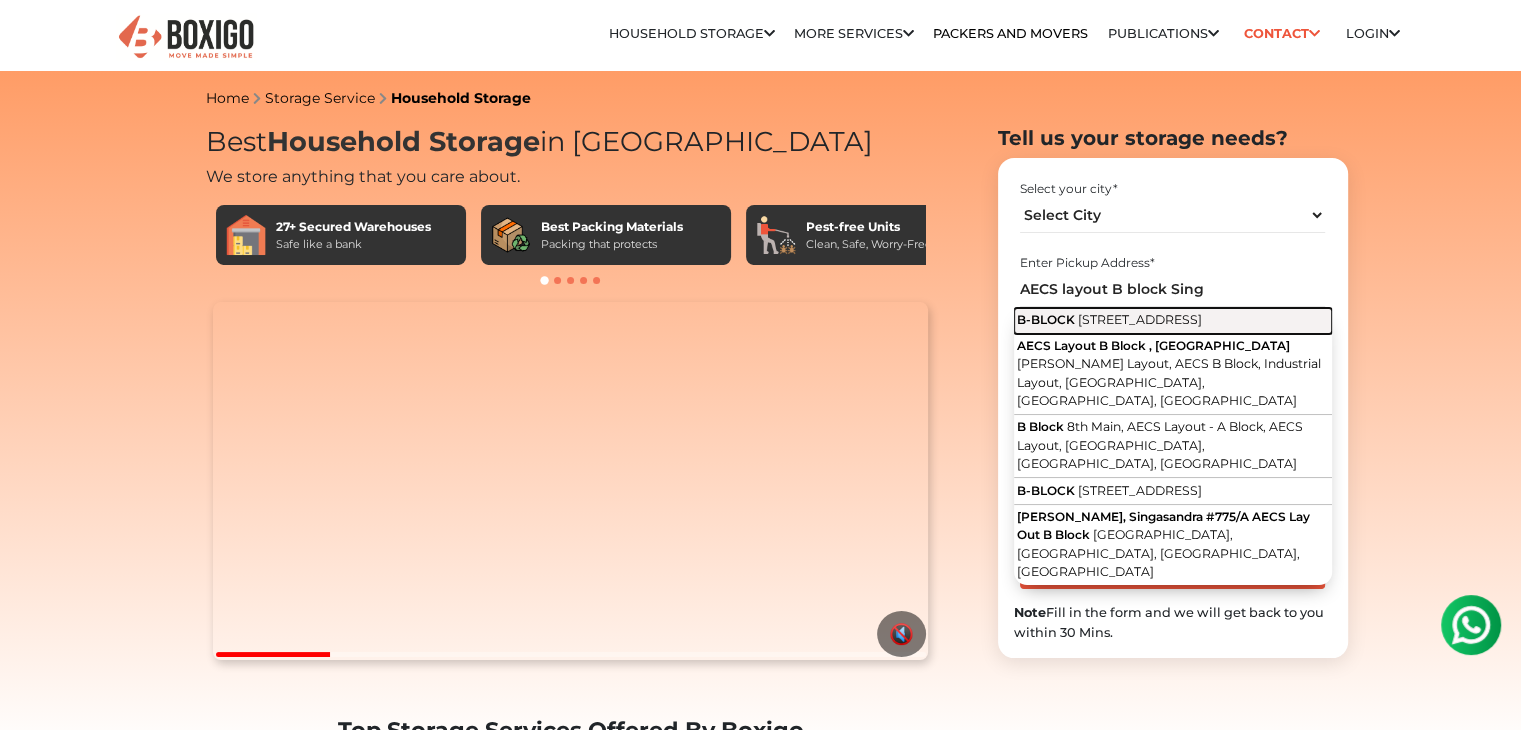 click on "[STREET_ADDRESS]" at bounding box center (1140, 319) 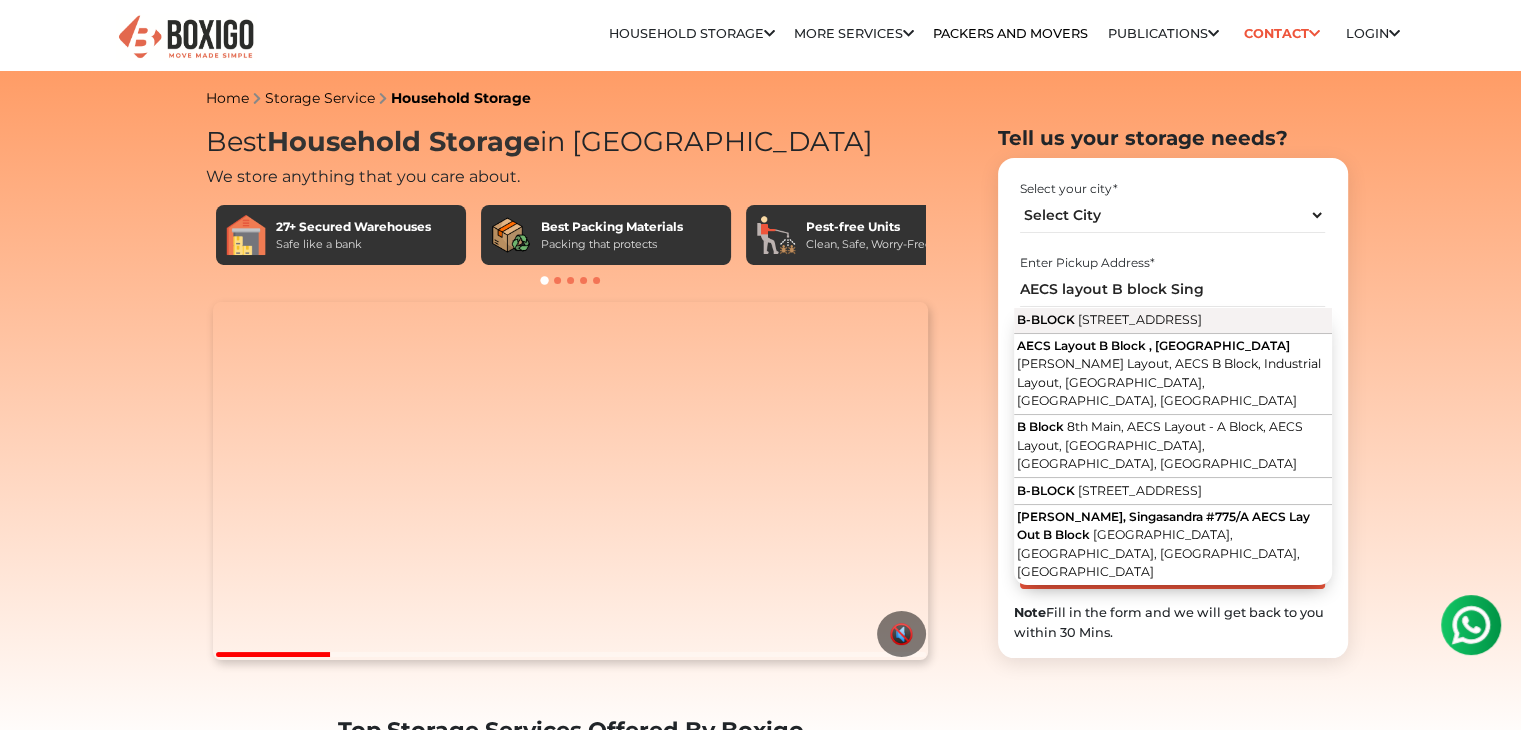 type on "[STREET_ADDRESS]" 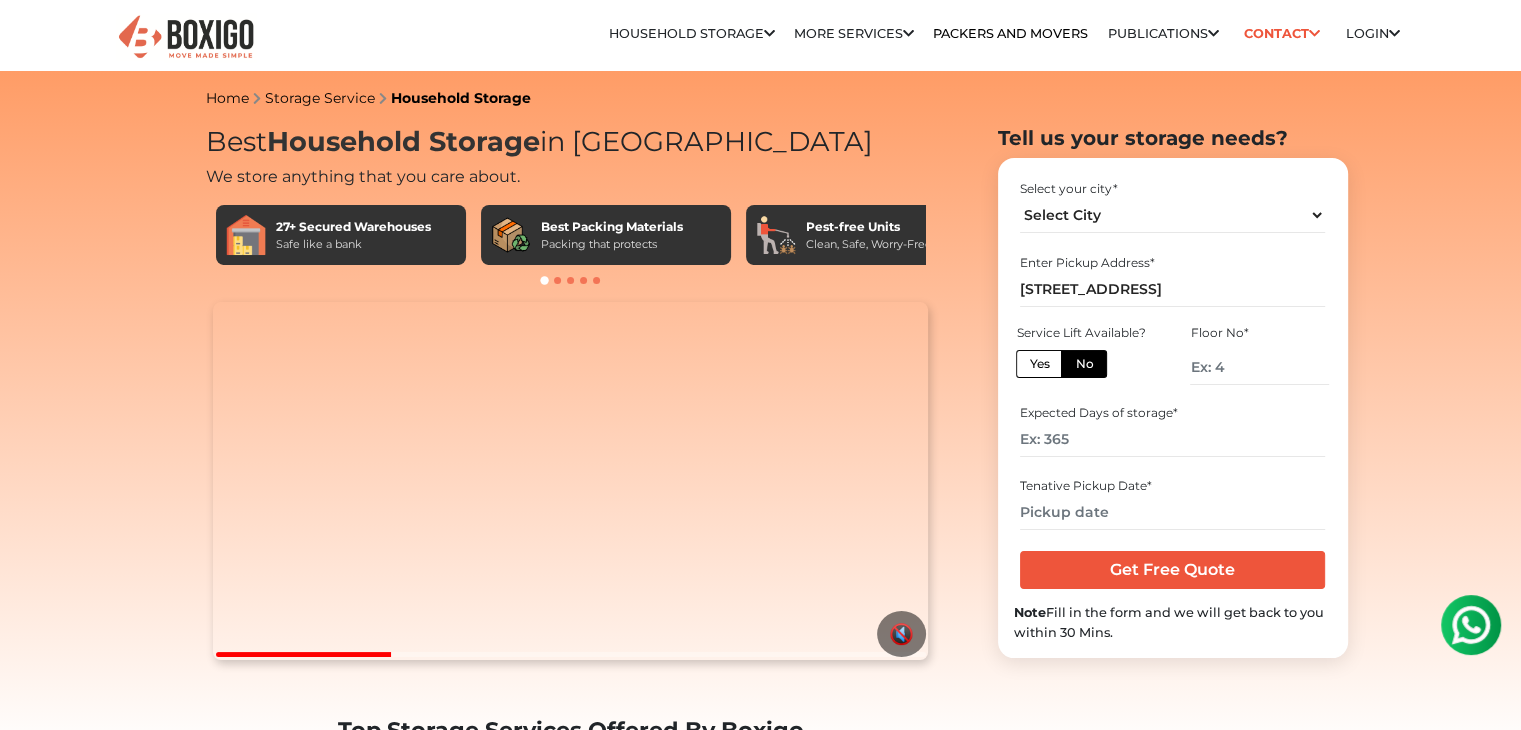 click on "Yes" at bounding box center (1039, 364) 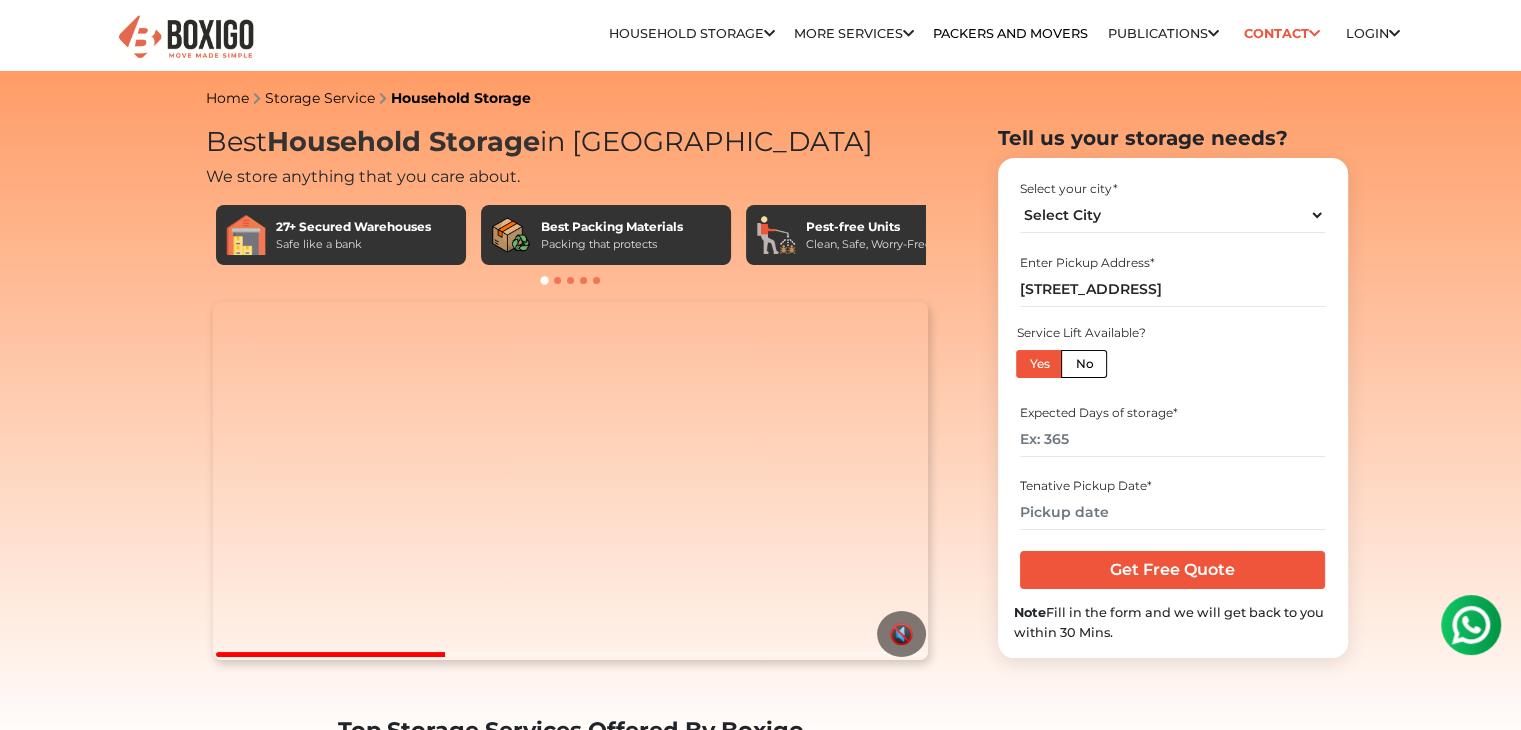 click on "No" at bounding box center (1084, 364) 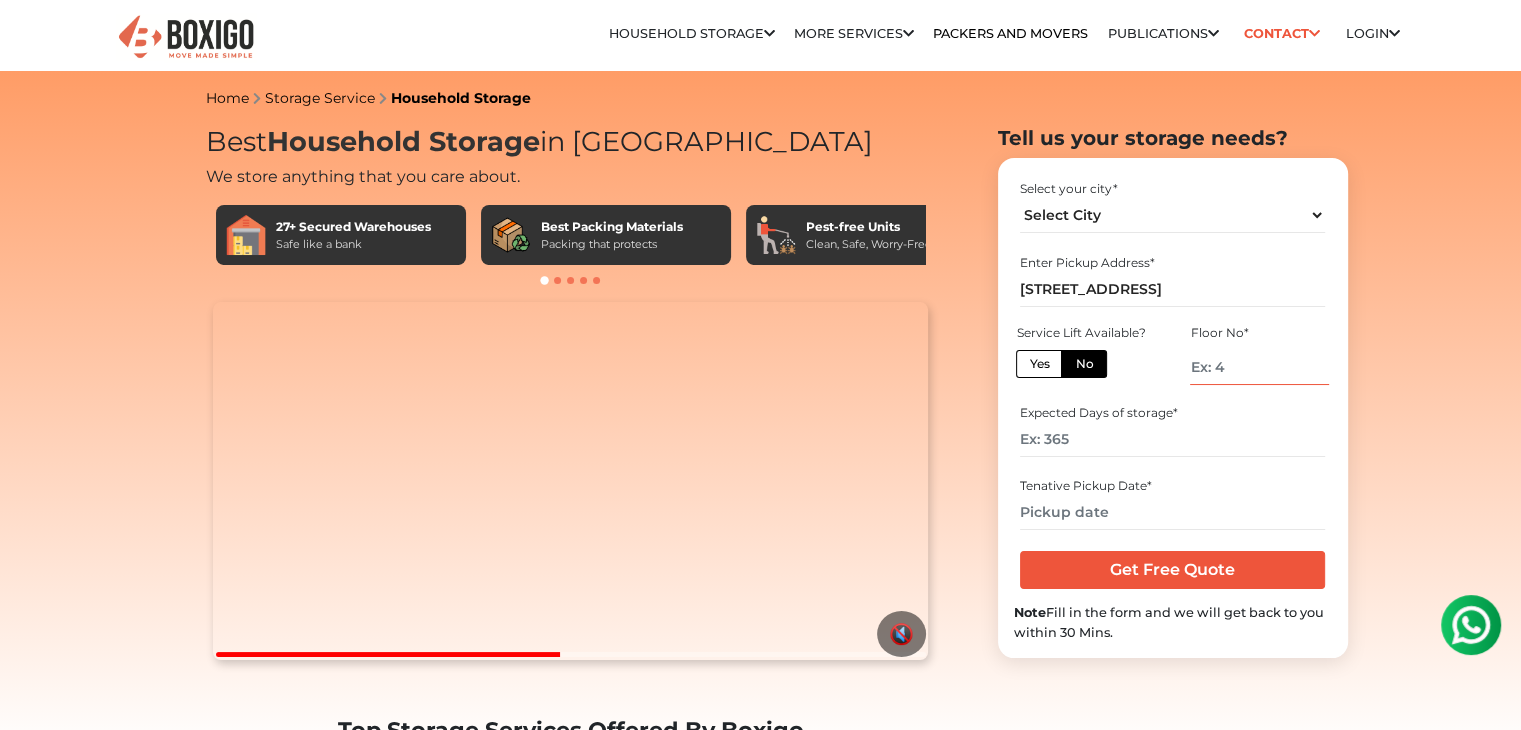 click at bounding box center [1259, 367] 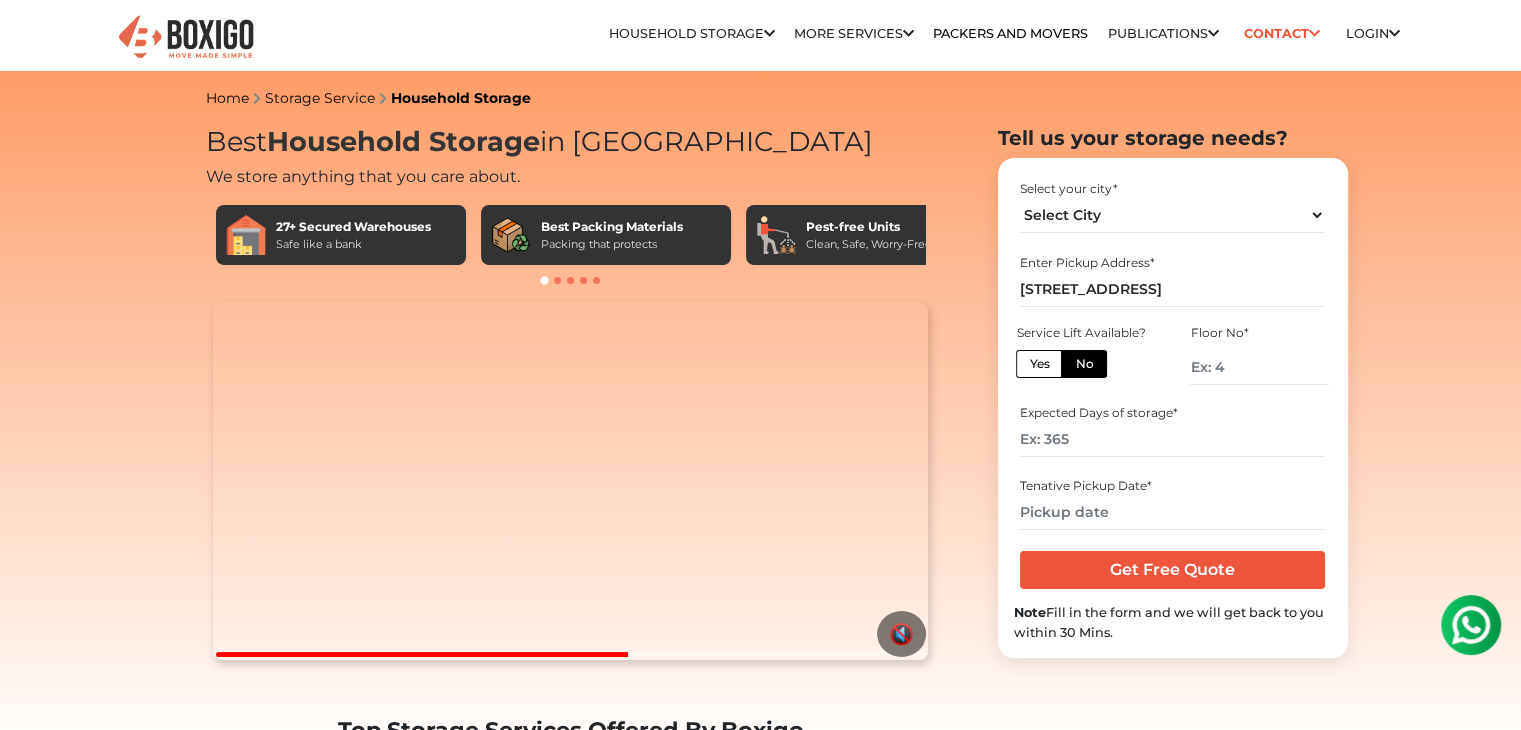 click on "Yes" at bounding box center (1039, 364) 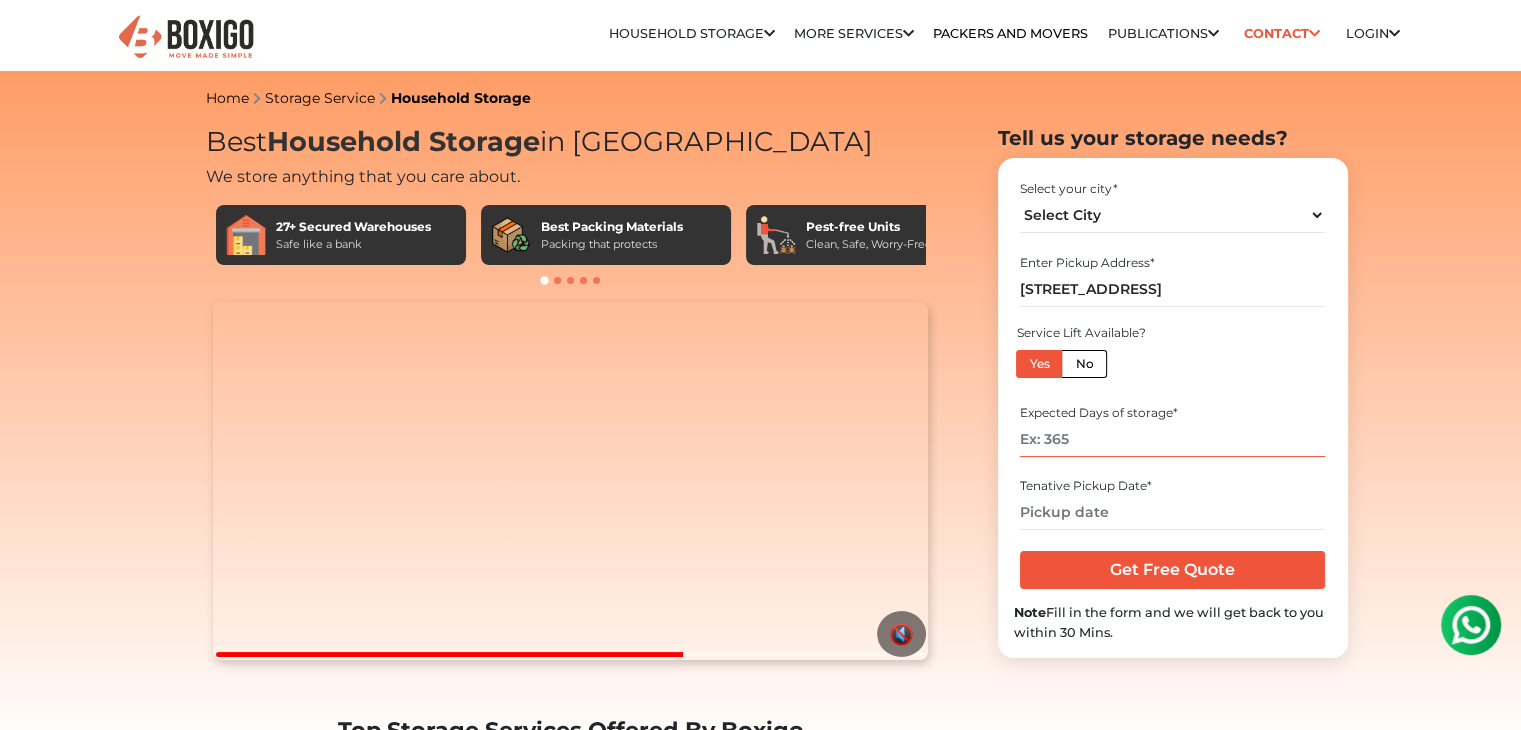click at bounding box center (1172, 439) 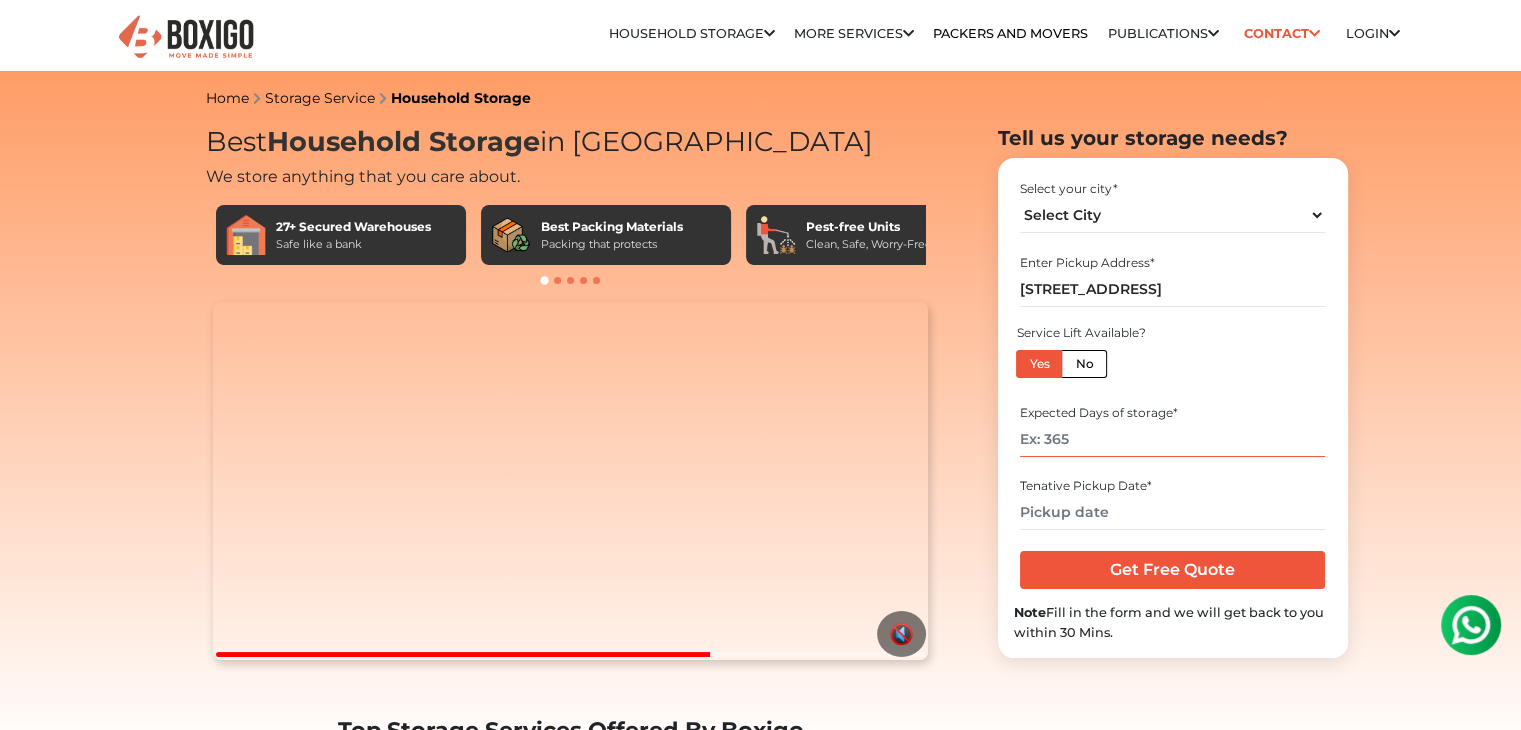 click at bounding box center (1172, 439) 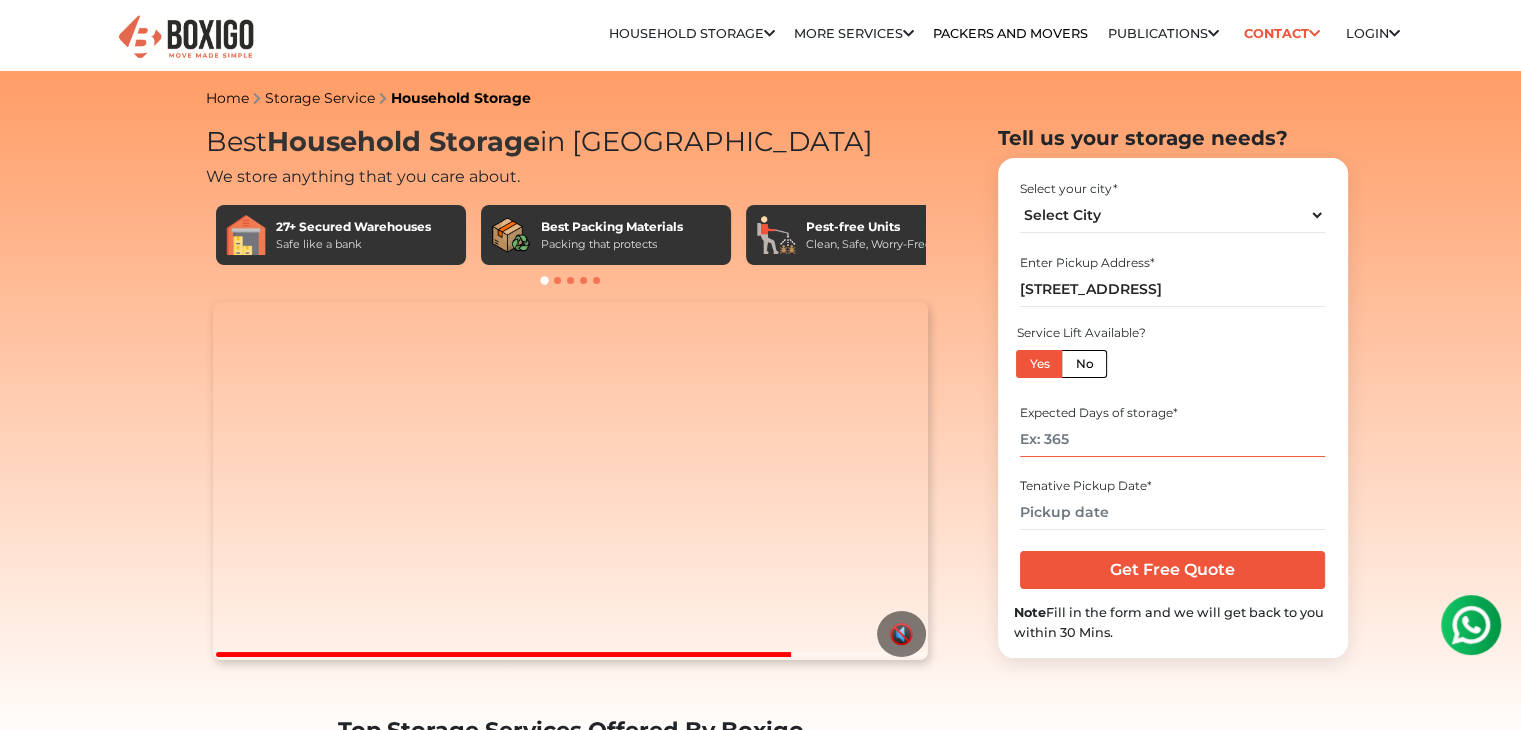type on "6" 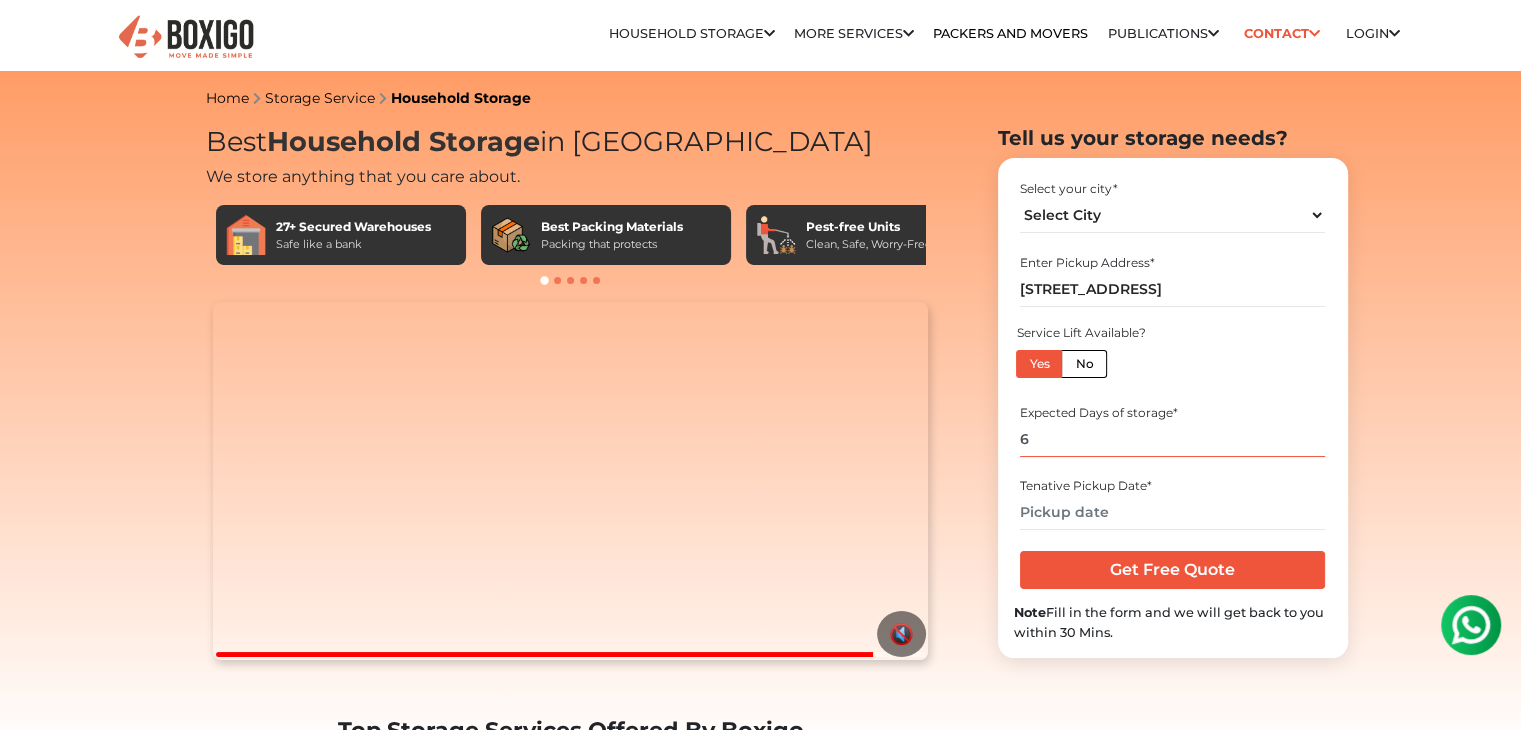click on "6" at bounding box center [1172, 439] 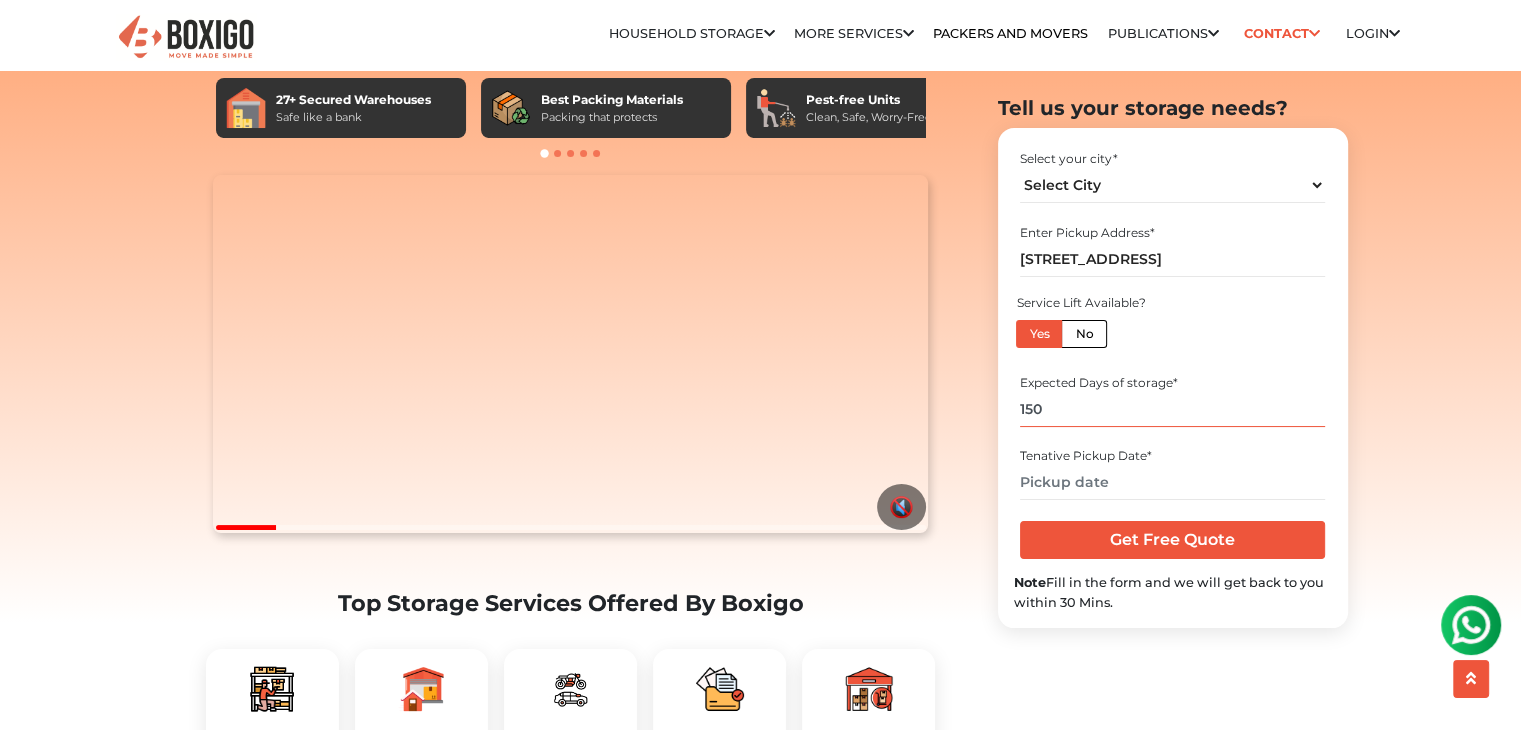 scroll, scrollTop: 128, scrollLeft: 0, axis: vertical 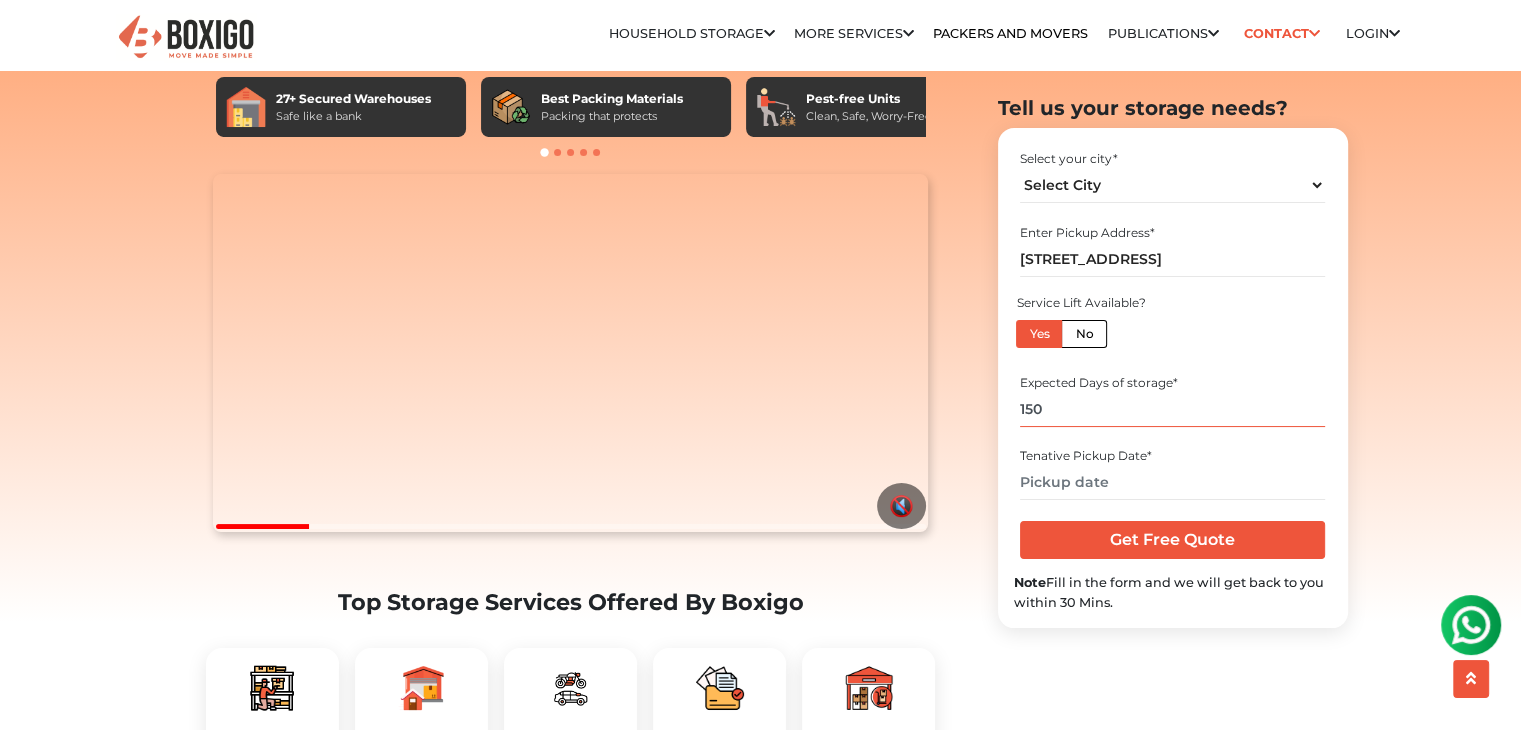 type on "150" 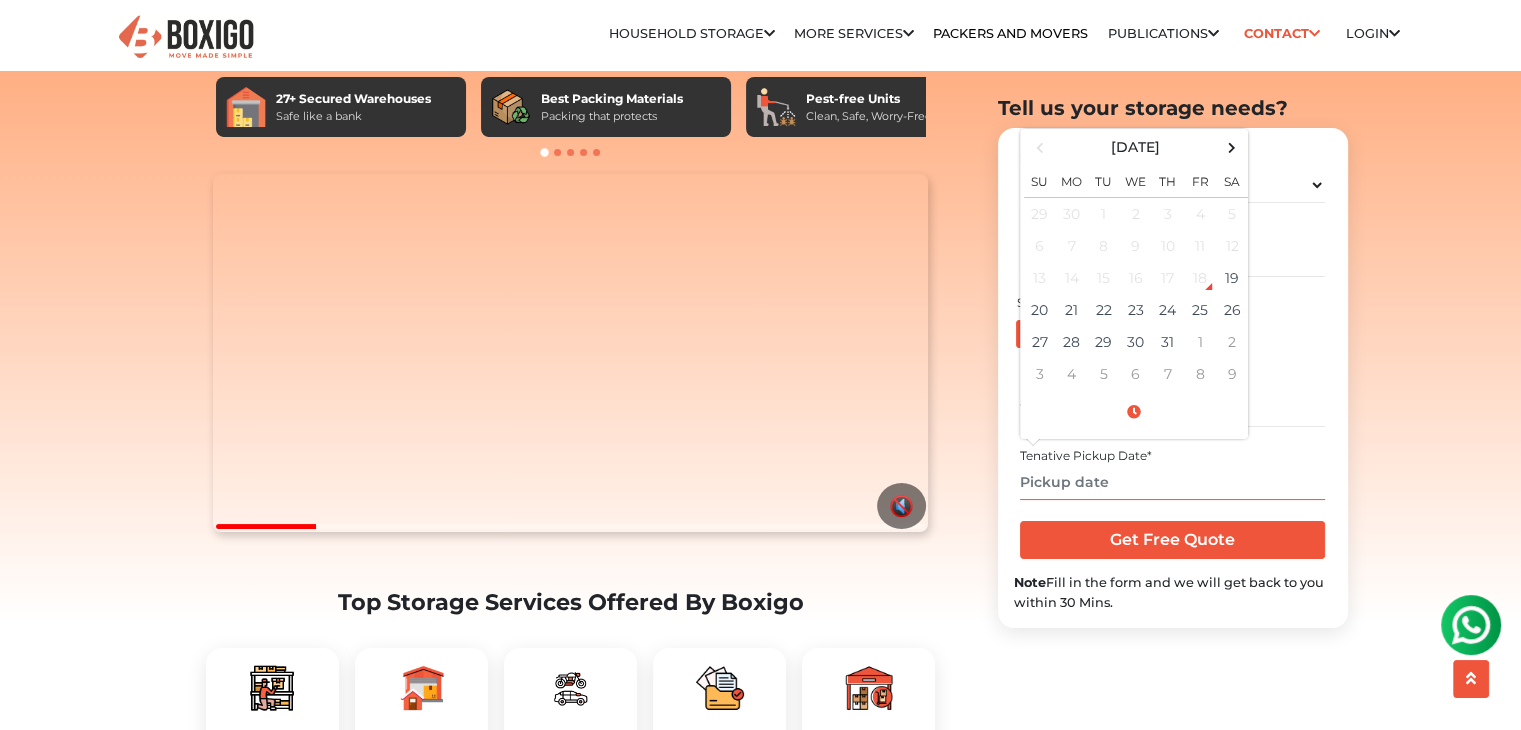 click at bounding box center (1172, 482) 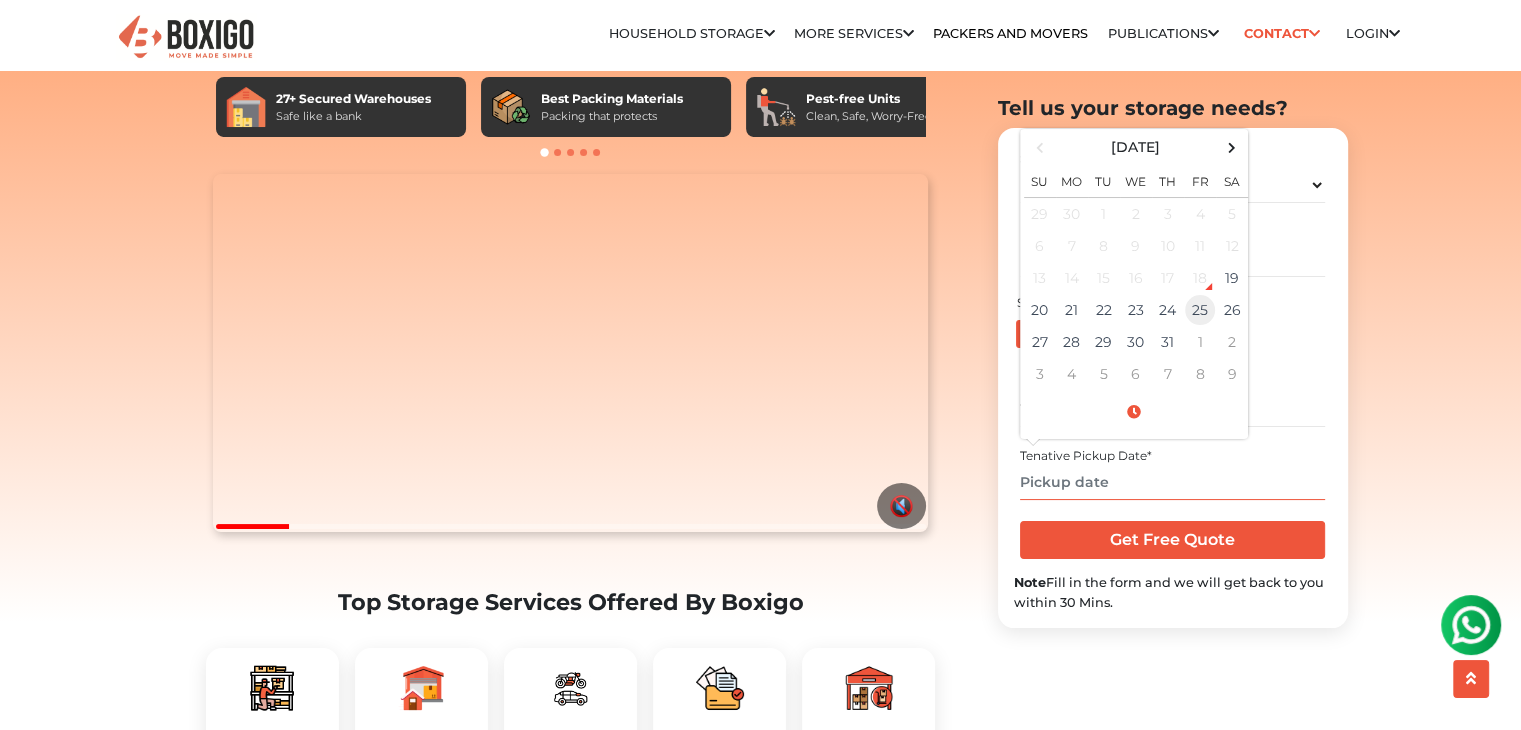 click on "25" at bounding box center [1200, 310] 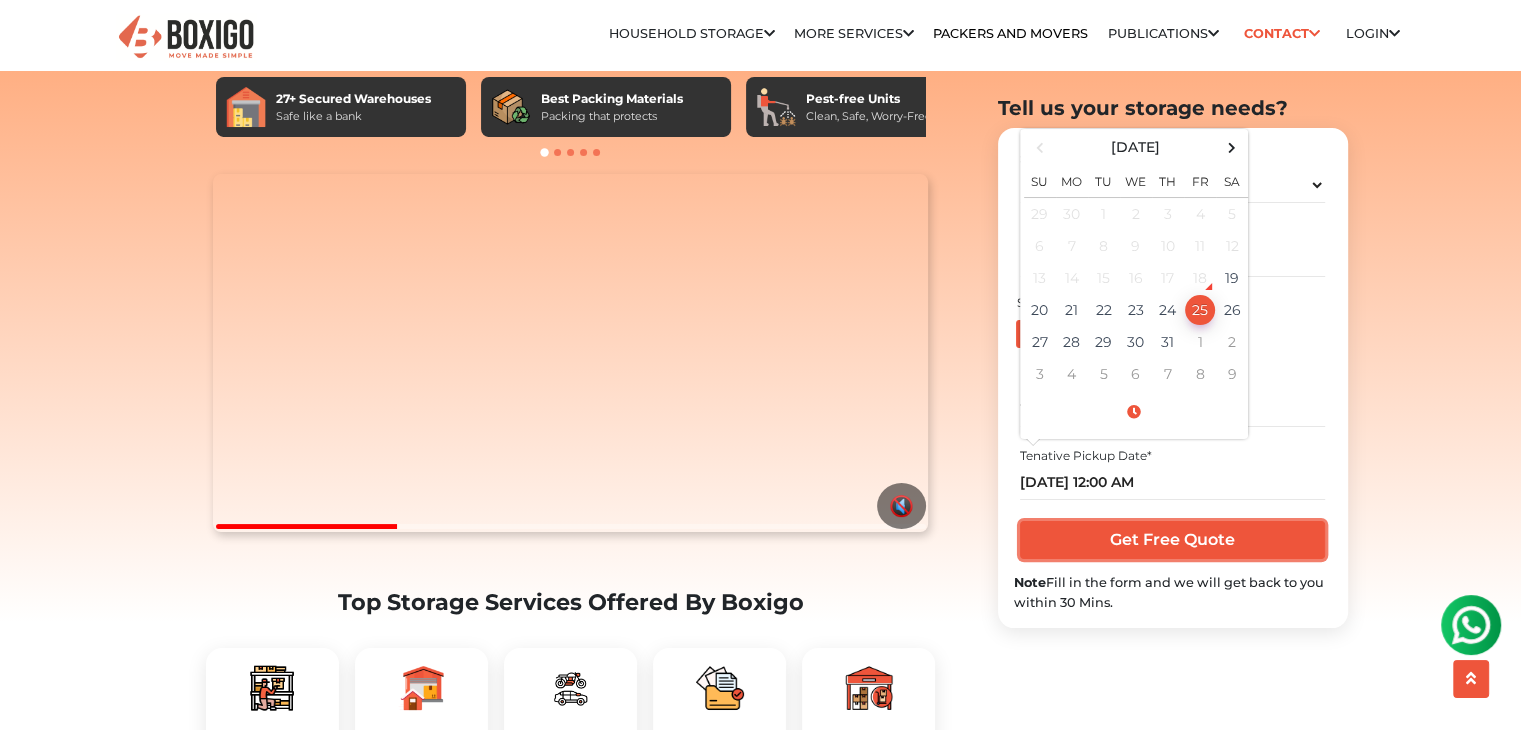 click on "Get Free Quote" at bounding box center [1172, 540] 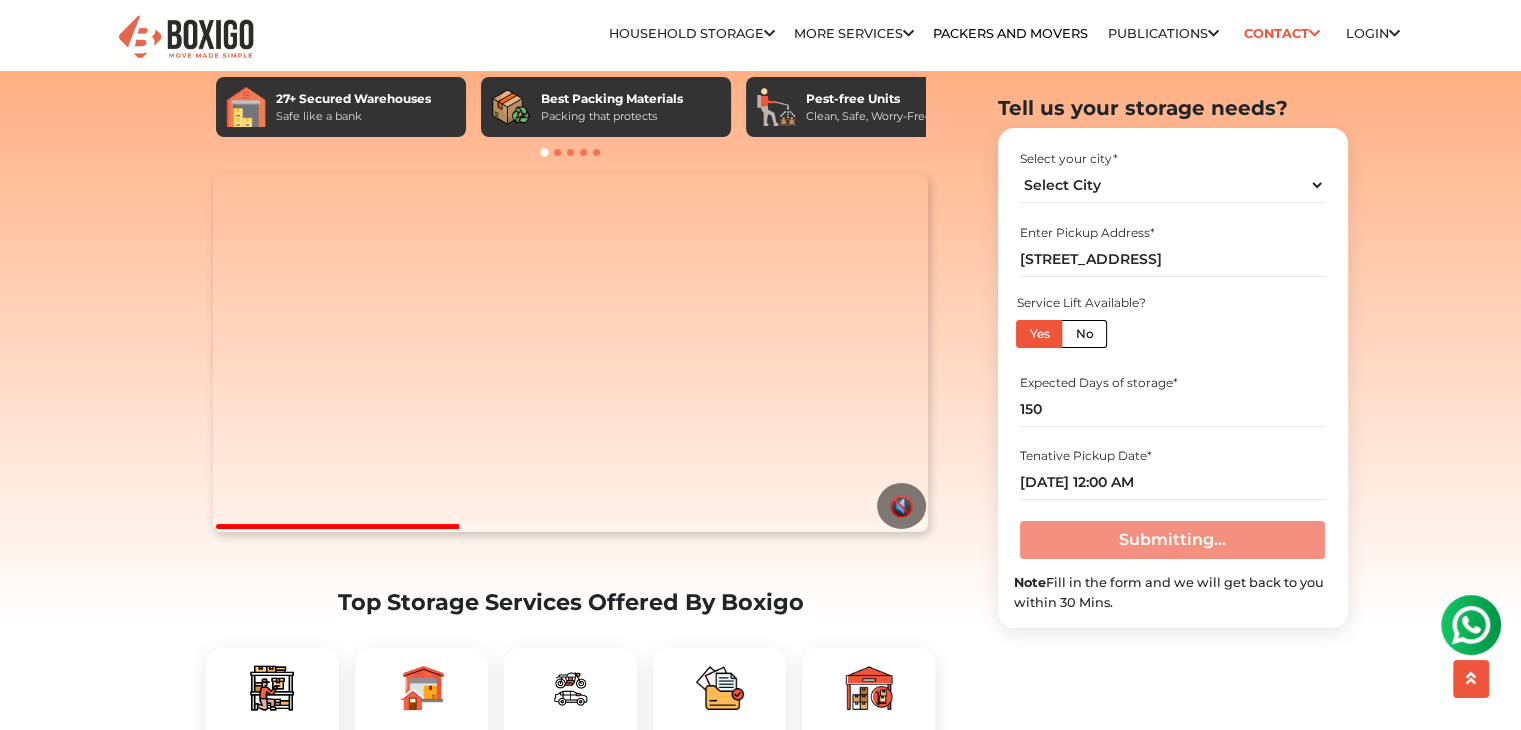scroll, scrollTop: 255, scrollLeft: 0, axis: vertical 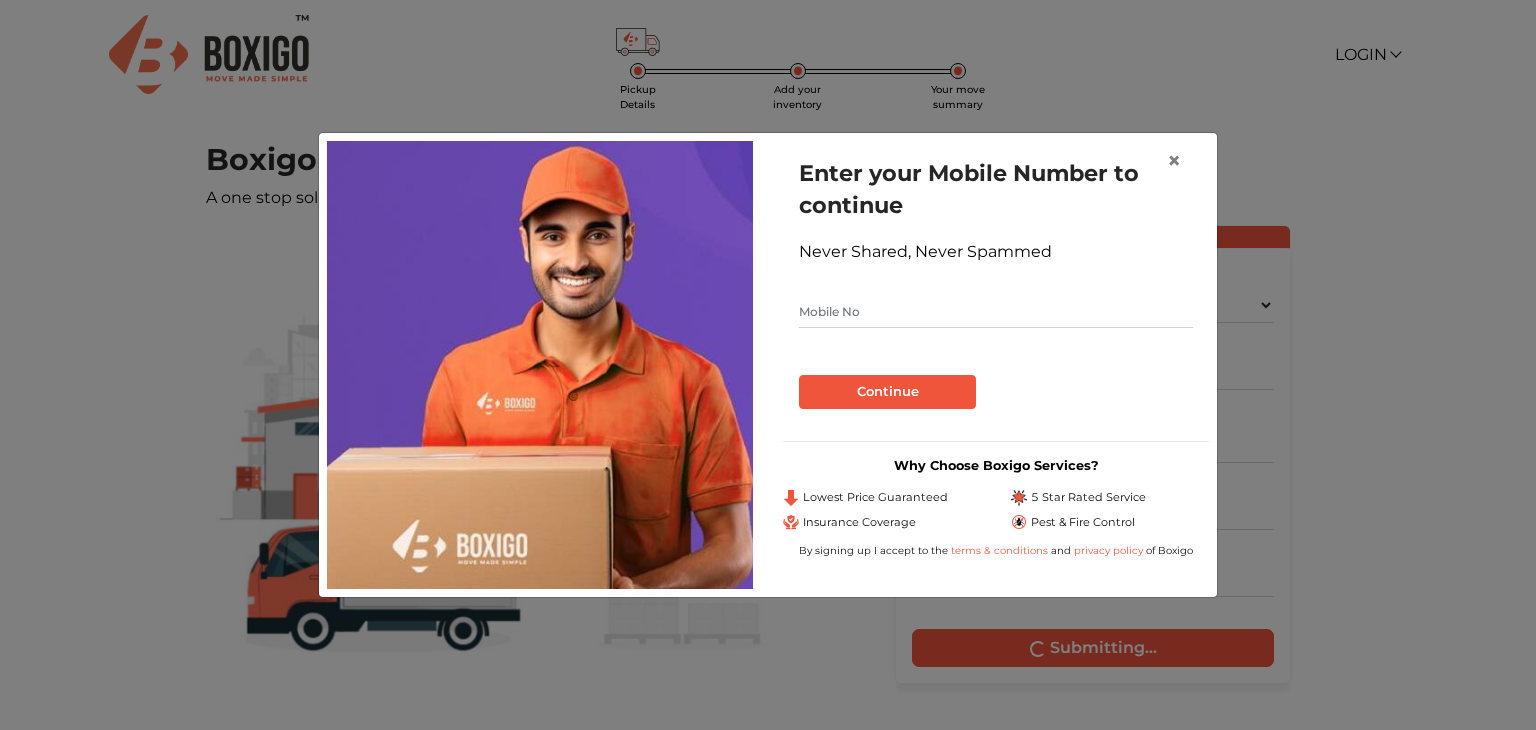 click on "Enter your Mobile Number to continue Never Shared, Never Spammed   Continue" at bounding box center [996, 283] 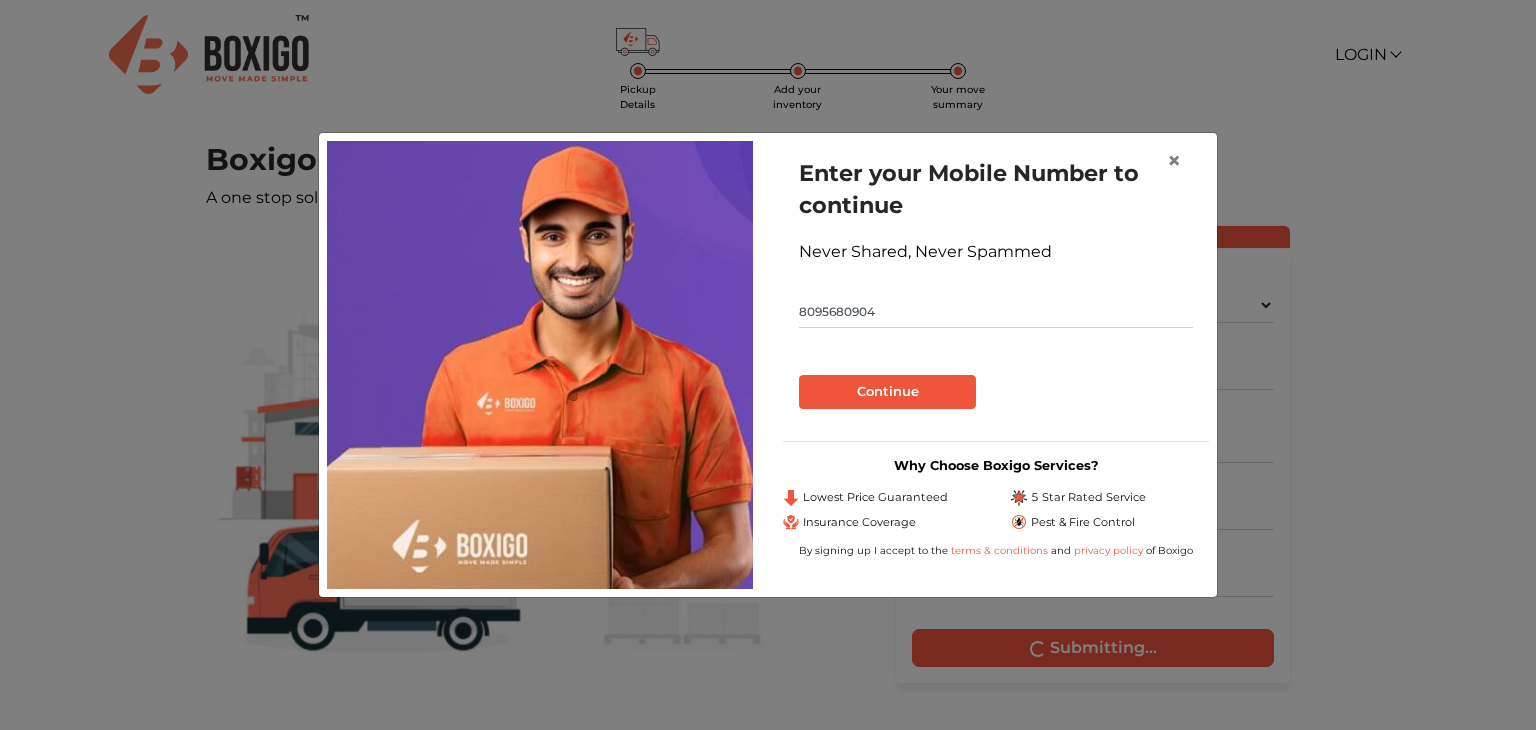 type on "8095680904" 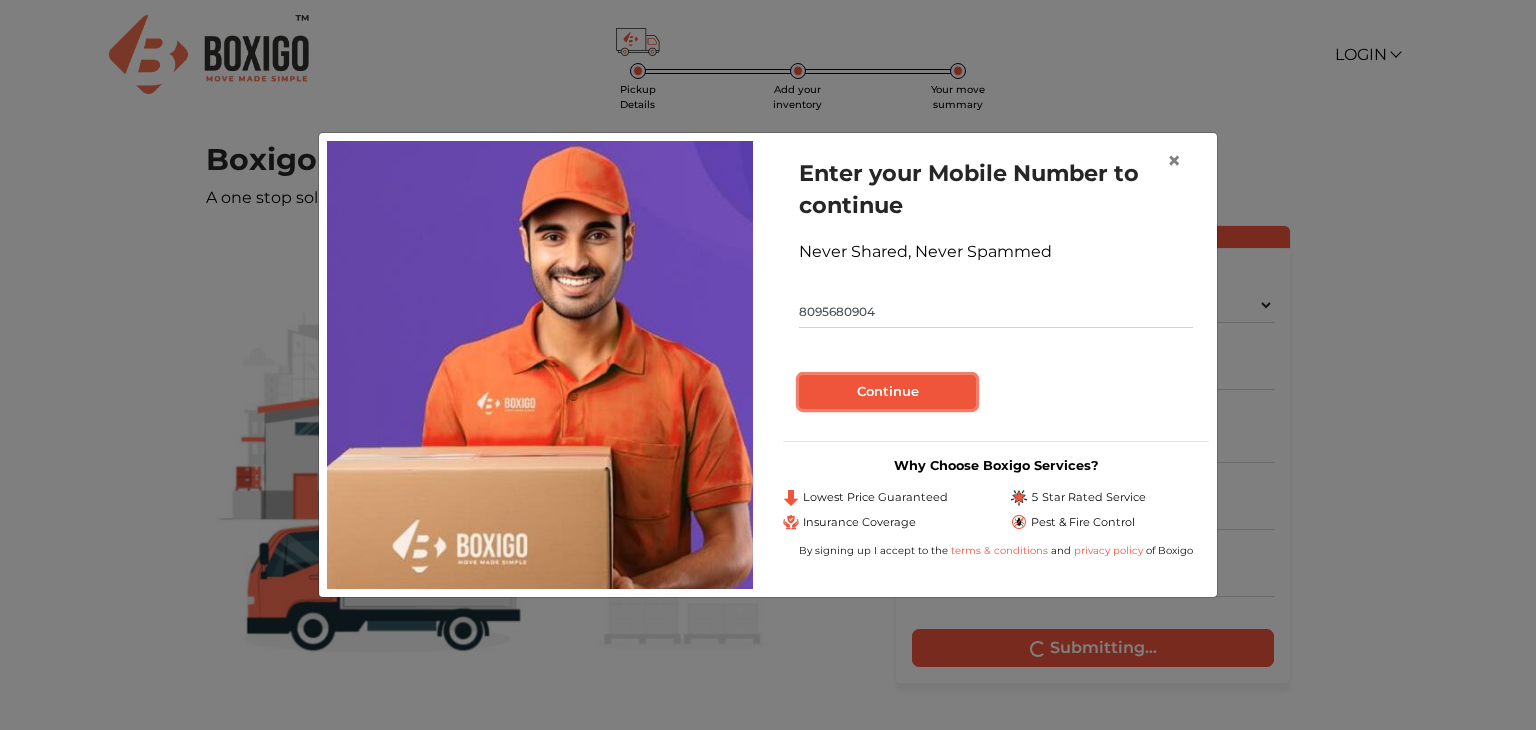 click on "Continue" at bounding box center (887, 392) 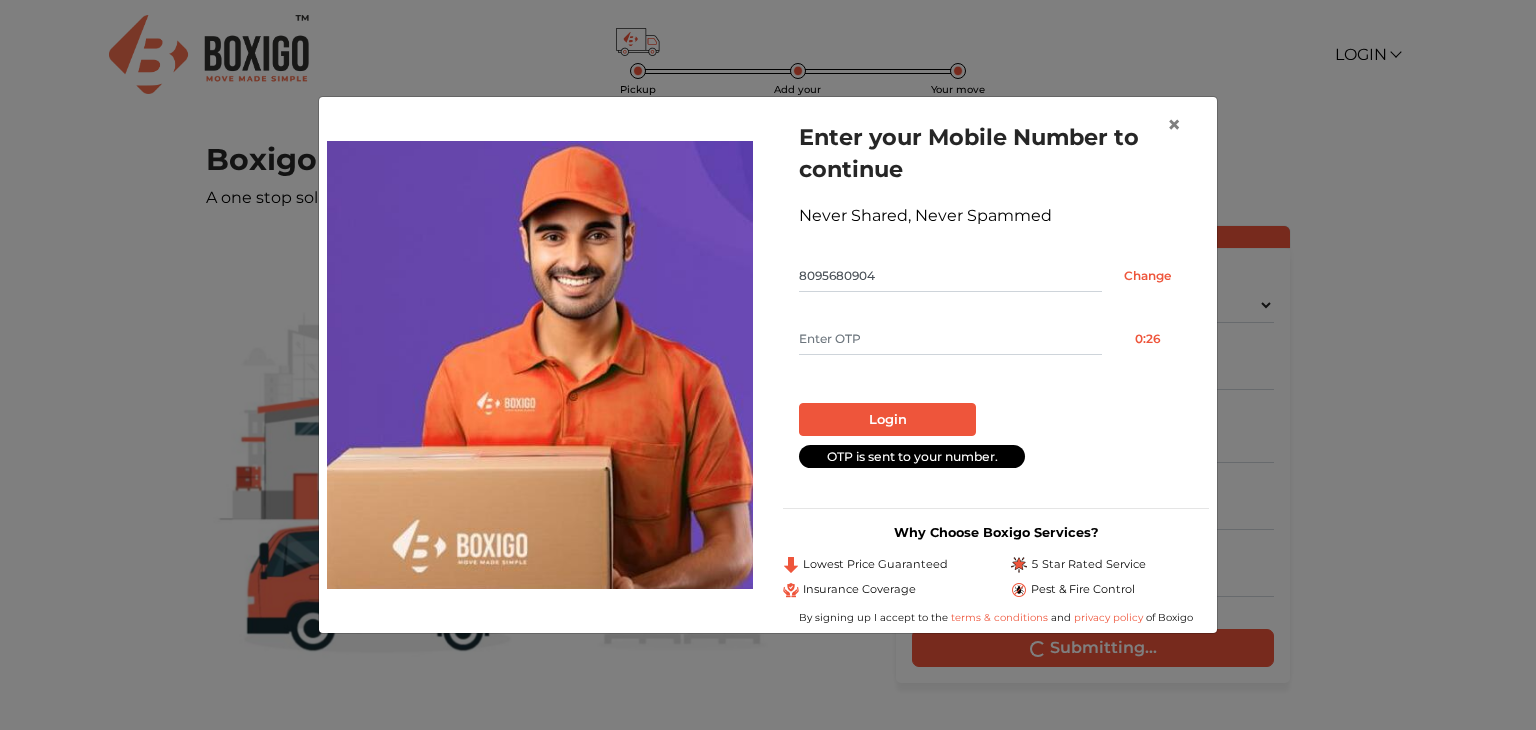 click at bounding box center (950, 339) 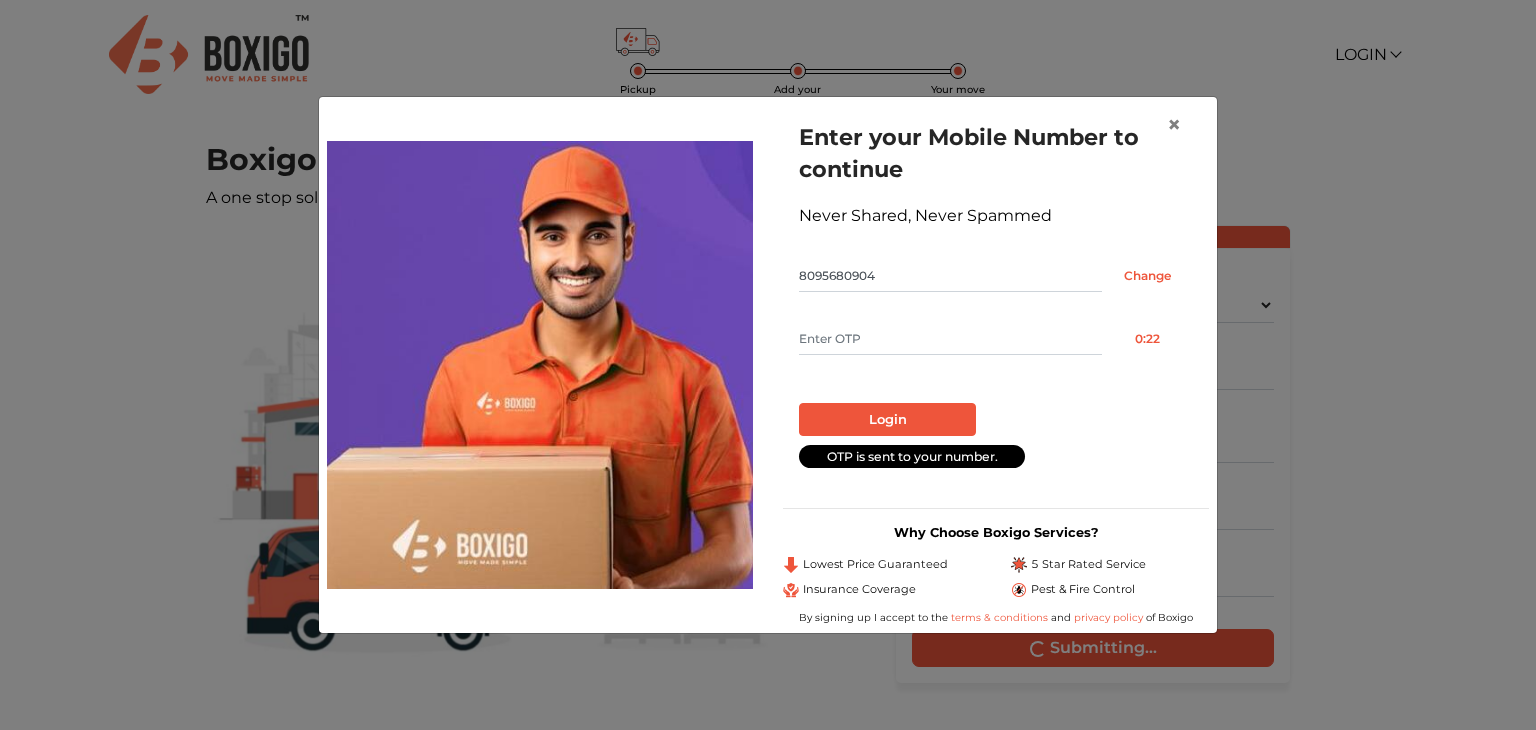 click at bounding box center (950, 339) 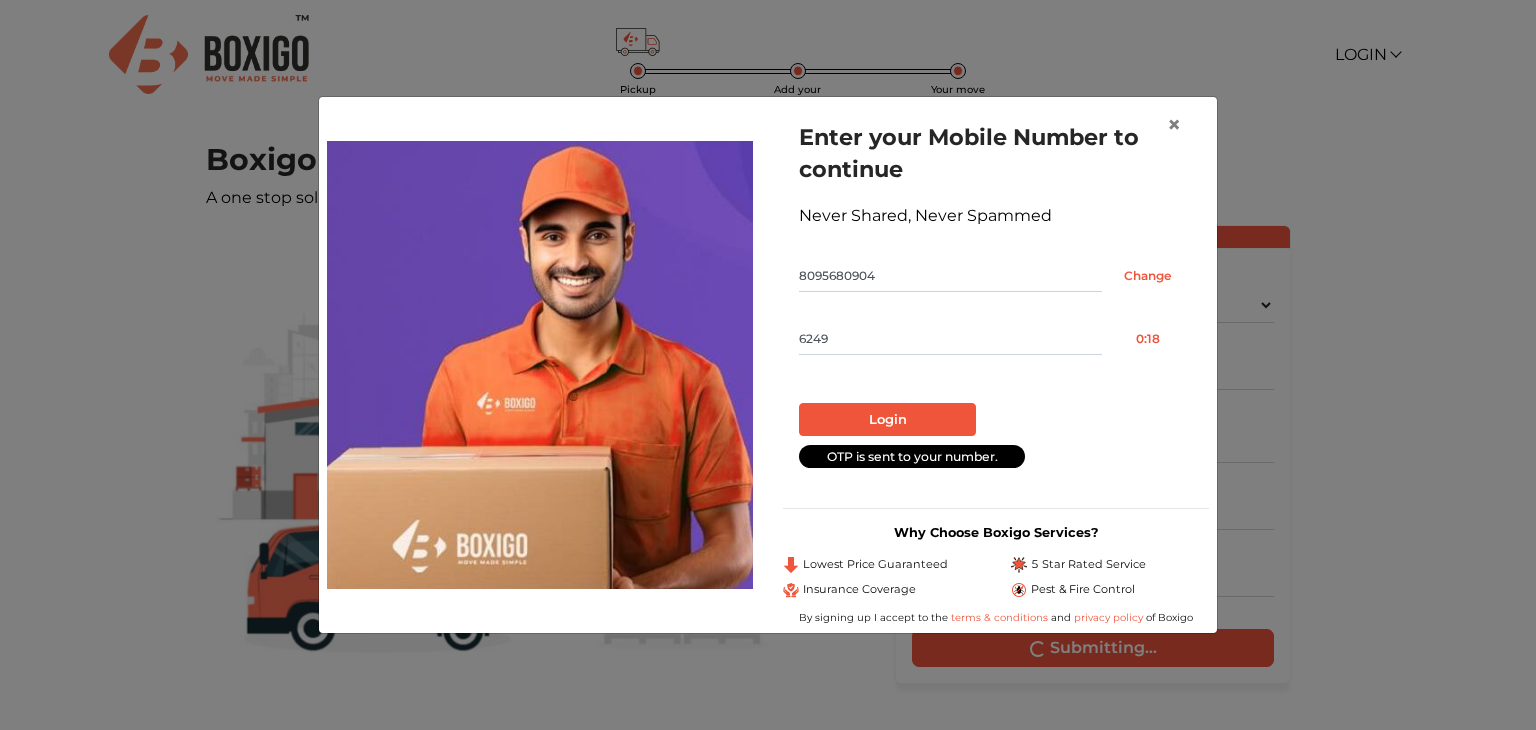 type on "6249" 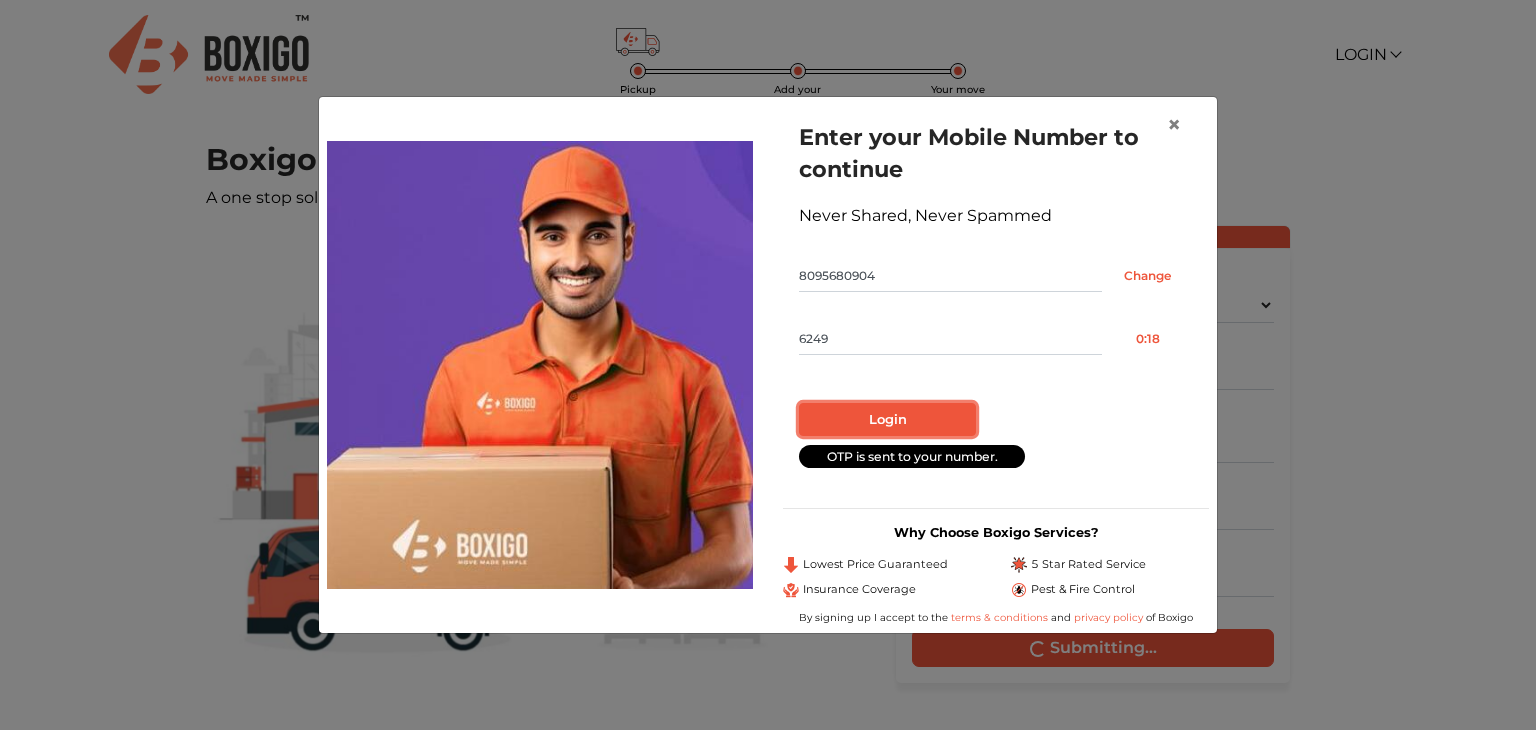 click on "Login" at bounding box center [887, 420] 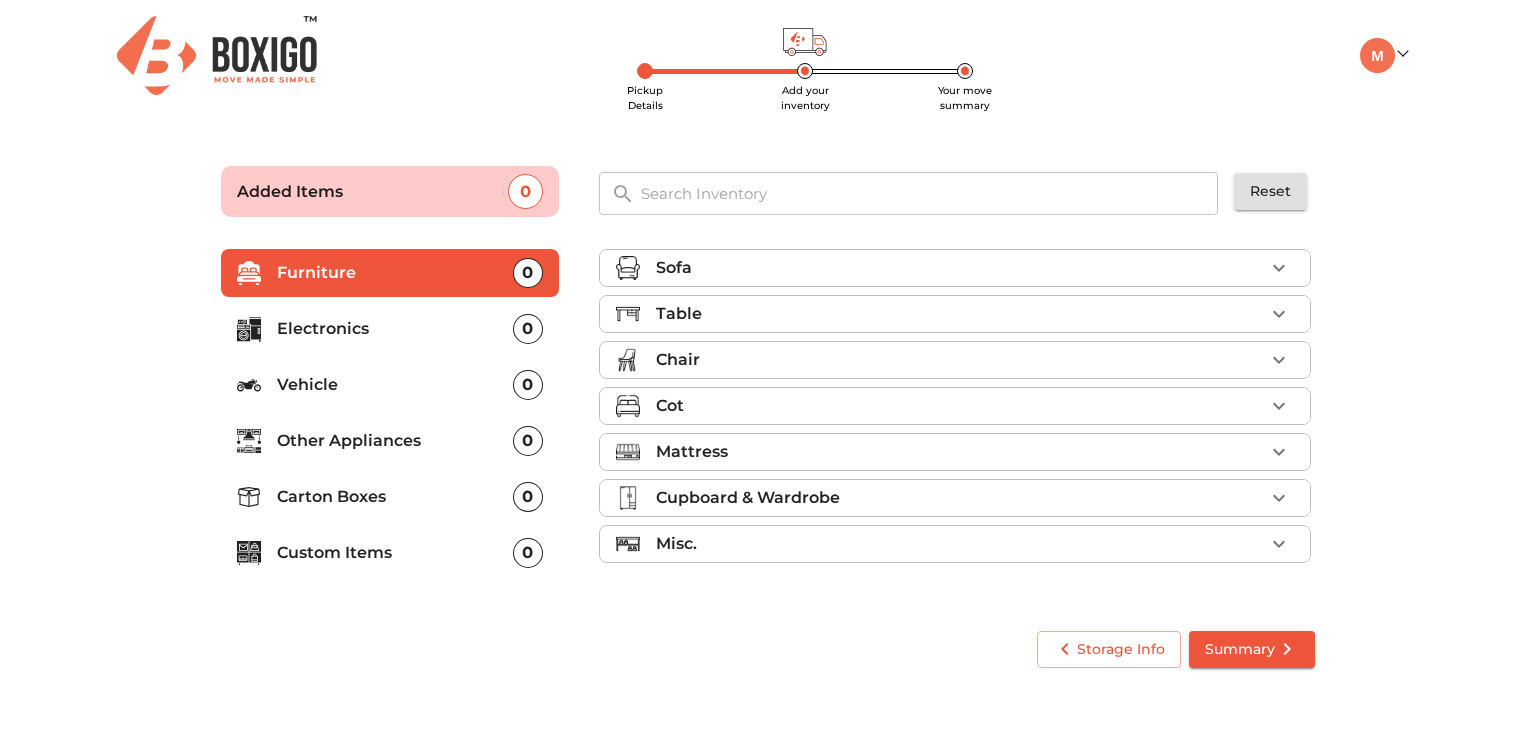 click on "Sofa" at bounding box center (960, 268) 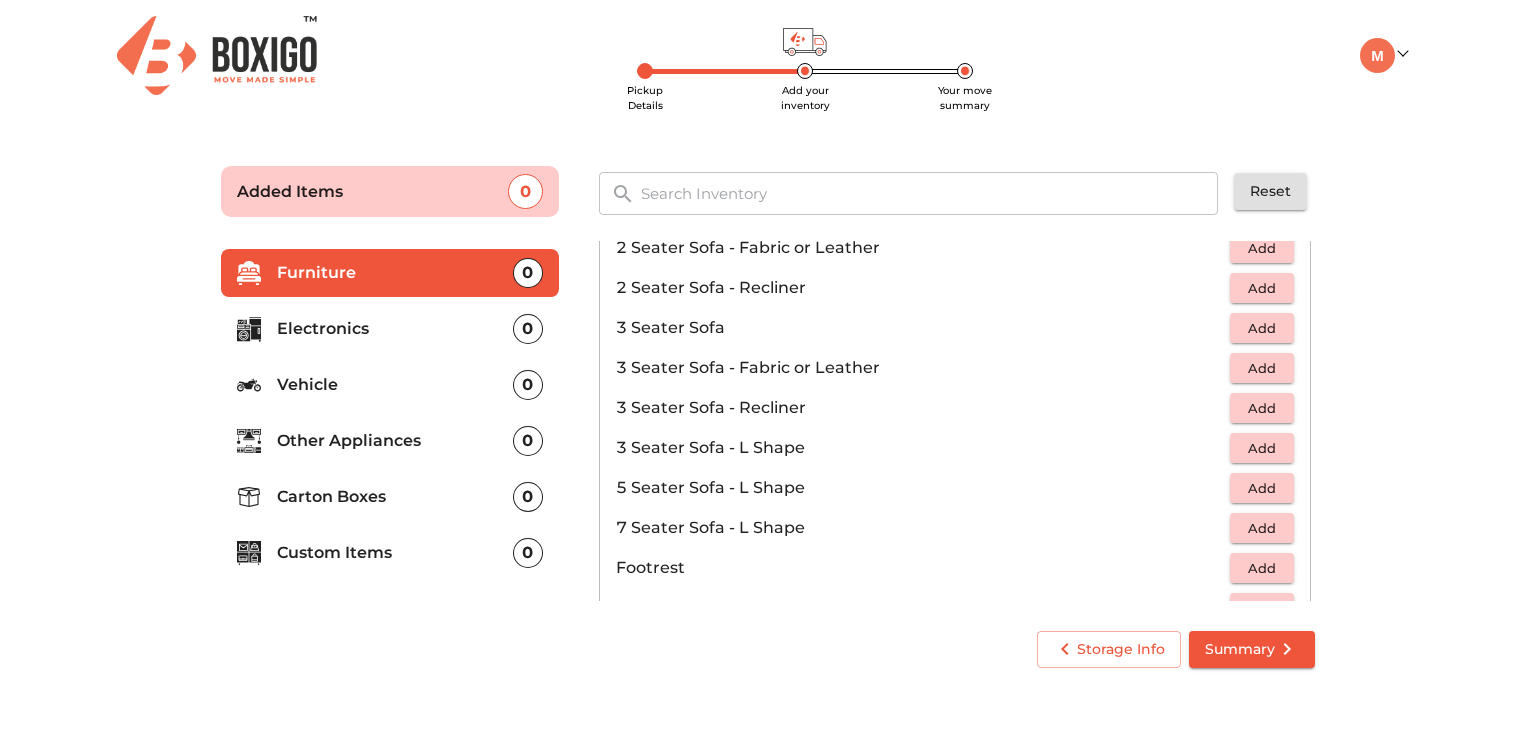 scroll, scrollTop: 226, scrollLeft: 0, axis: vertical 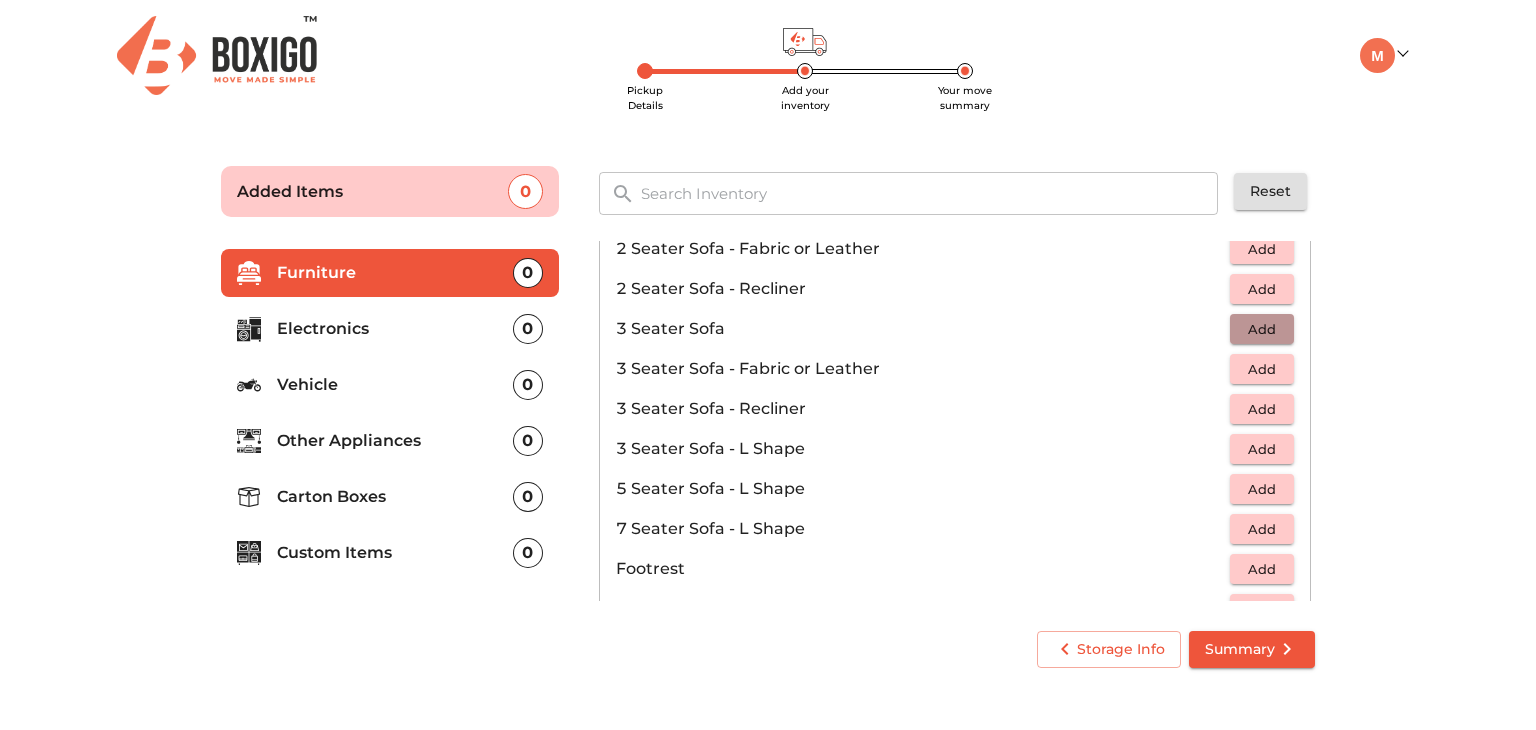 click on "Add" at bounding box center [1262, 329] 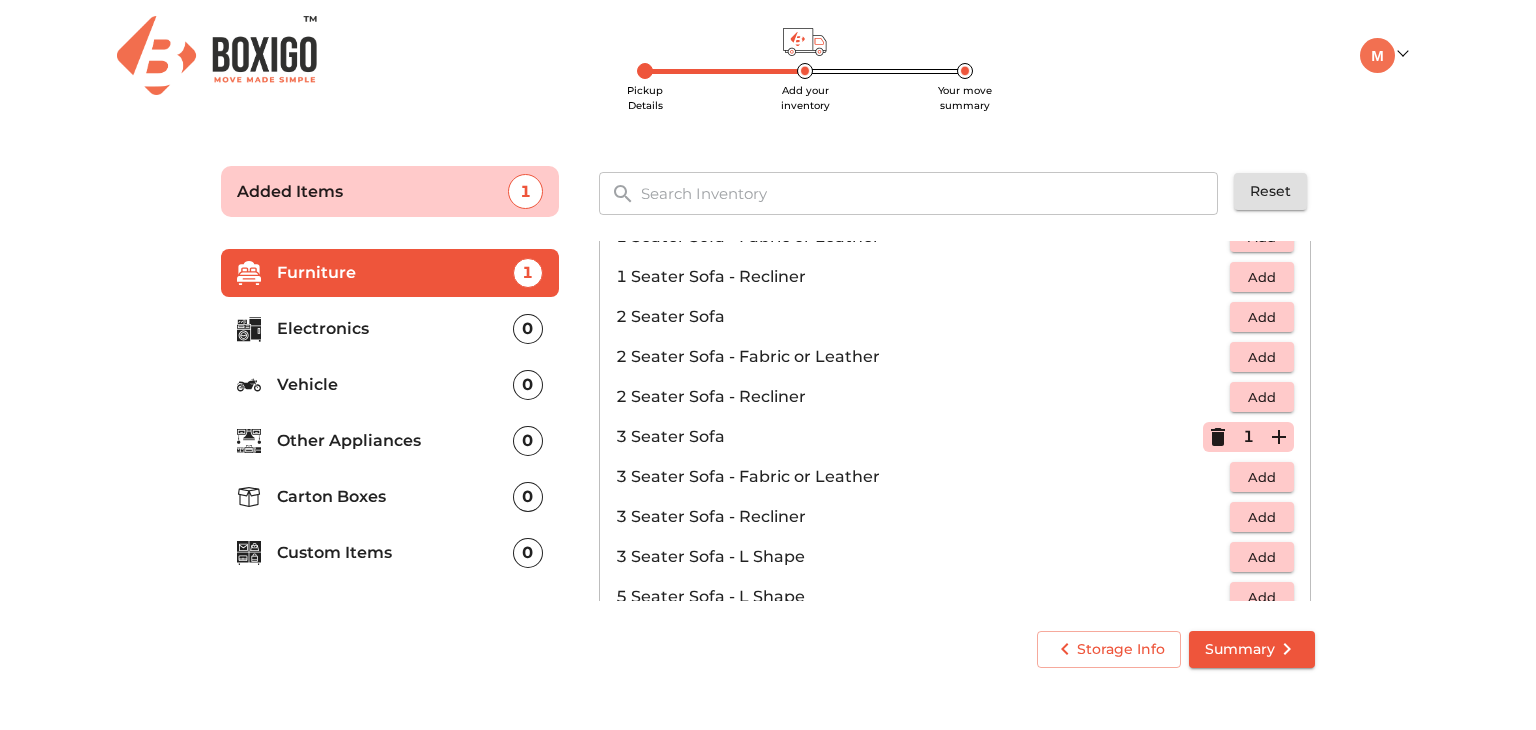scroll, scrollTop: 116, scrollLeft: 0, axis: vertical 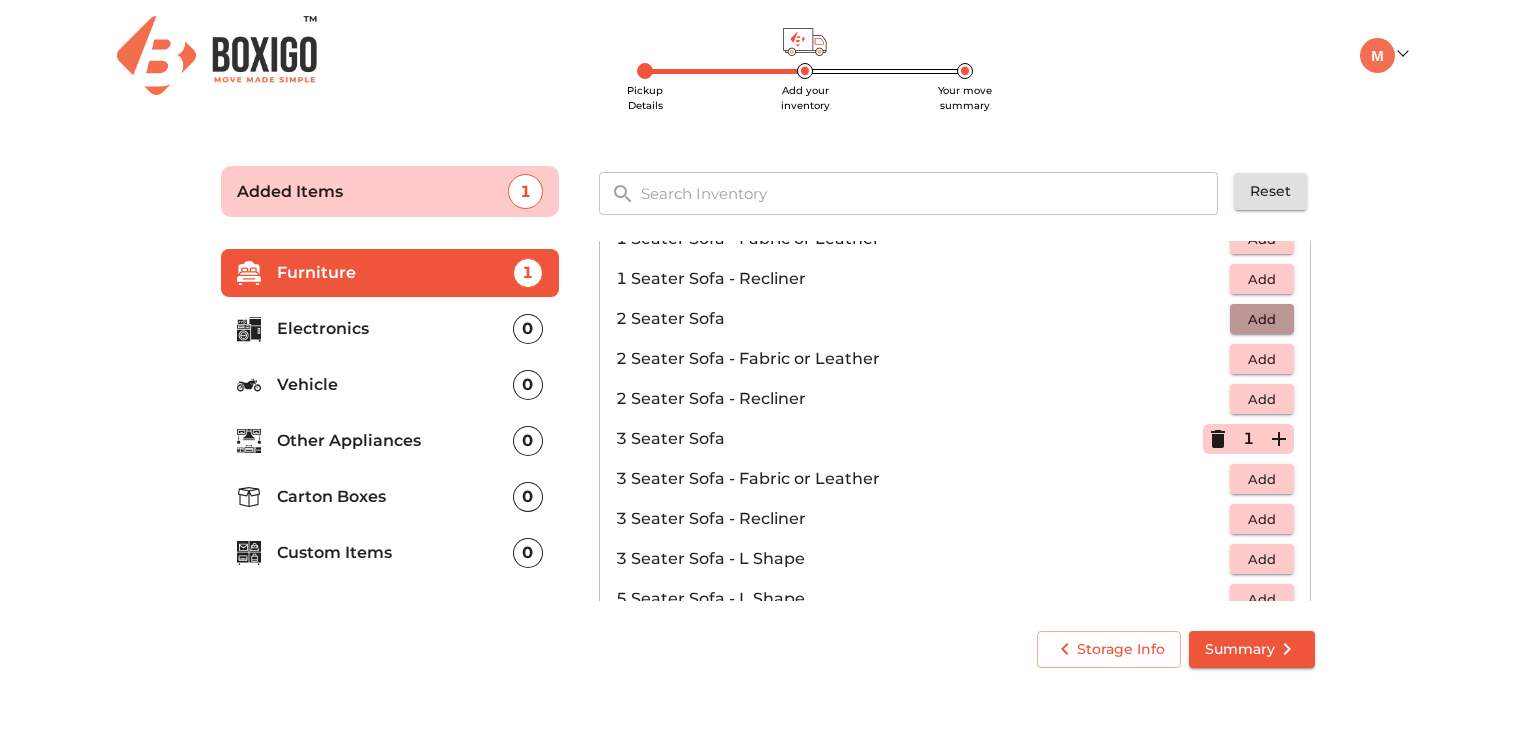 click on "Add" at bounding box center (1262, 319) 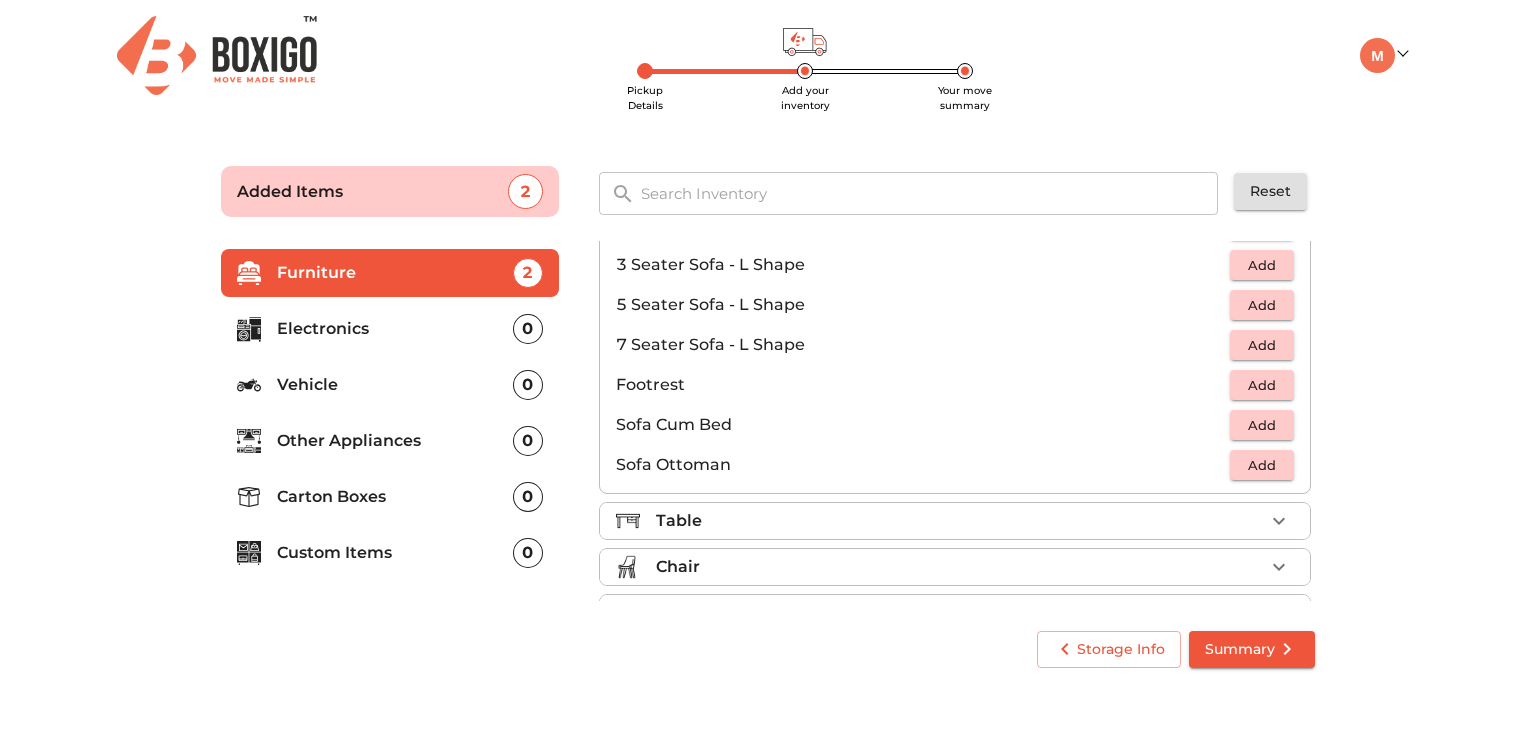 scroll, scrollTop: 543, scrollLeft: 0, axis: vertical 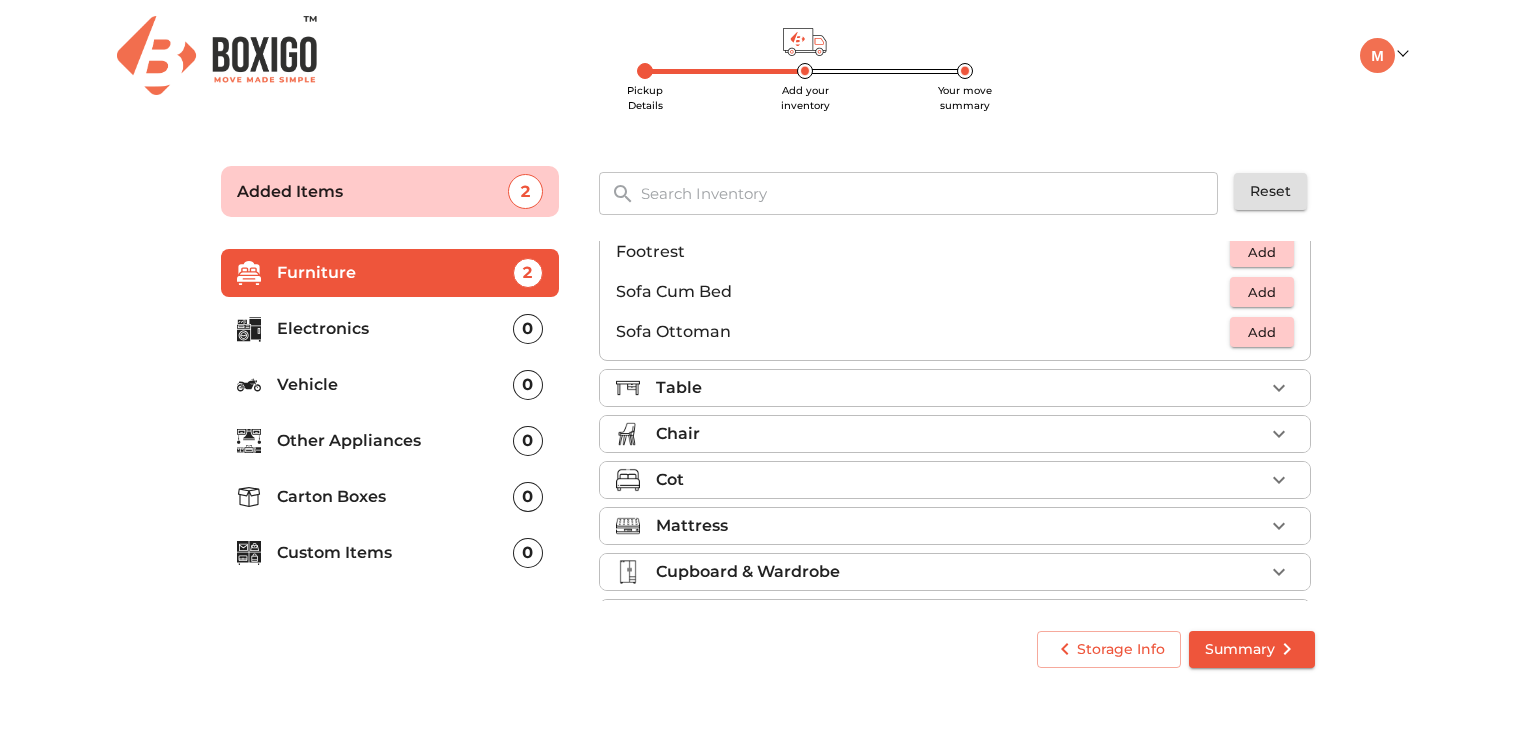 click on "Table" at bounding box center (960, 388) 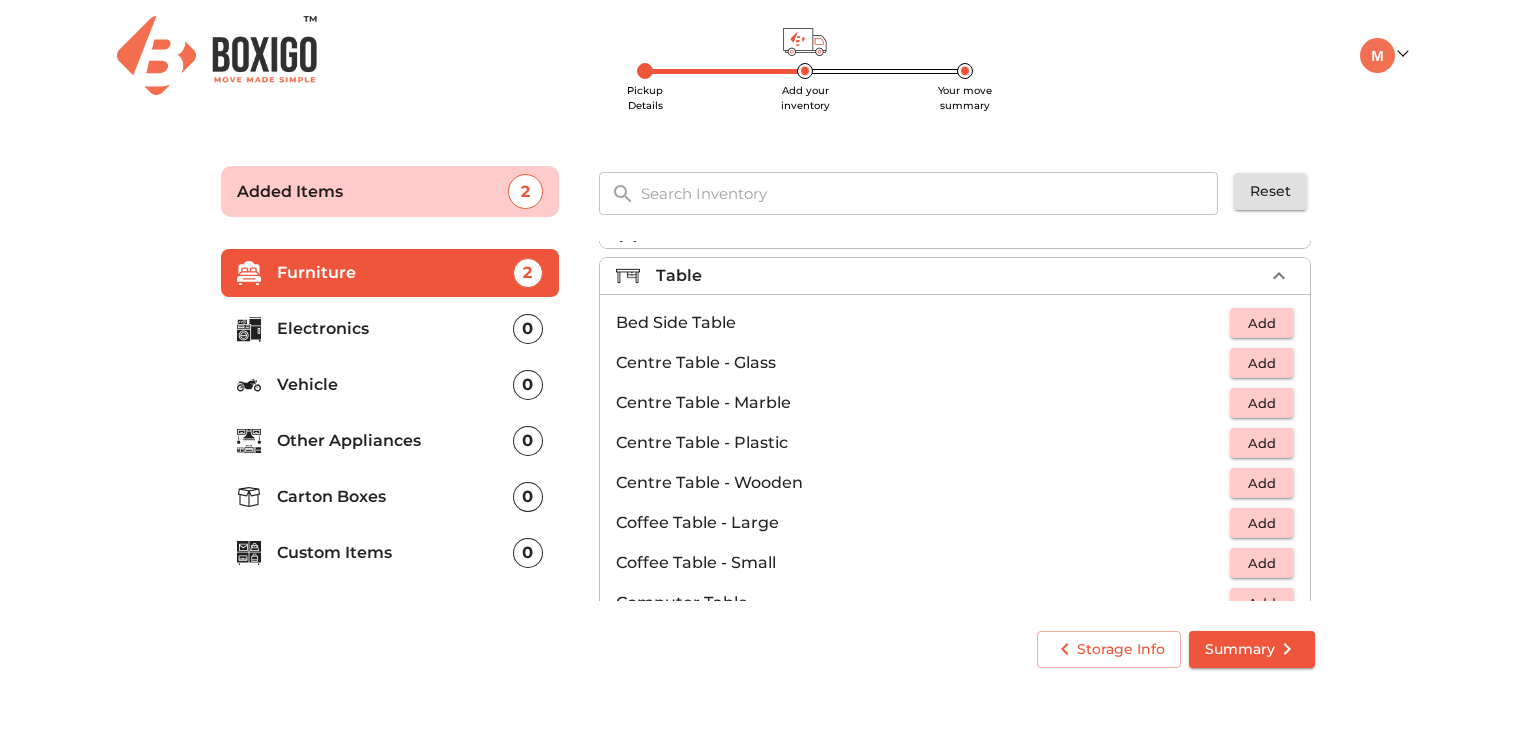 scroll, scrollTop: 40, scrollLeft: 0, axis: vertical 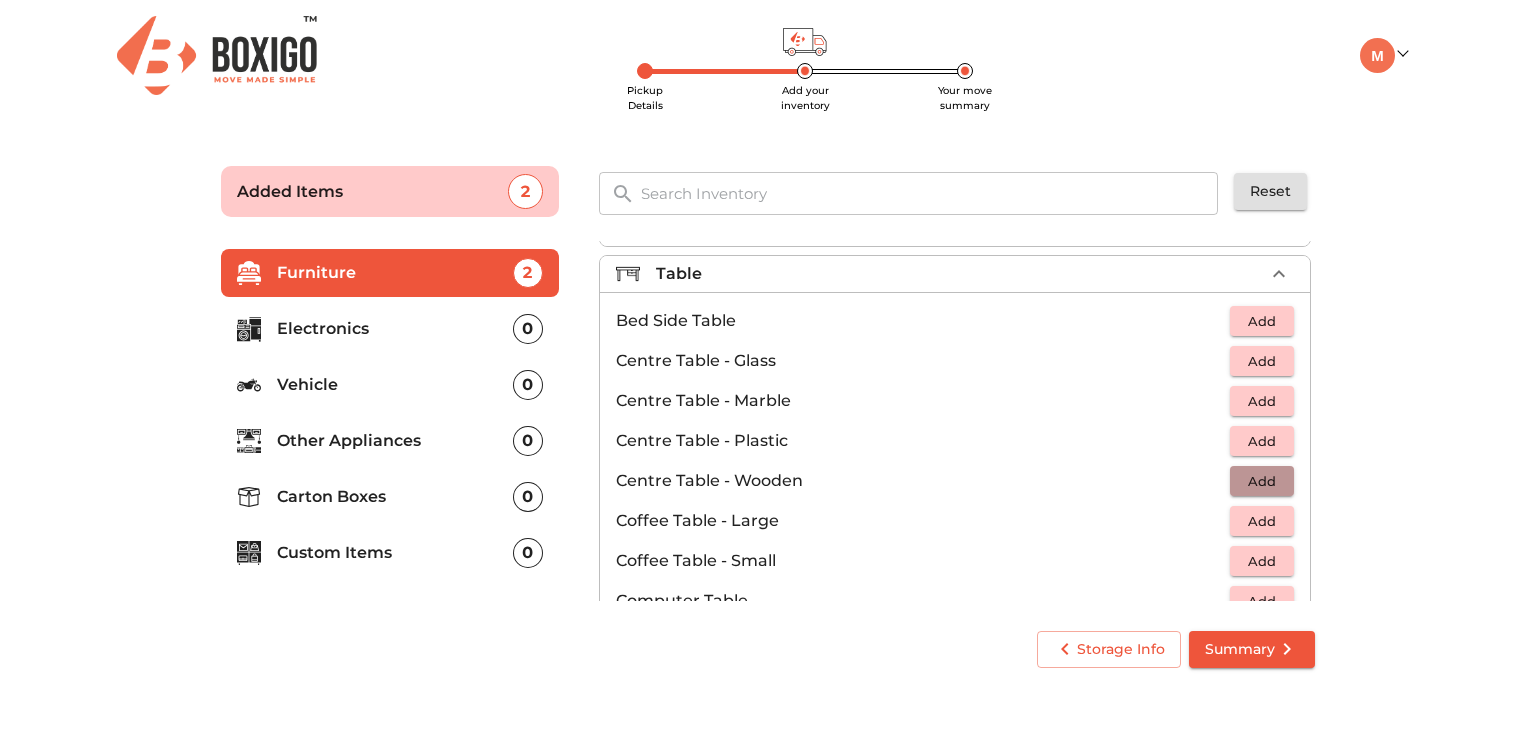 click on "Add" at bounding box center [1262, 481] 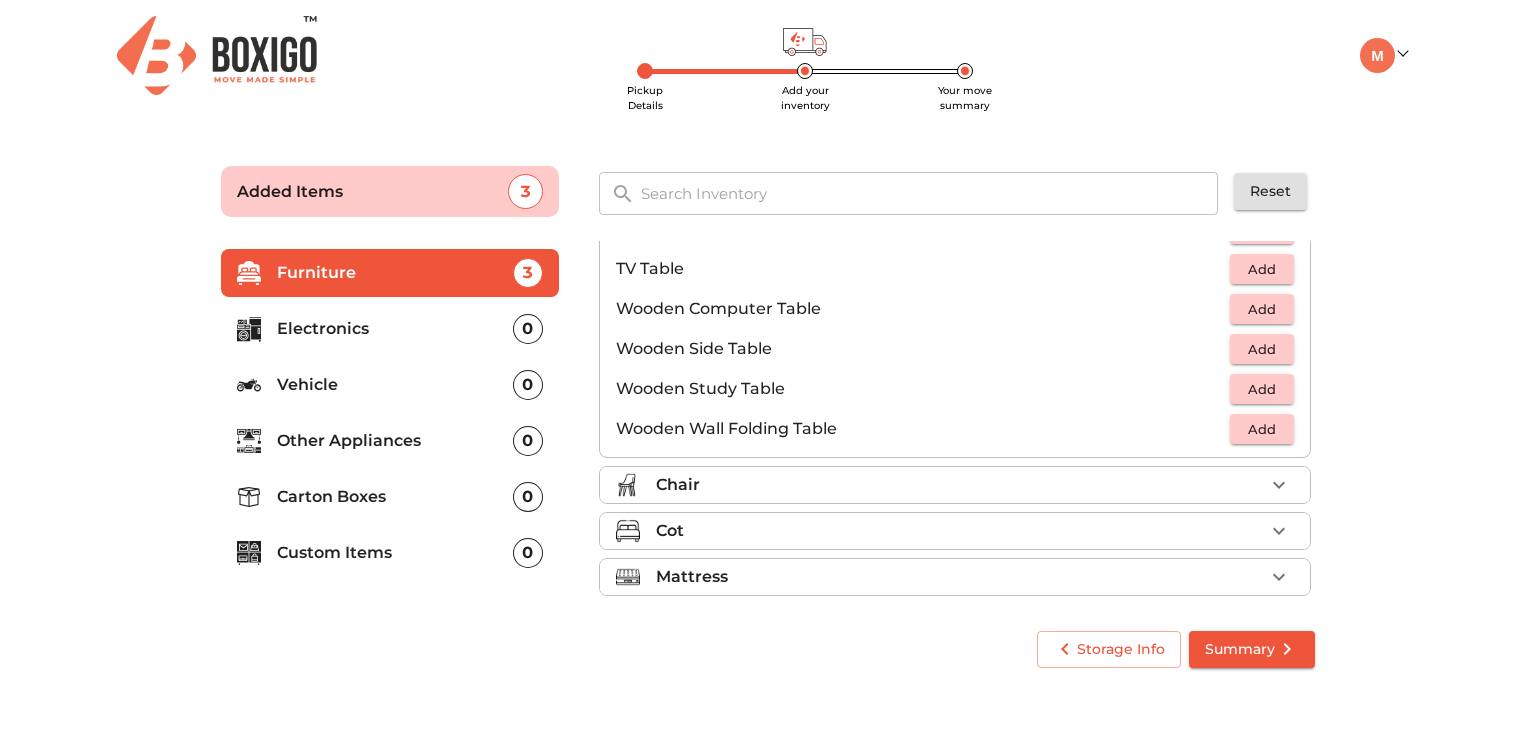 scroll, scrollTop: 1292, scrollLeft: 0, axis: vertical 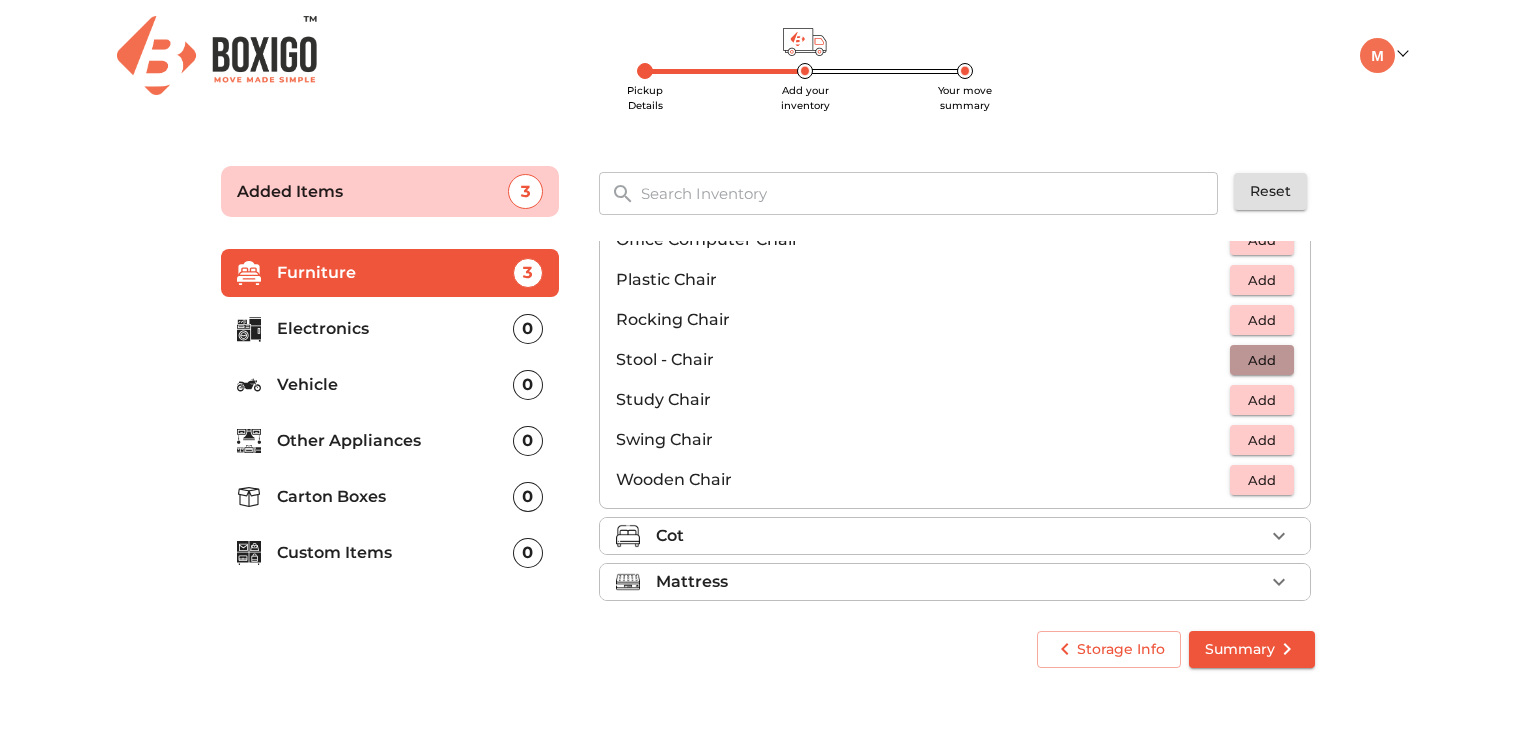 click on "Add" at bounding box center (1262, 360) 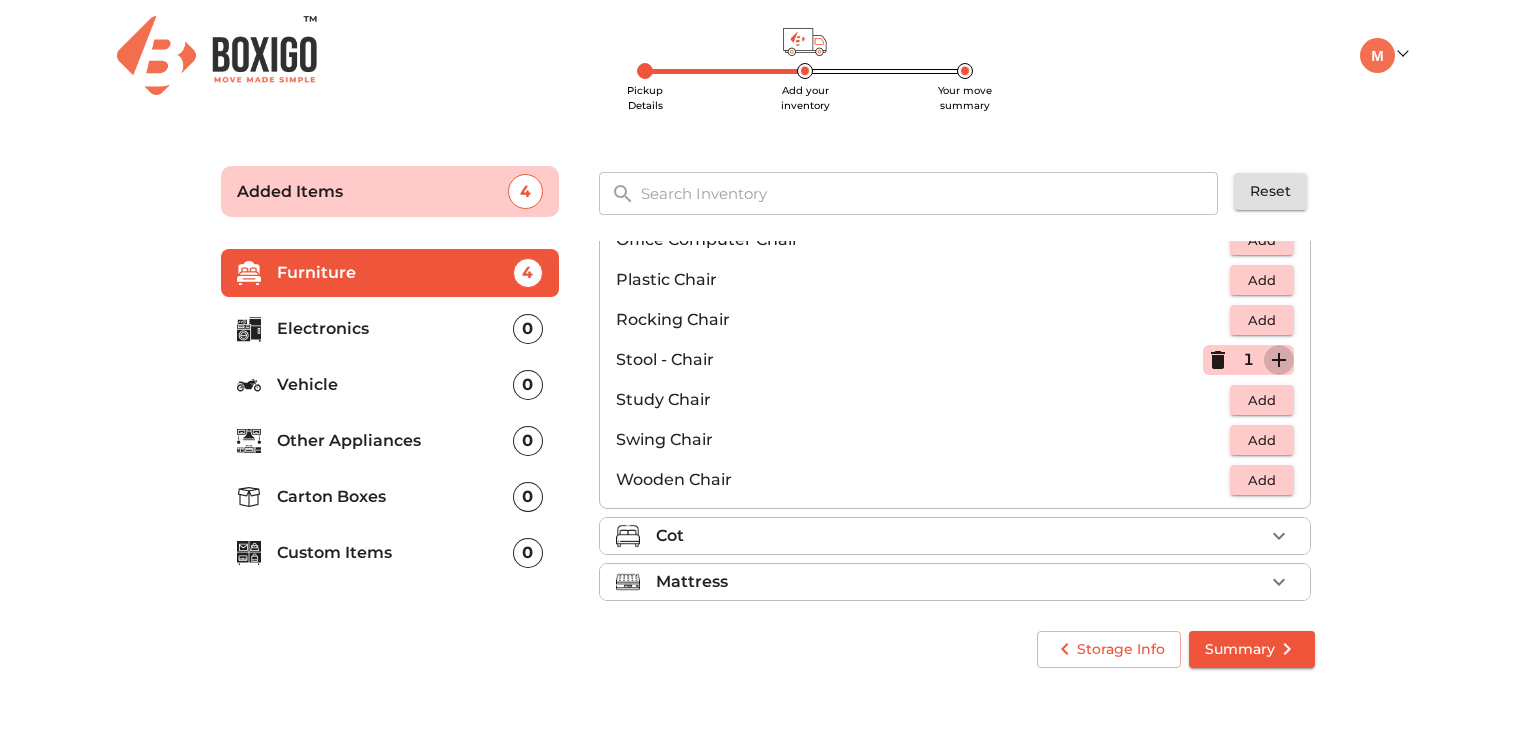 click 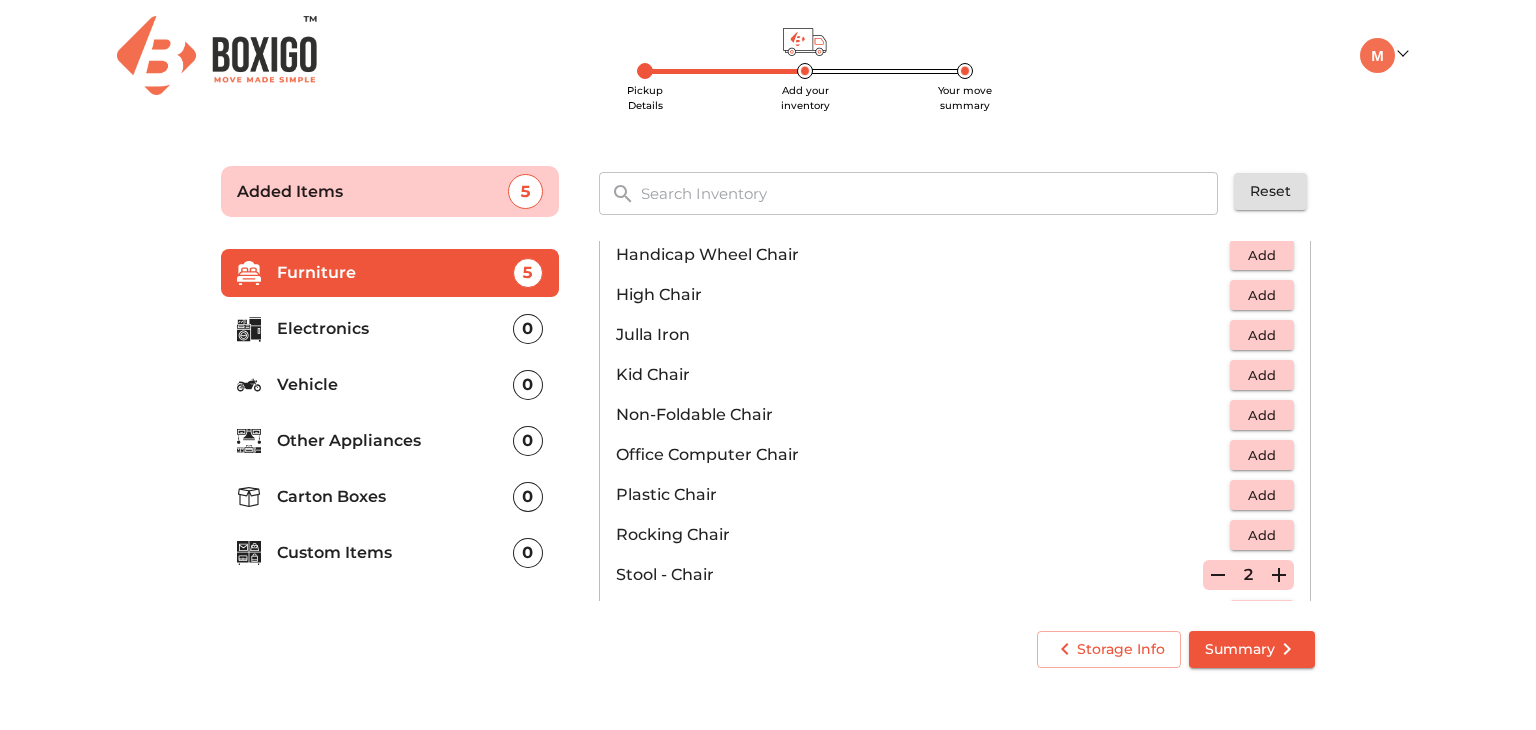 scroll, scrollTop: 511, scrollLeft: 0, axis: vertical 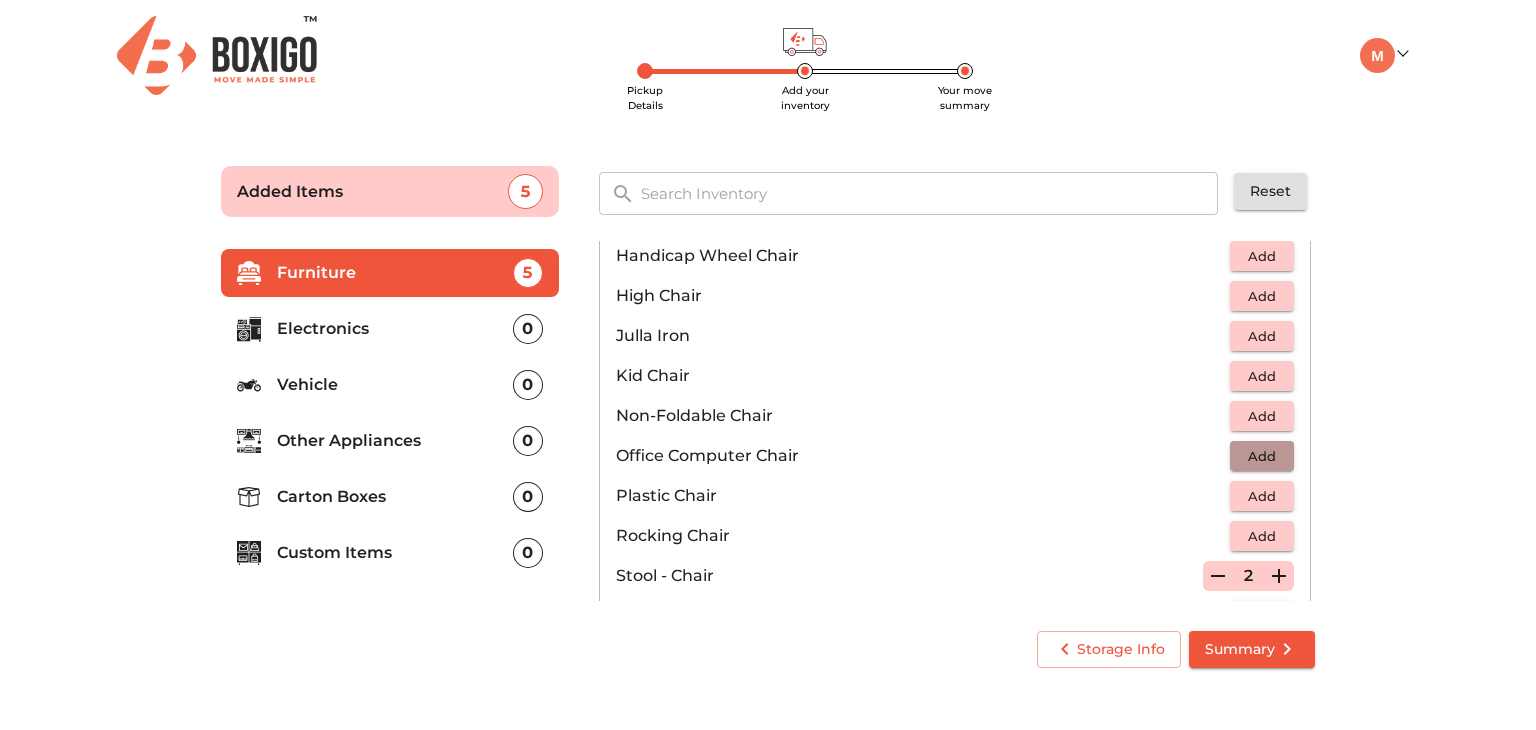 click on "Add" at bounding box center [1262, 456] 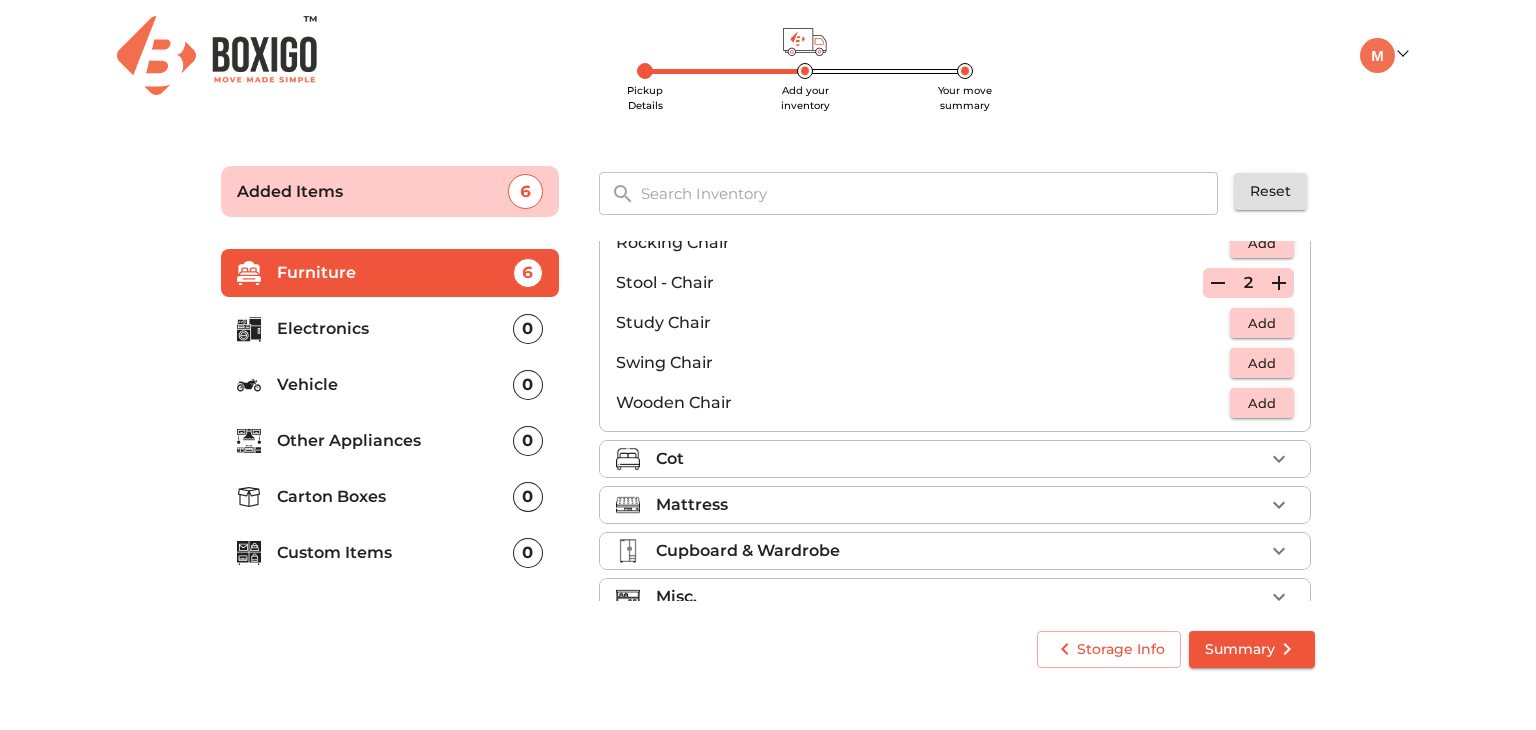 scroll, scrollTop: 805, scrollLeft: 0, axis: vertical 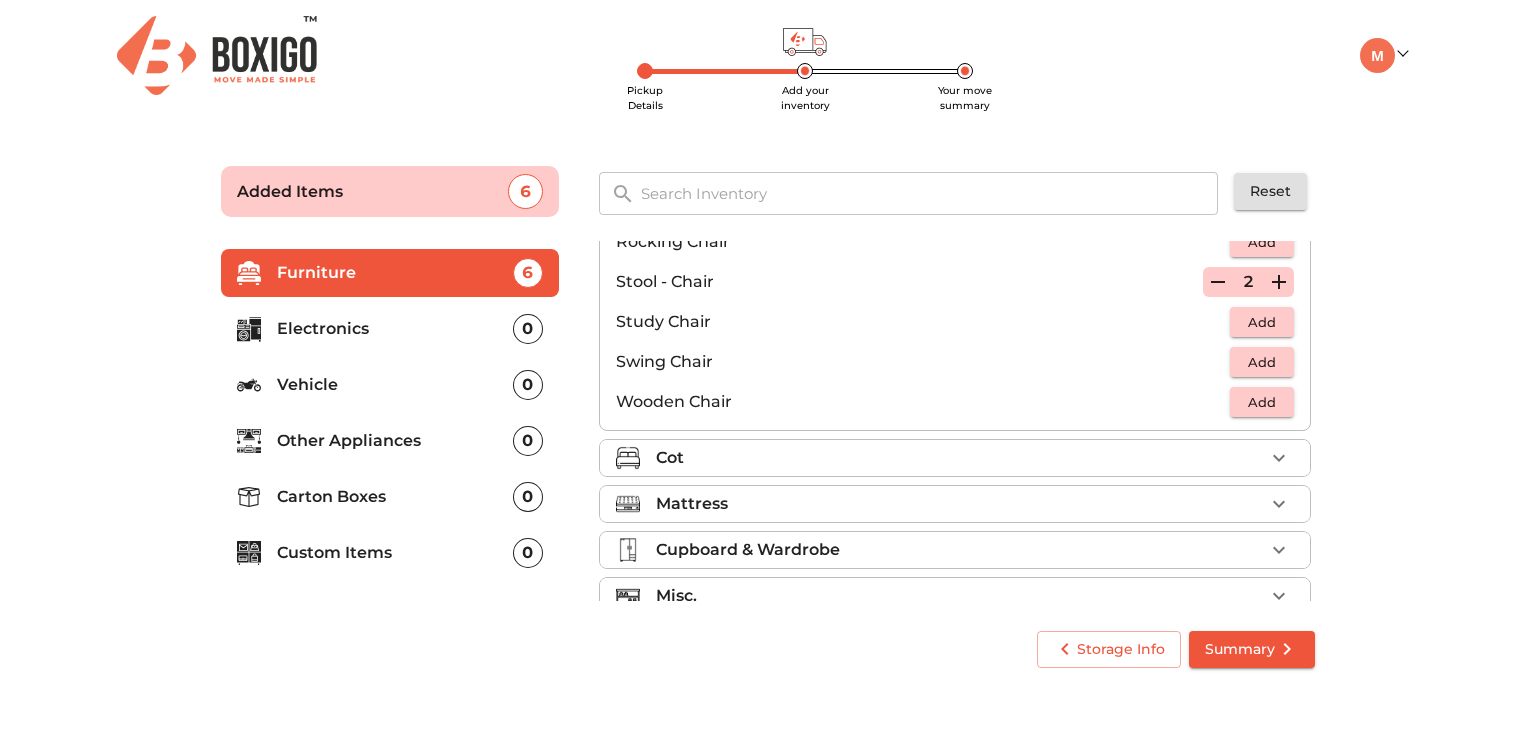 click on "Cot" at bounding box center (960, 458) 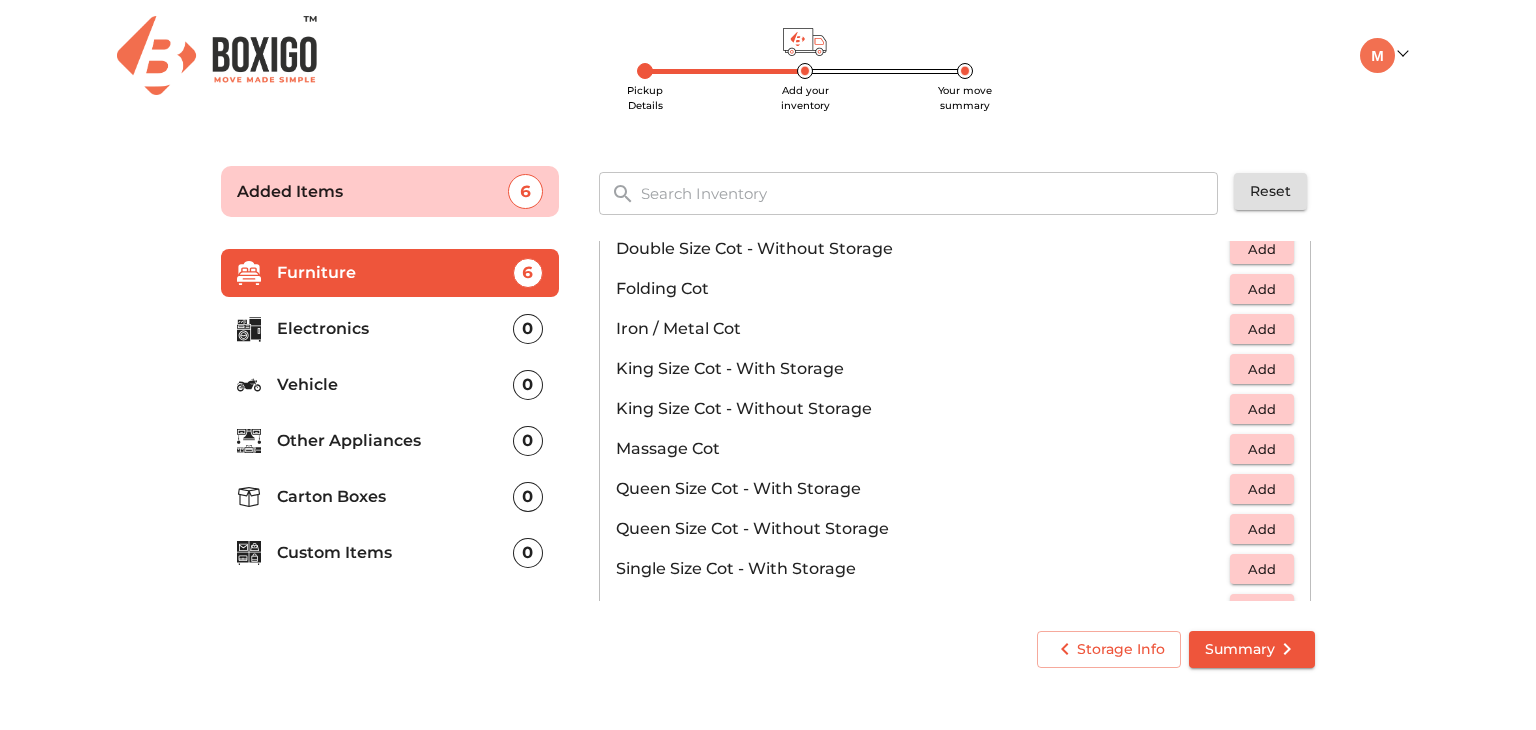 scroll, scrollTop: 442, scrollLeft: 0, axis: vertical 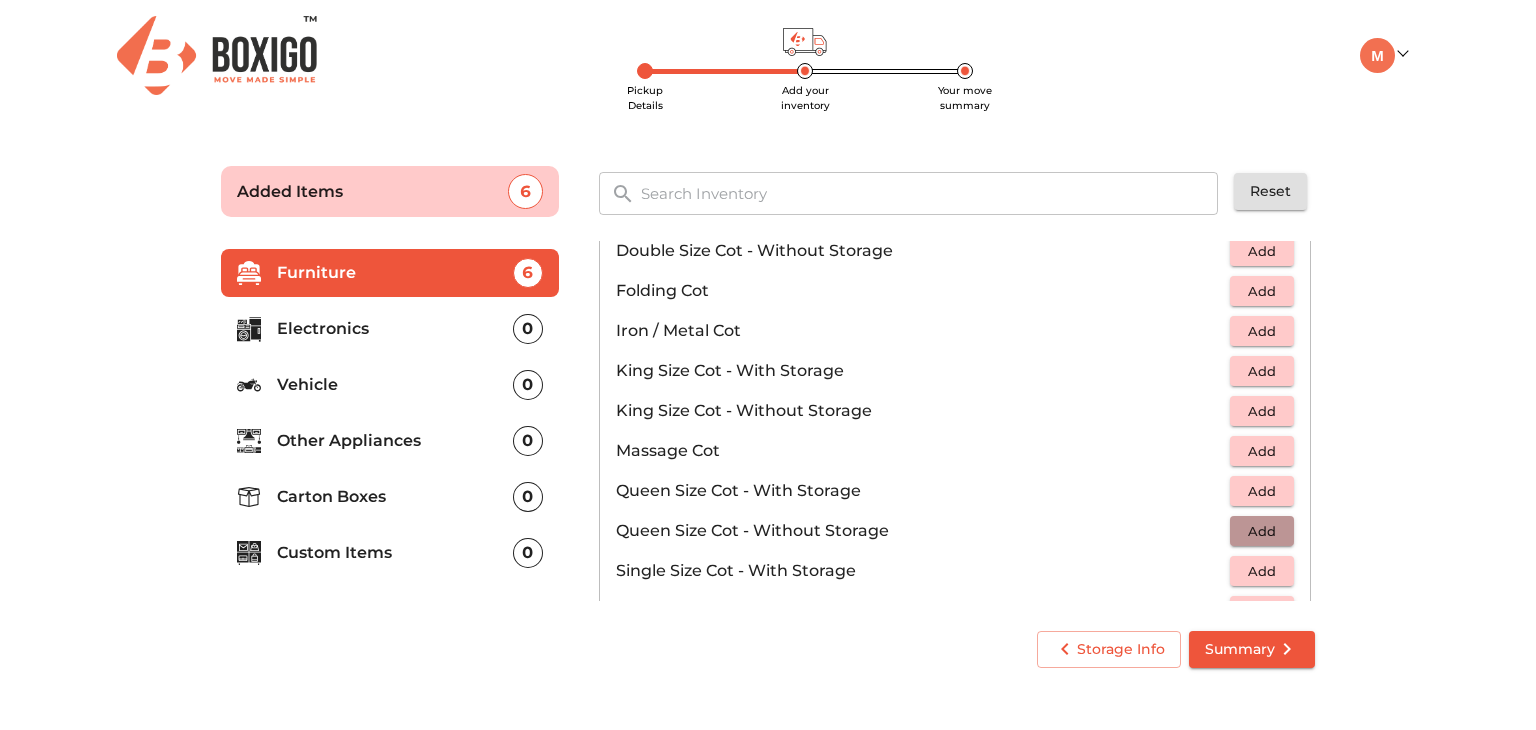 click on "Add" at bounding box center (1262, 531) 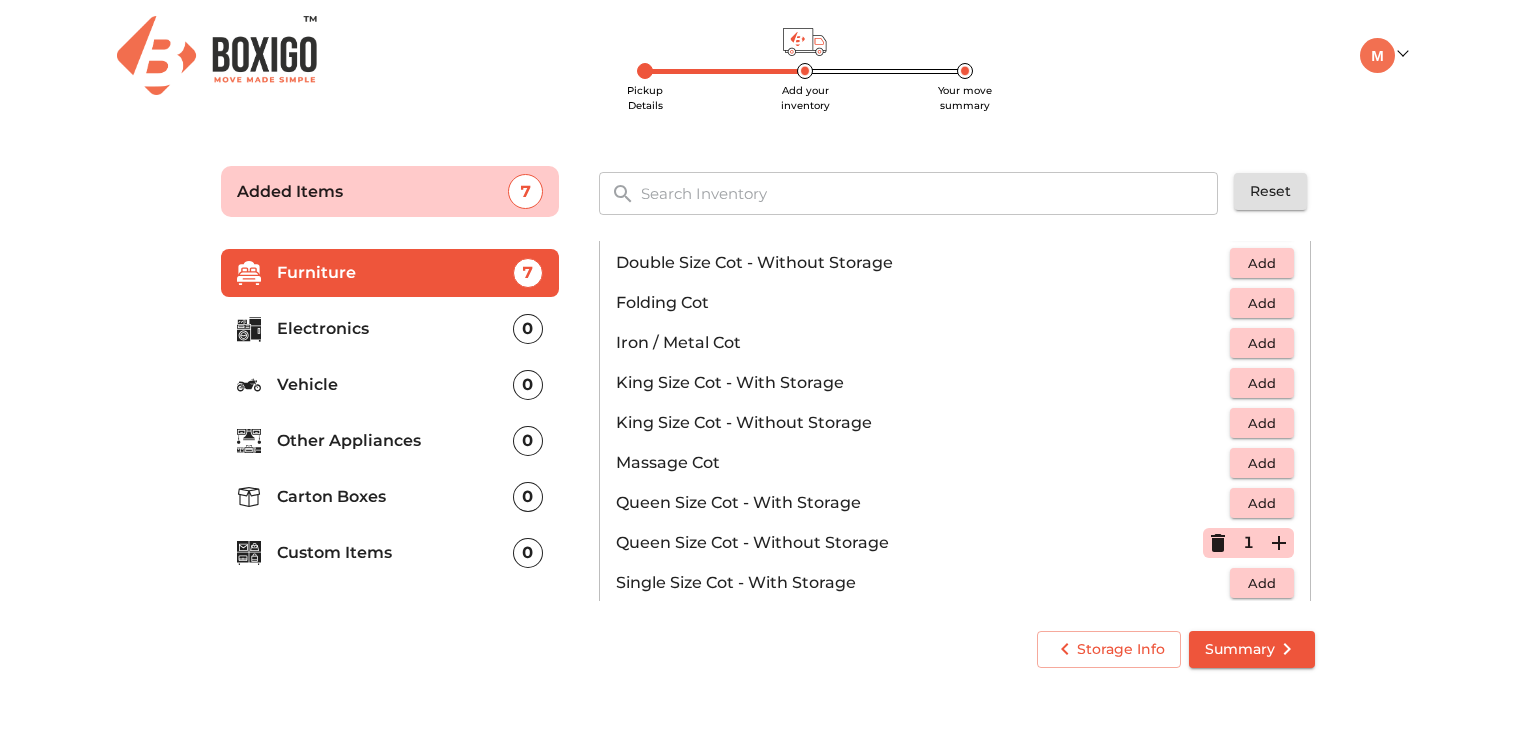 scroll, scrollTop: 580, scrollLeft: 0, axis: vertical 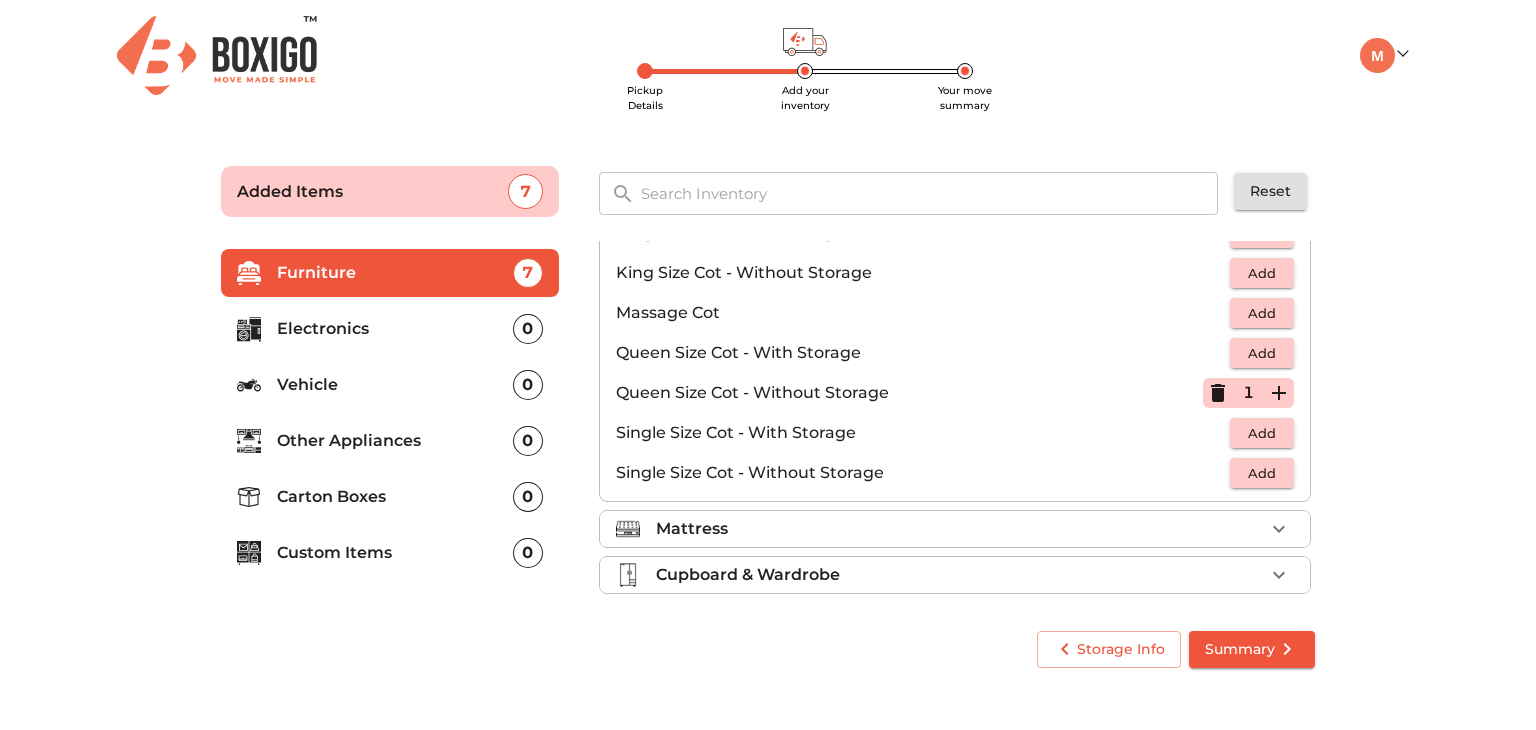 click on "Mattress" at bounding box center (960, 529) 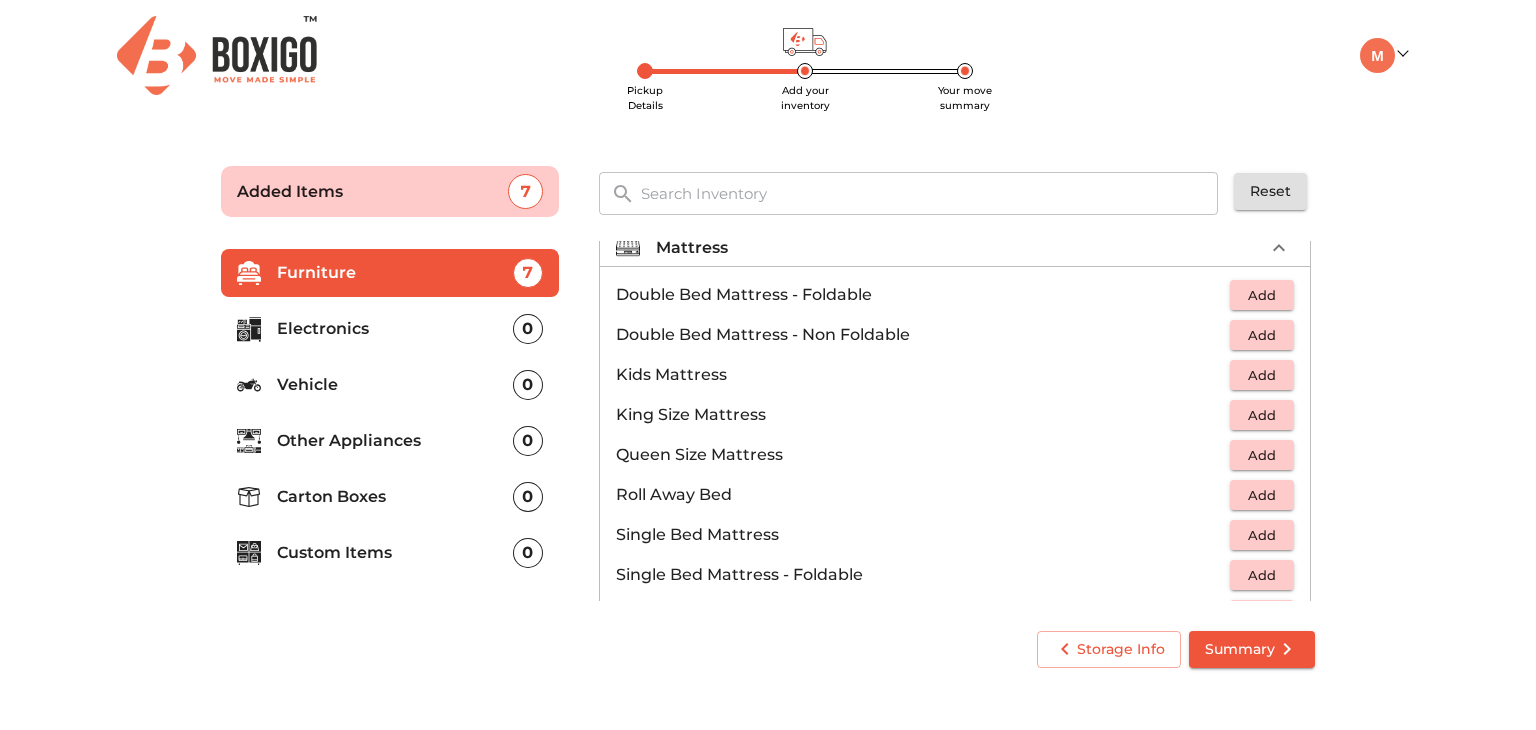 scroll, scrollTop: 204, scrollLeft: 0, axis: vertical 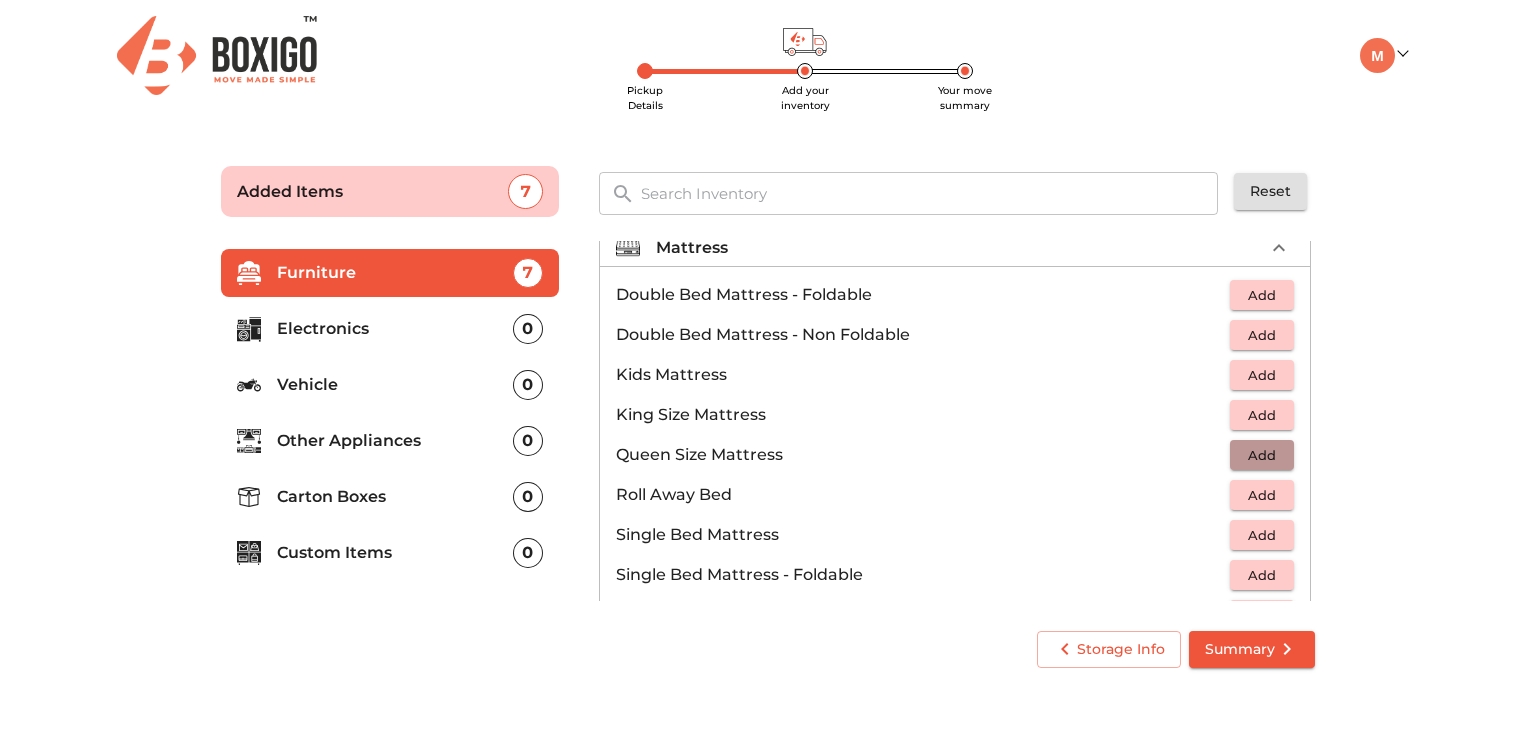 click on "Add" at bounding box center [1262, 455] 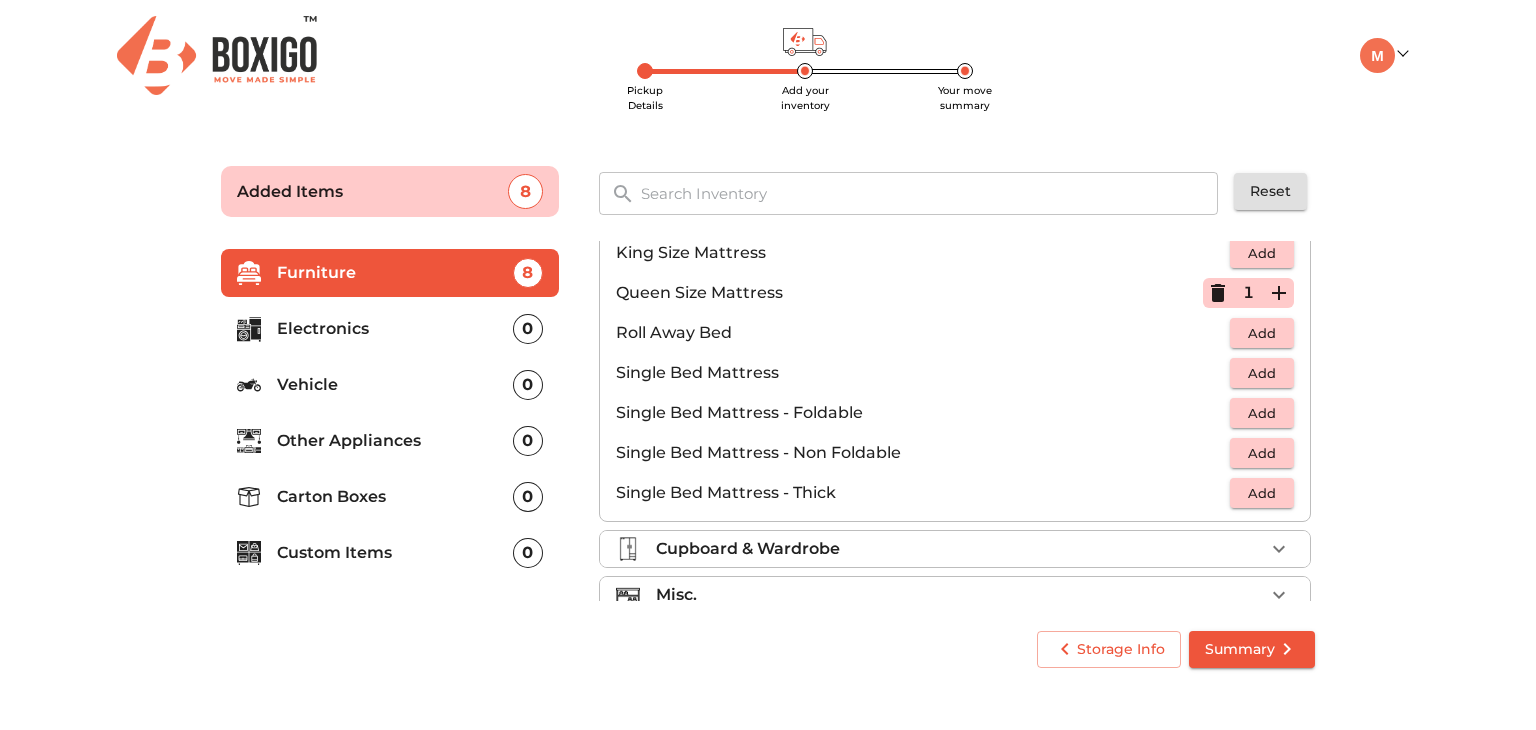 scroll, scrollTop: 392, scrollLeft: 0, axis: vertical 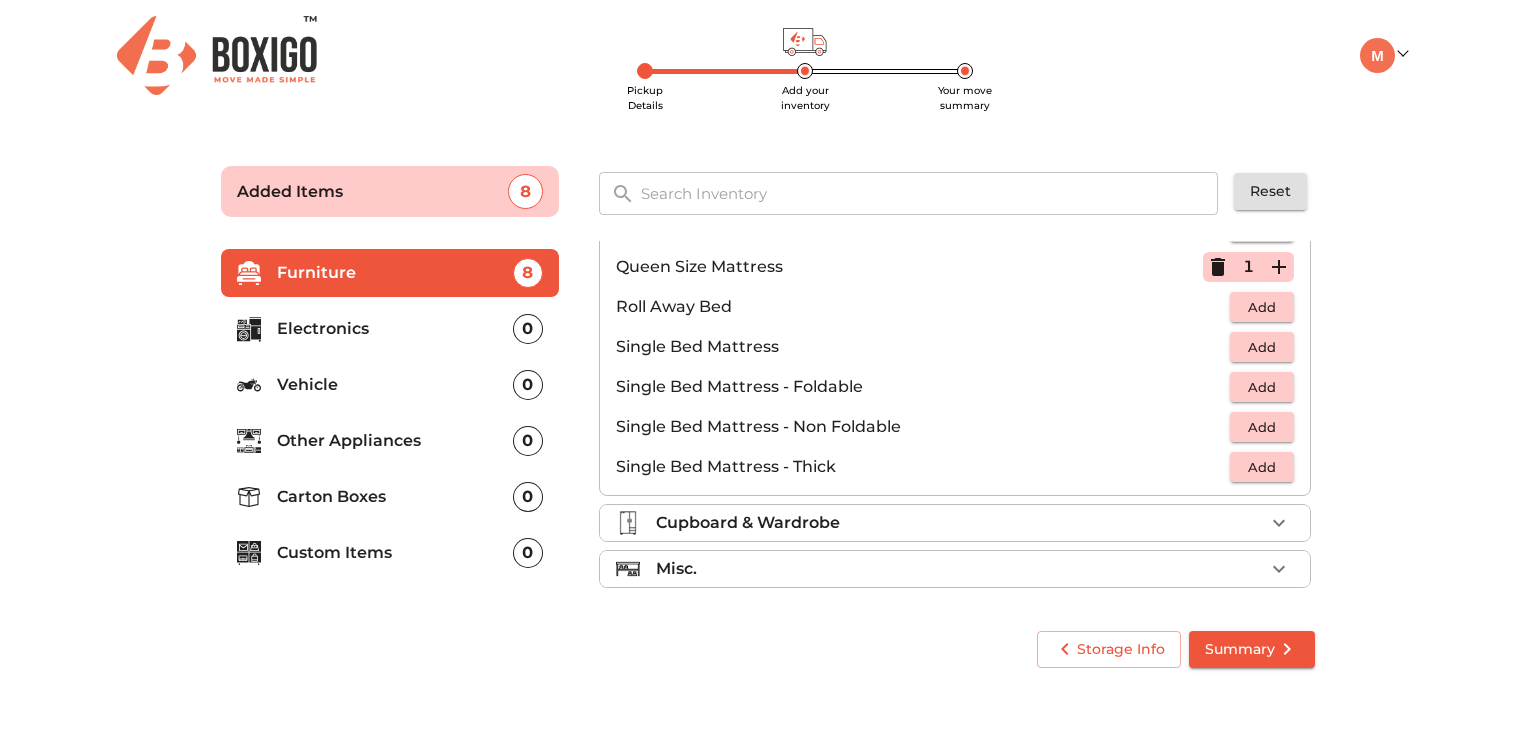 click on "Cupboard & Wardrobe" at bounding box center [960, 523] 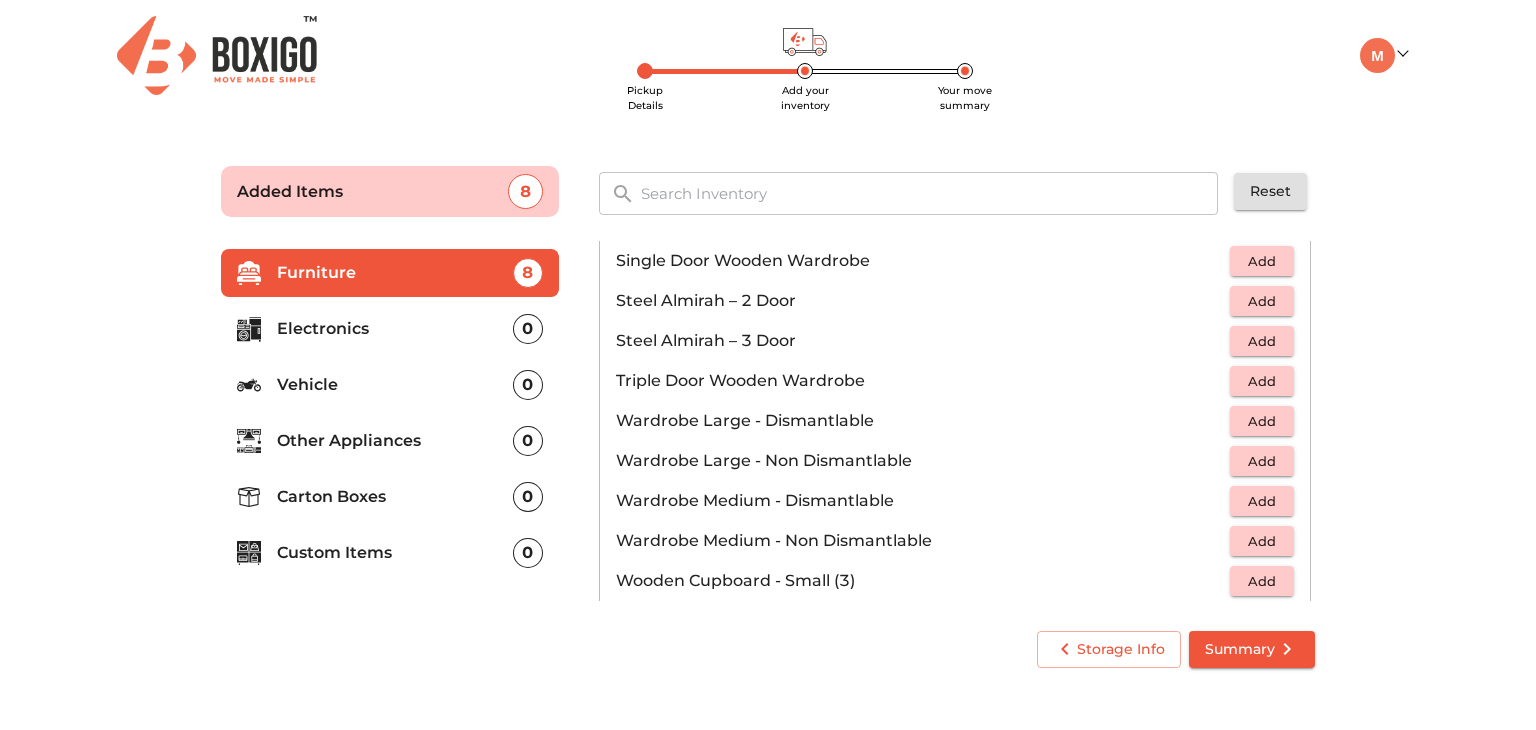 scroll, scrollTop: 672, scrollLeft: 0, axis: vertical 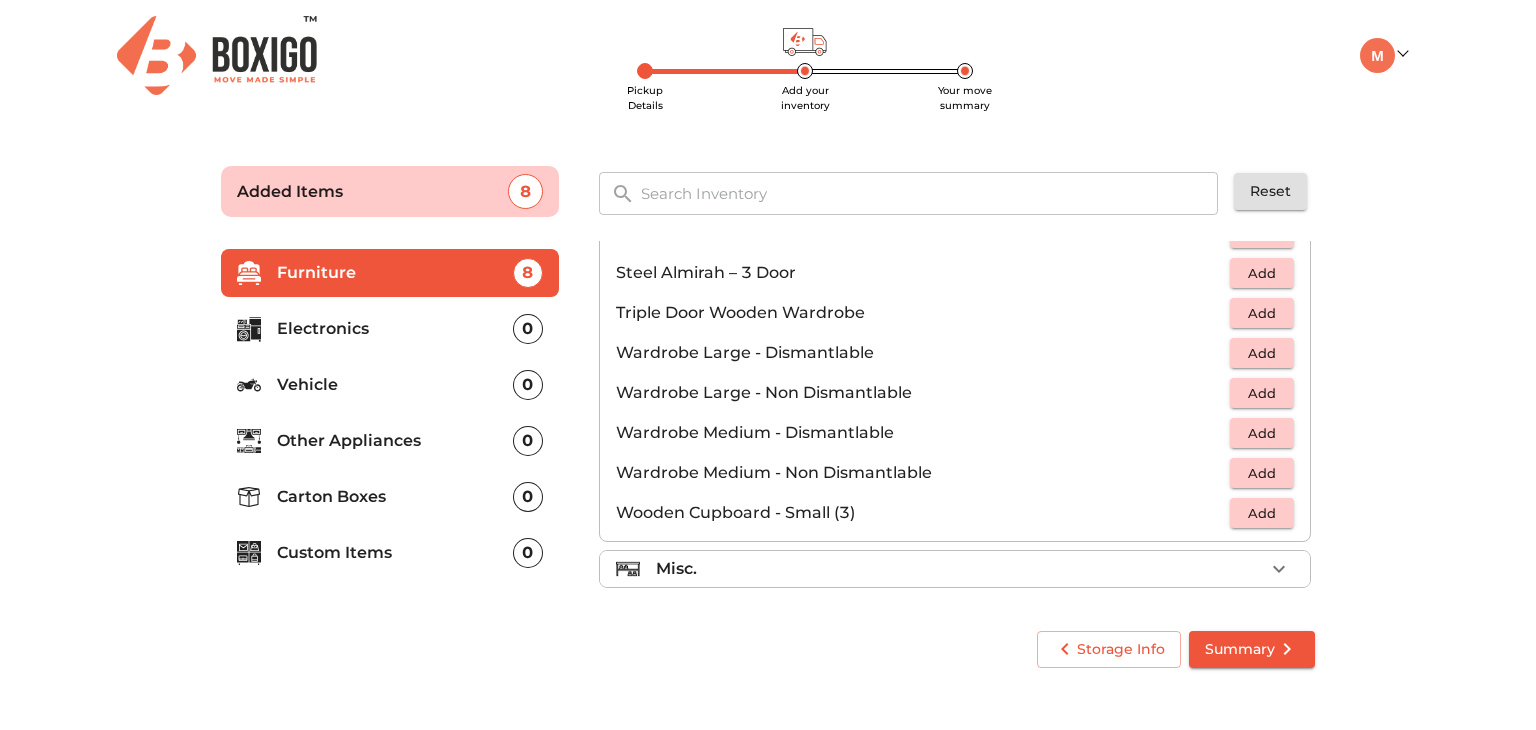 click on "Misc." at bounding box center [960, 569] 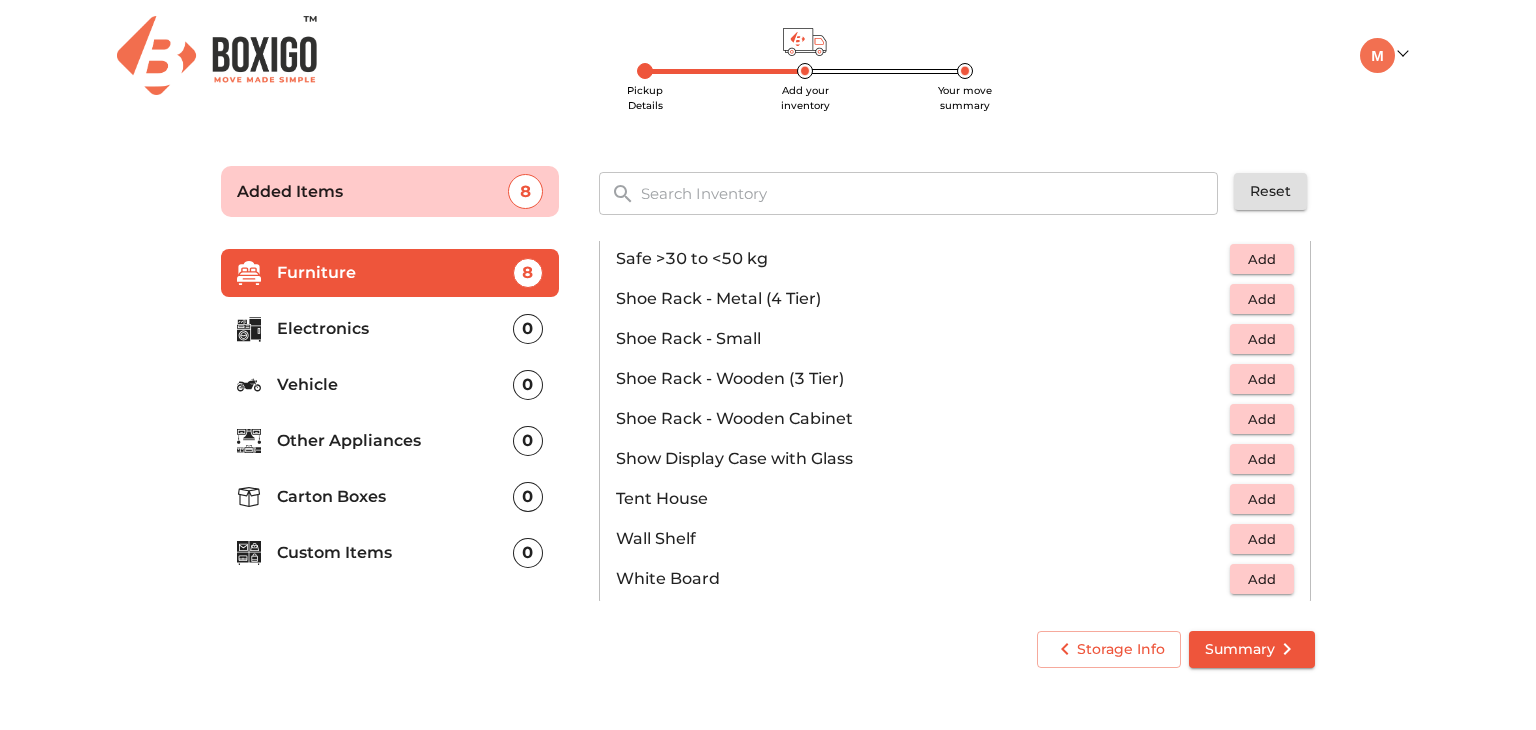 scroll, scrollTop: 1072, scrollLeft: 0, axis: vertical 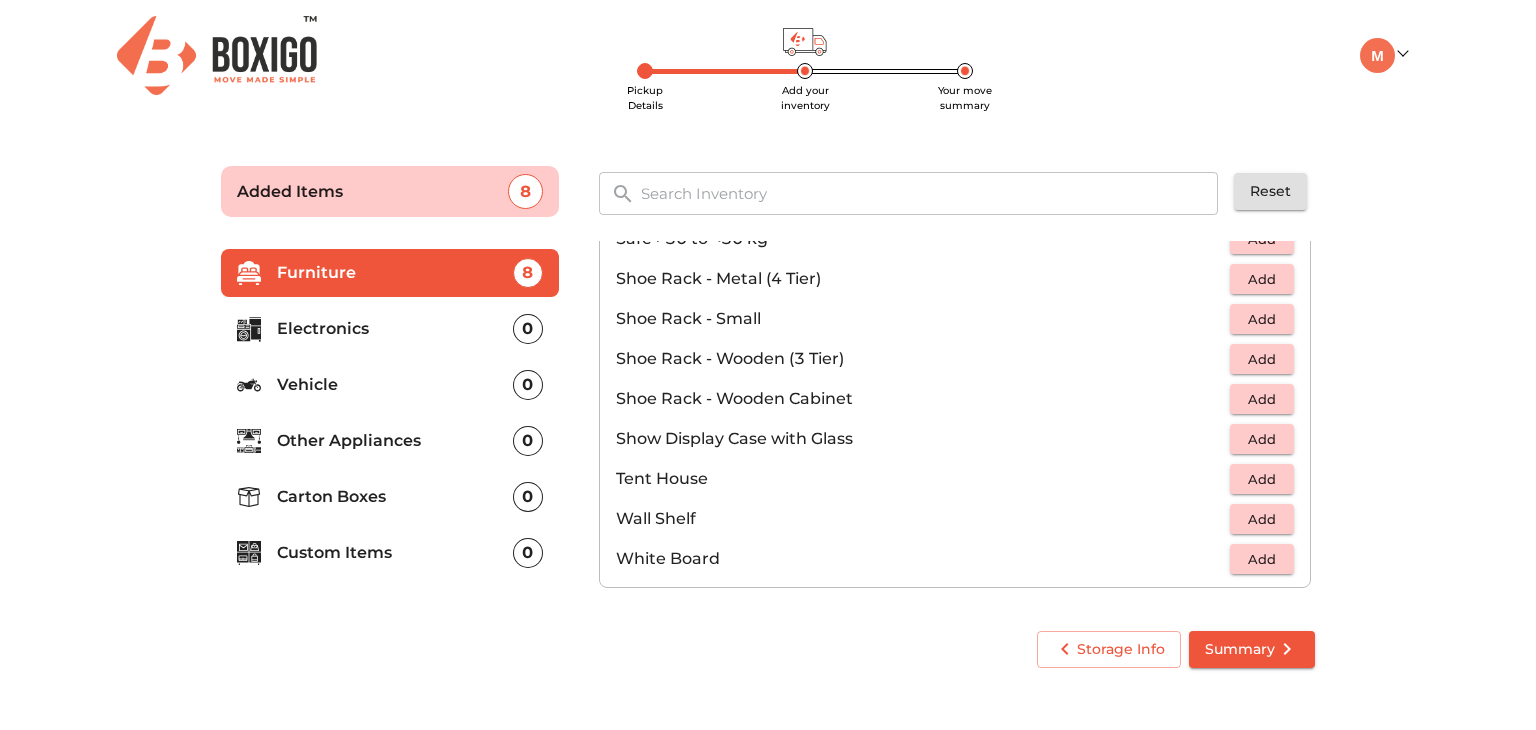 click on "Electronics" at bounding box center (395, 329) 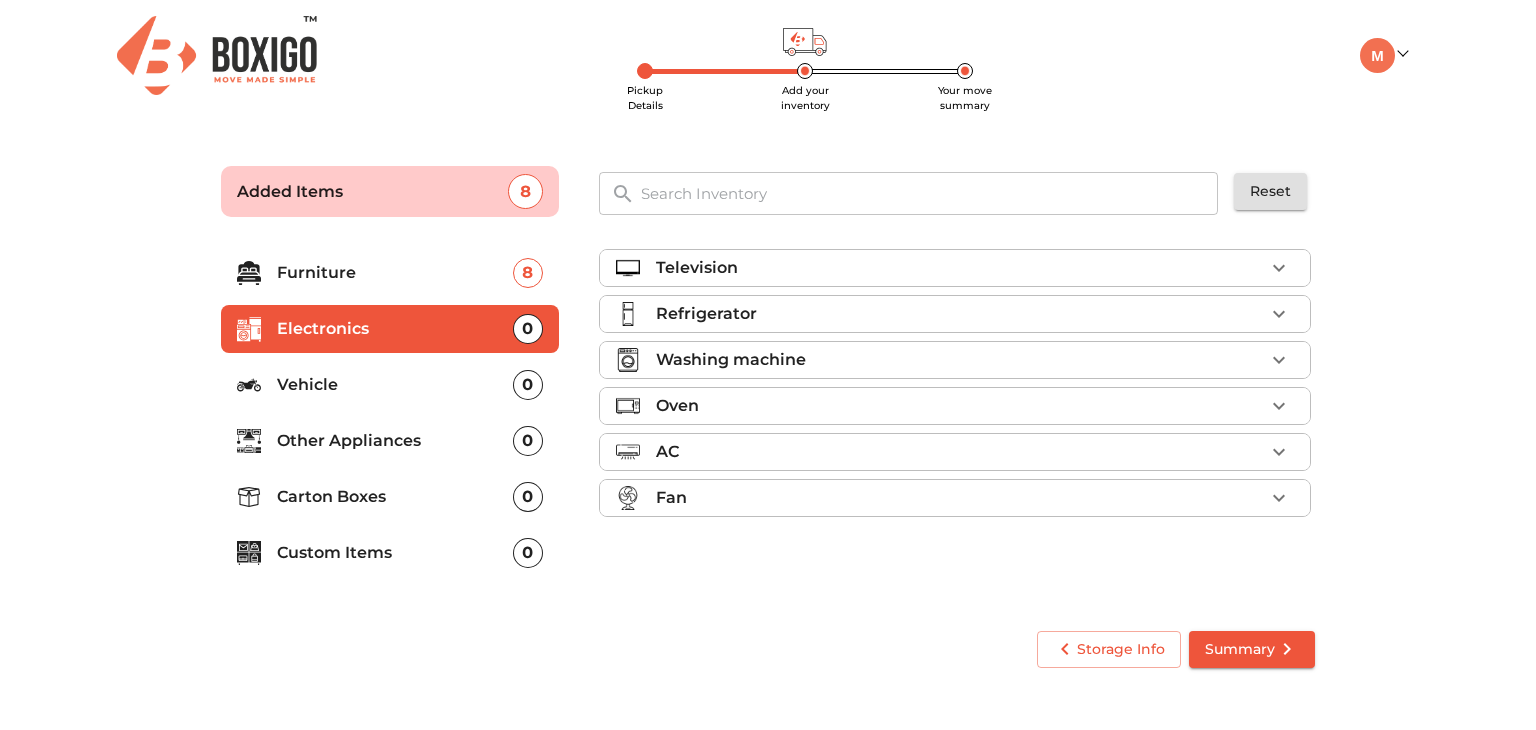click on "Television" at bounding box center (955, 268) 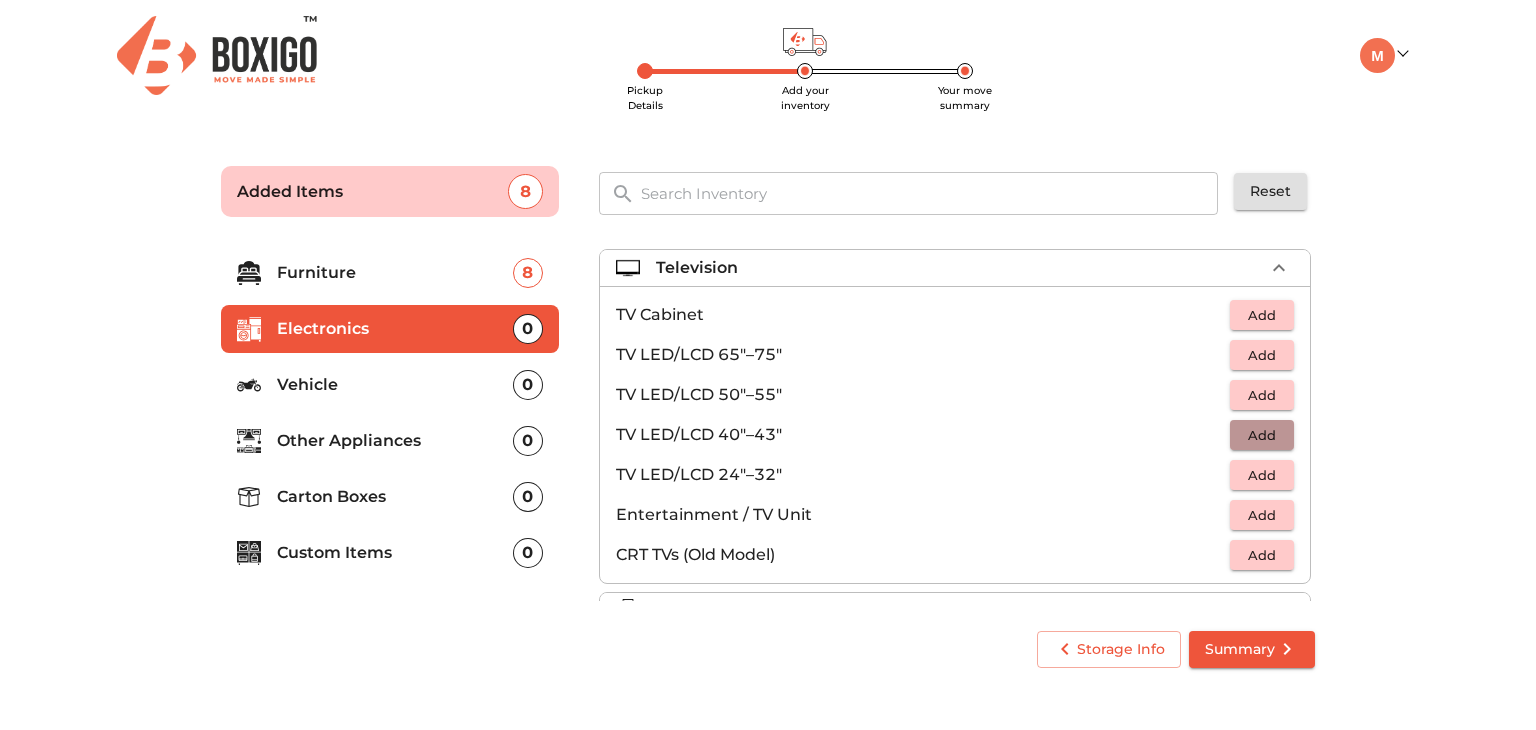 click on "Add" at bounding box center [1262, 435] 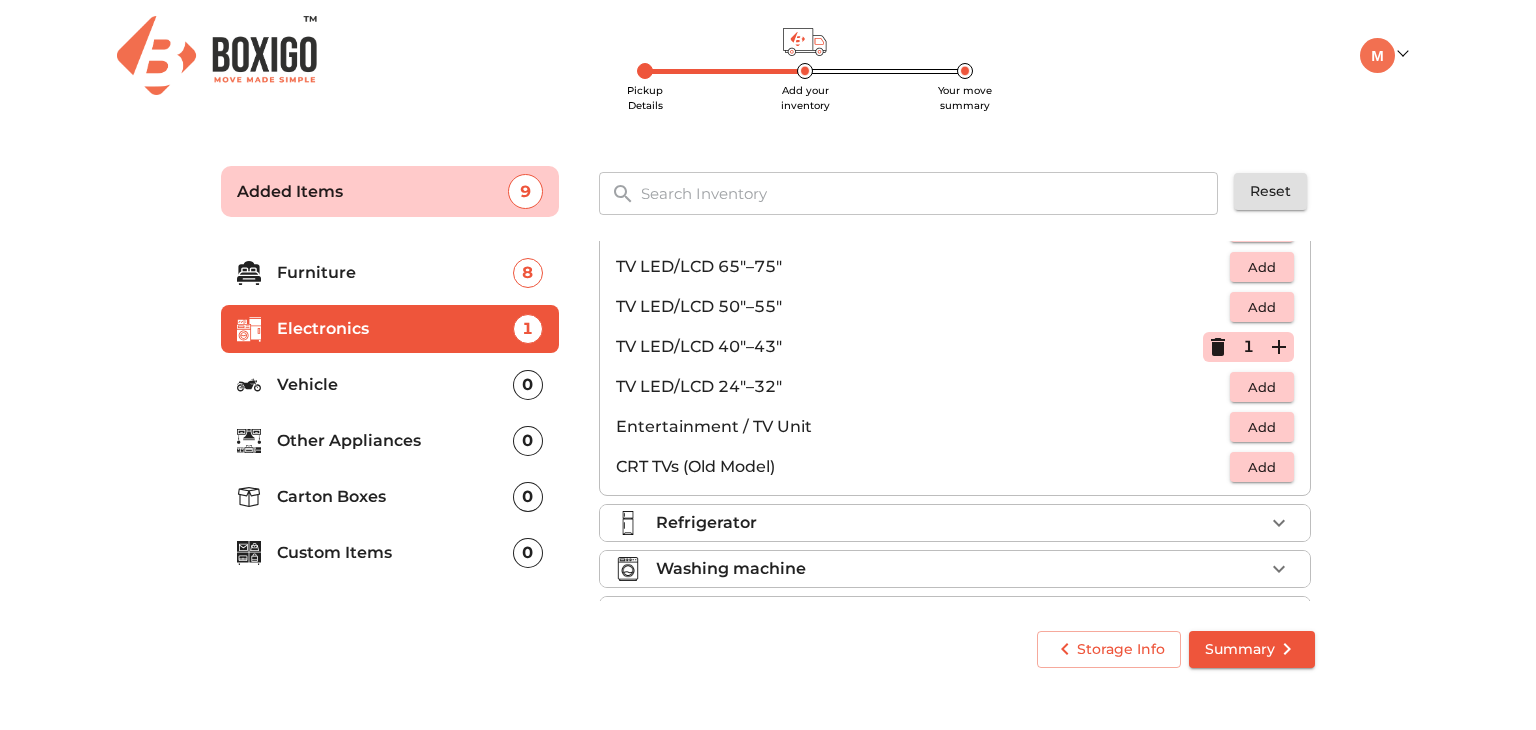scroll, scrollTop: 96, scrollLeft: 0, axis: vertical 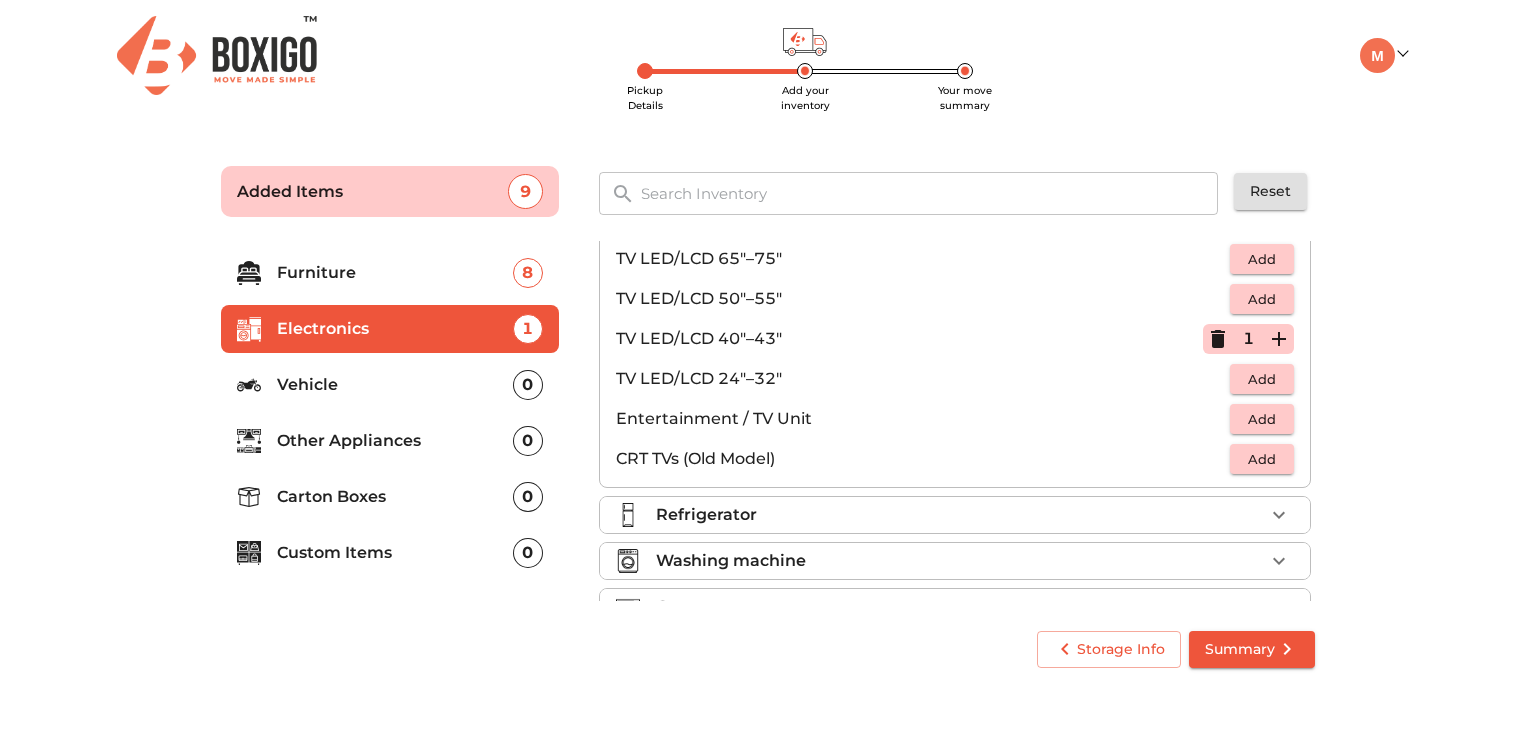 click on "Refrigerator" at bounding box center (960, 515) 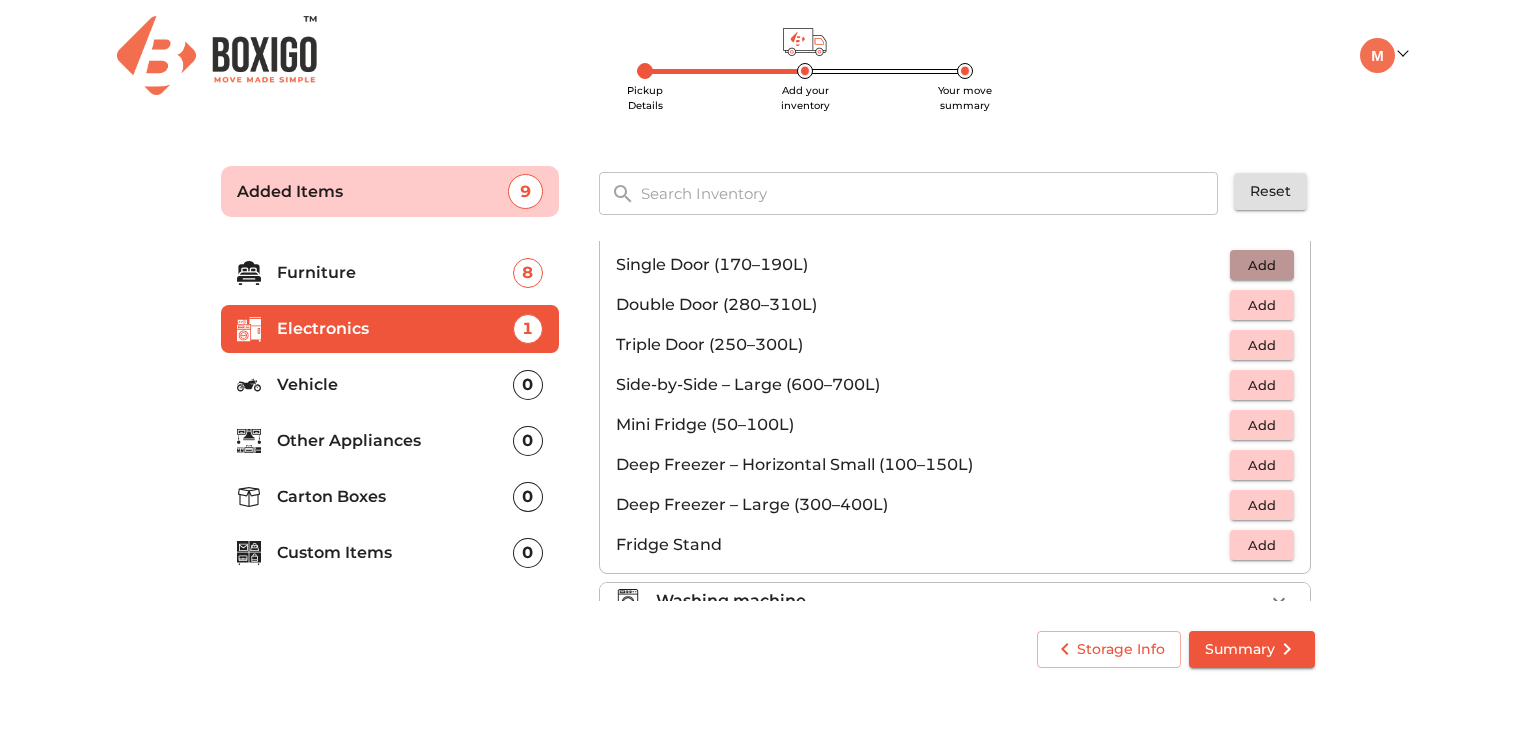click on "Add" at bounding box center (1262, 265) 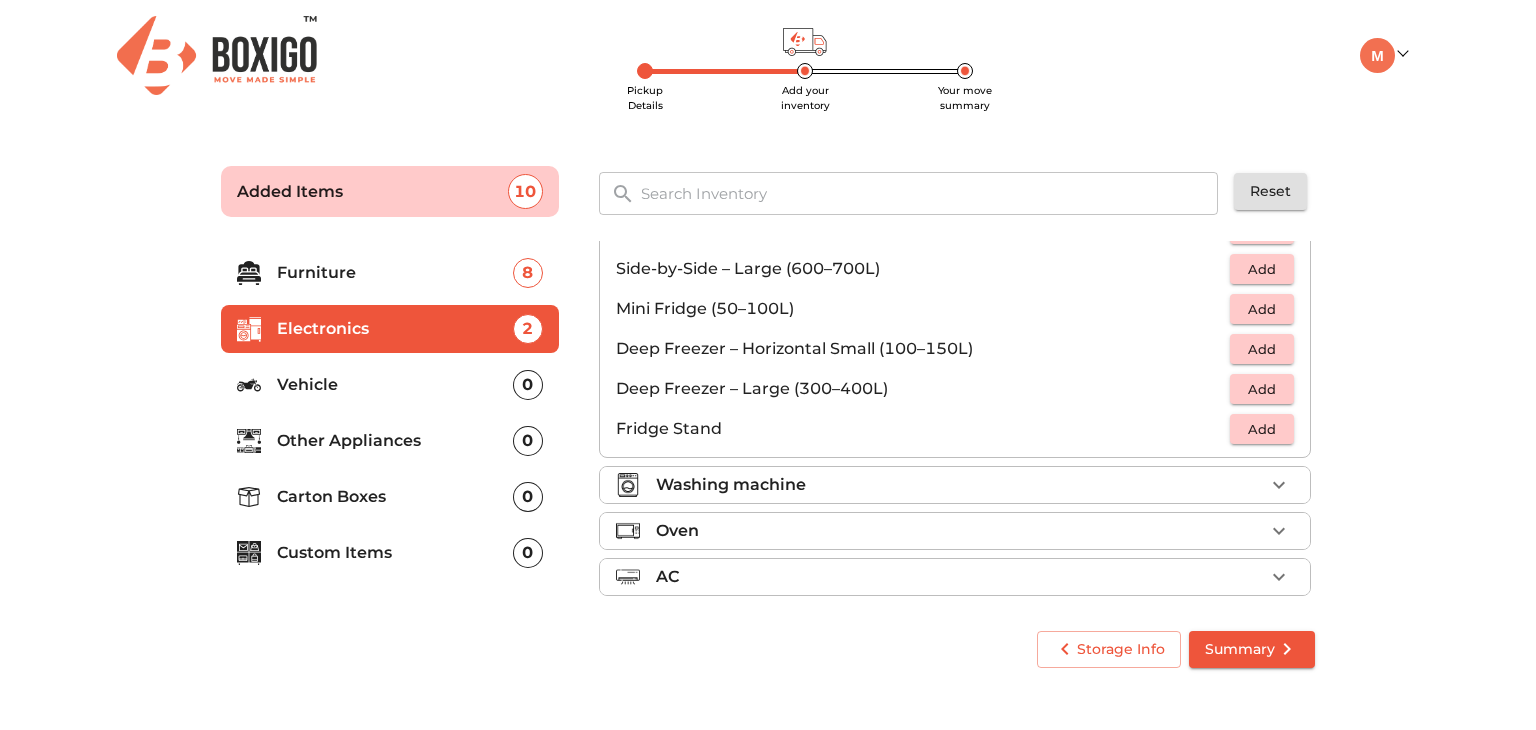 scroll, scrollTop: 212, scrollLeft: 0, axis: vertical 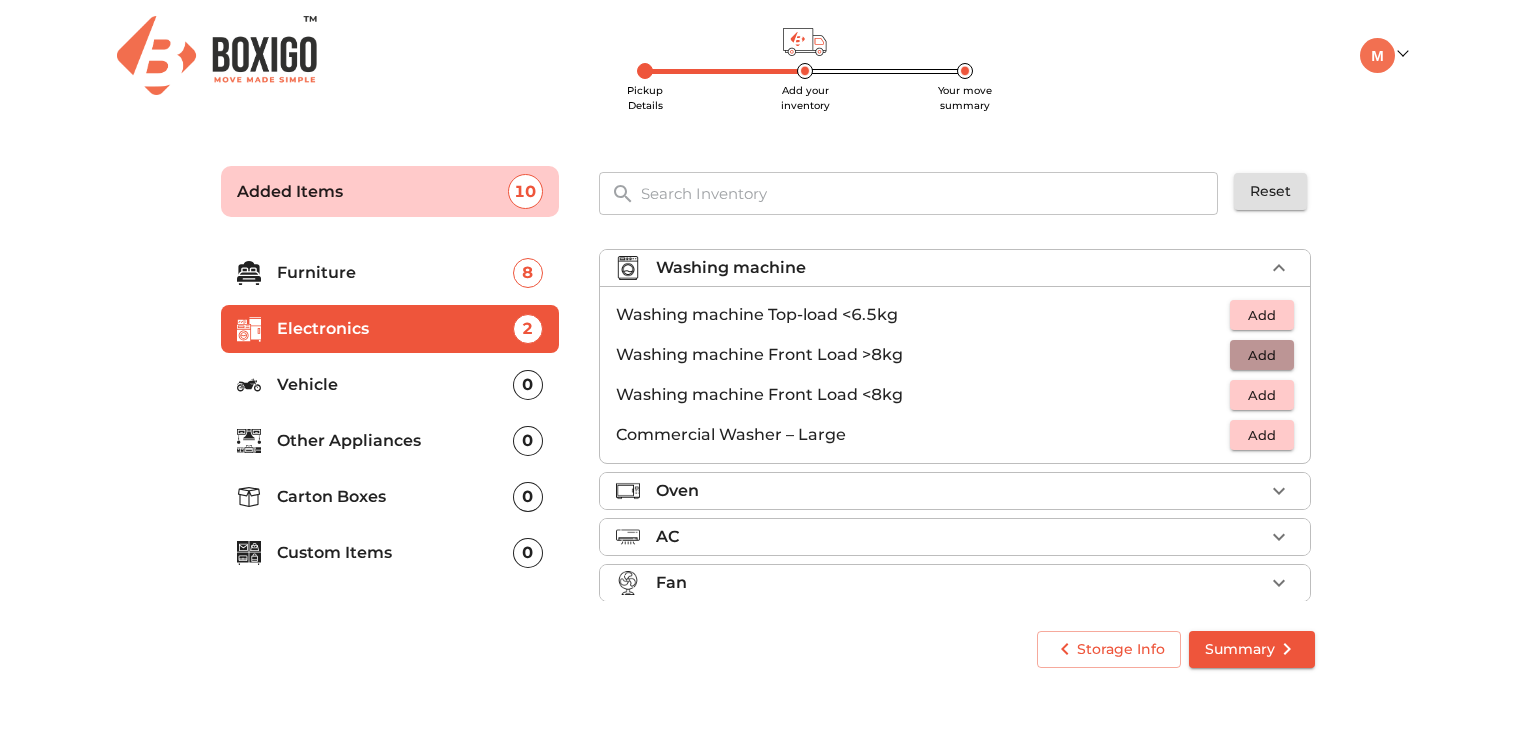click on "Add" at bounding box center (1262, 355) 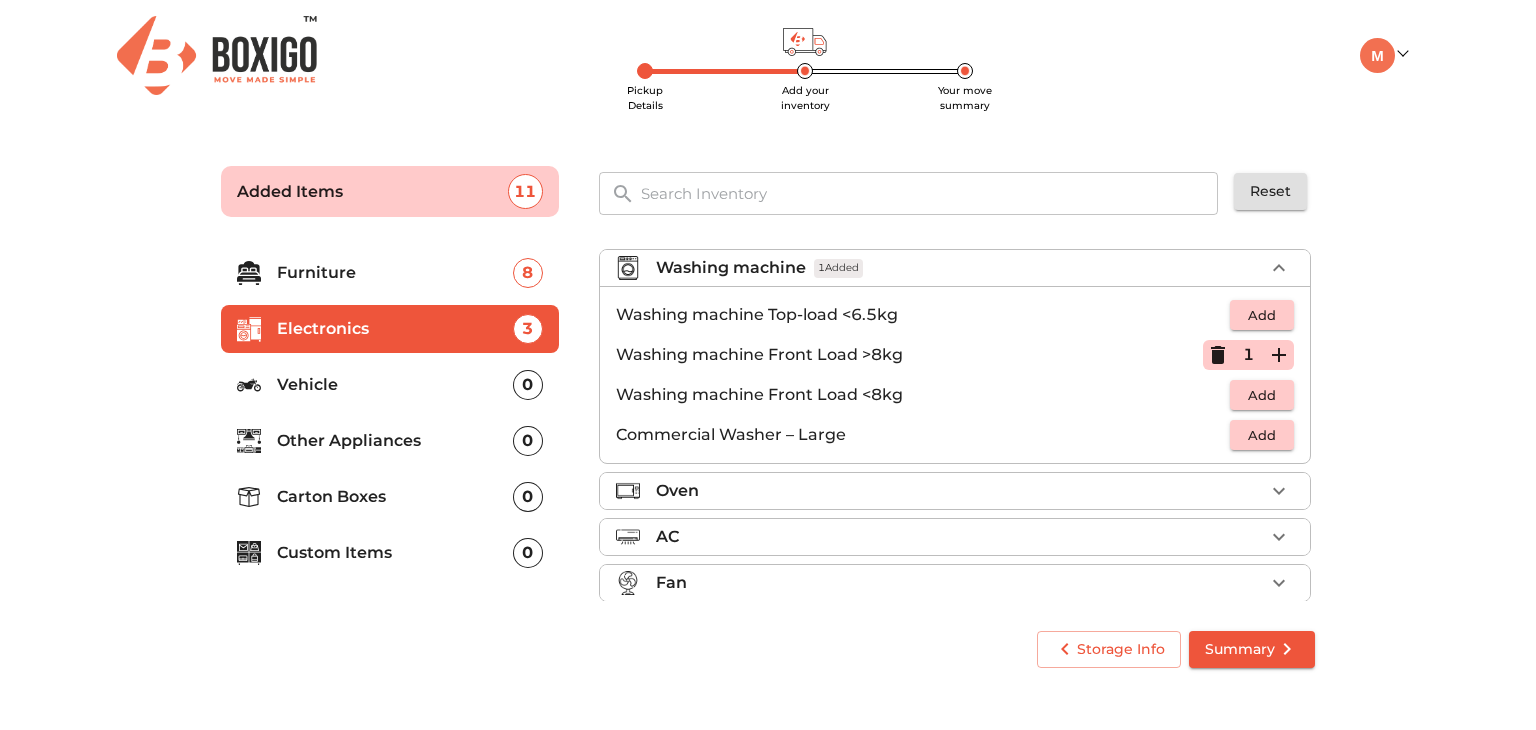 scroll, scrollTop: 106, scrollLeft: 0, axis: vertical 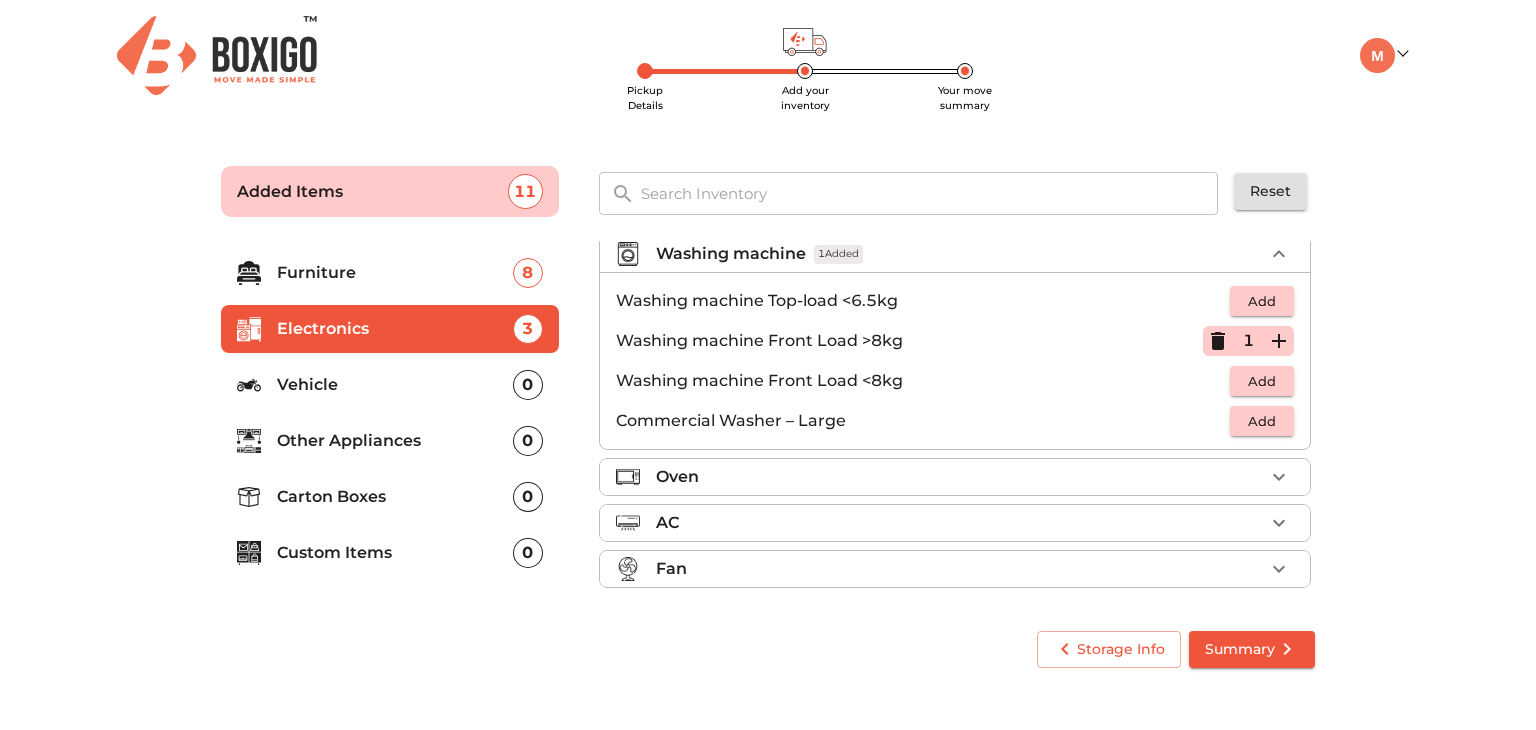 click on "Other Appliances" at bounding box center (395, 441) 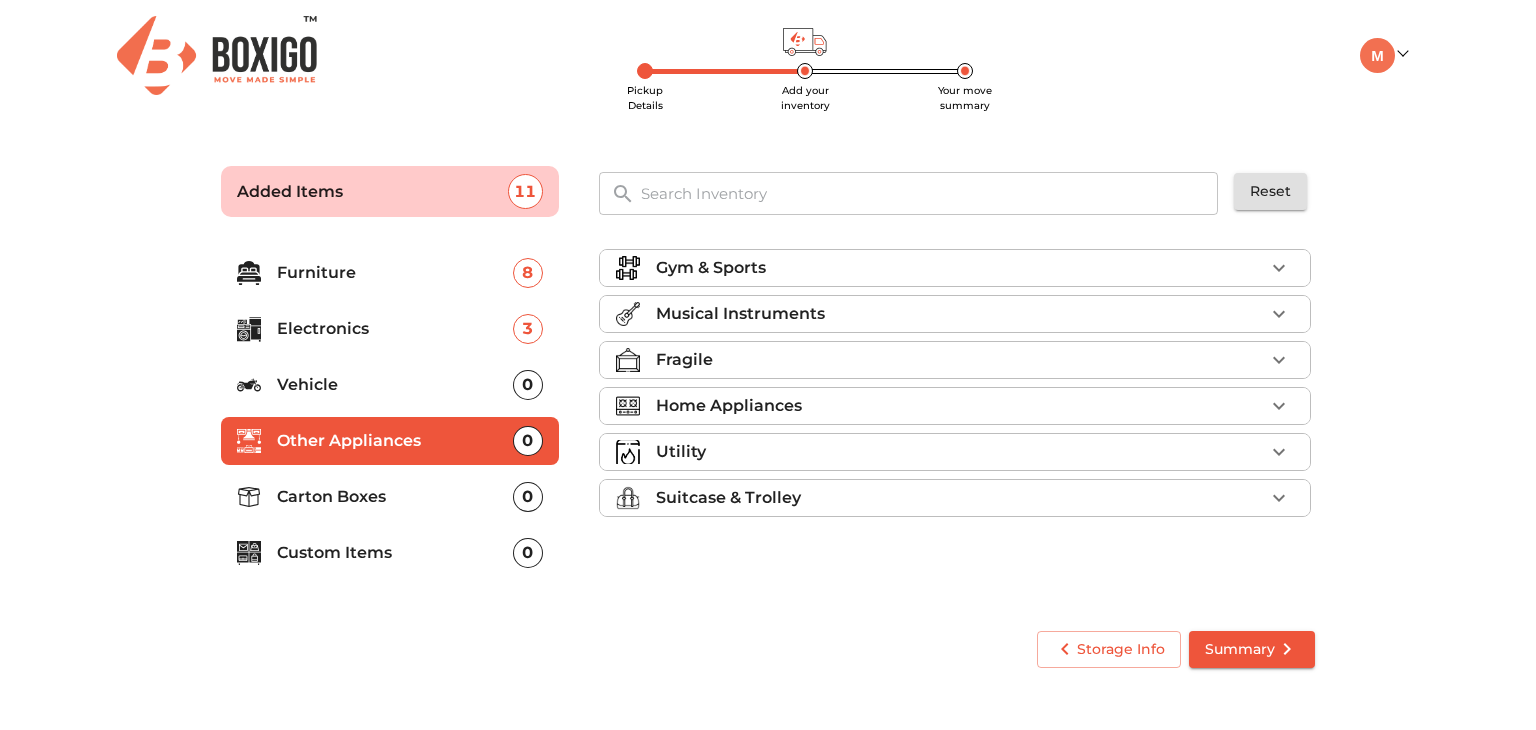 click on "Home Appliances" at bounding box center [960, 406] 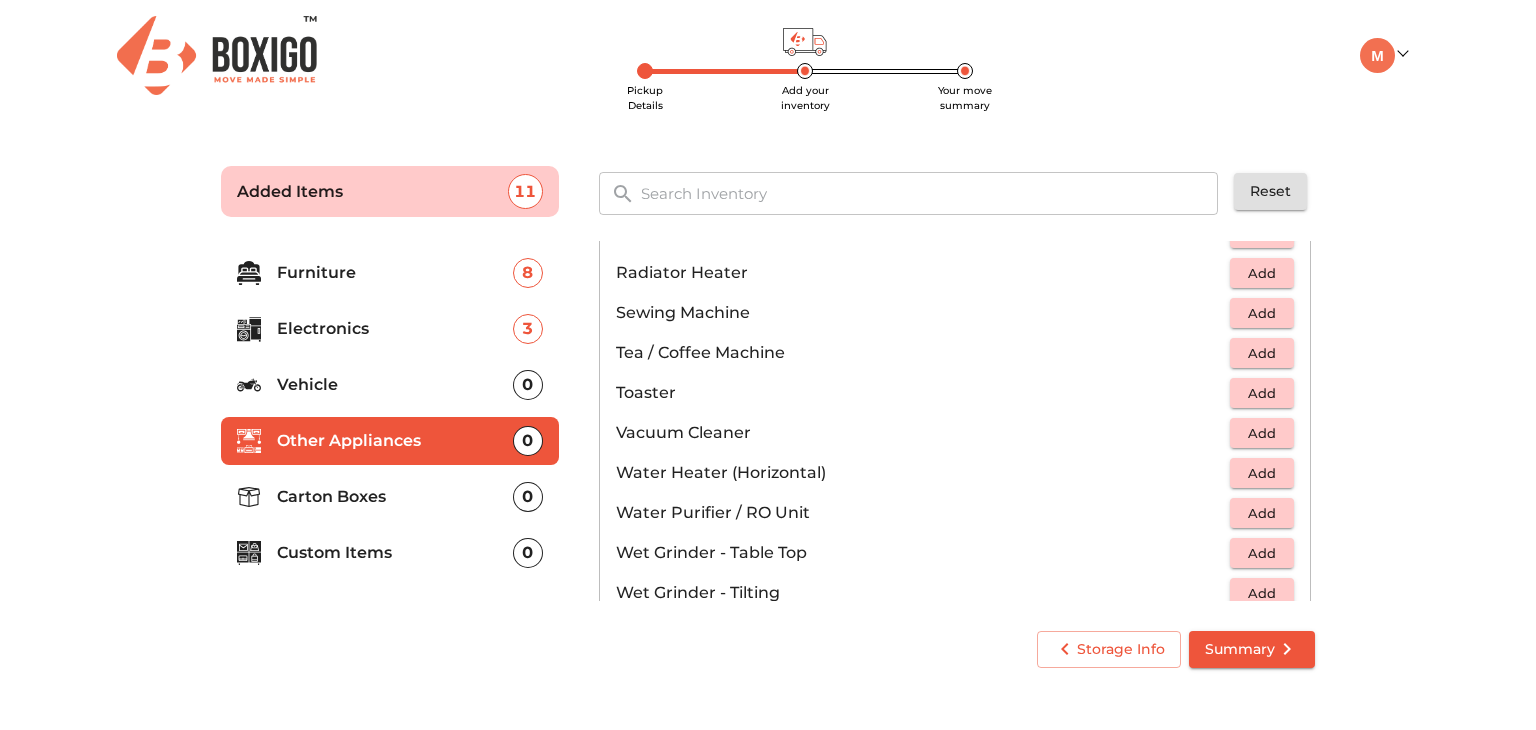 scroll, scrollTop: 1386, scrollLeft: 0, axis: vertical 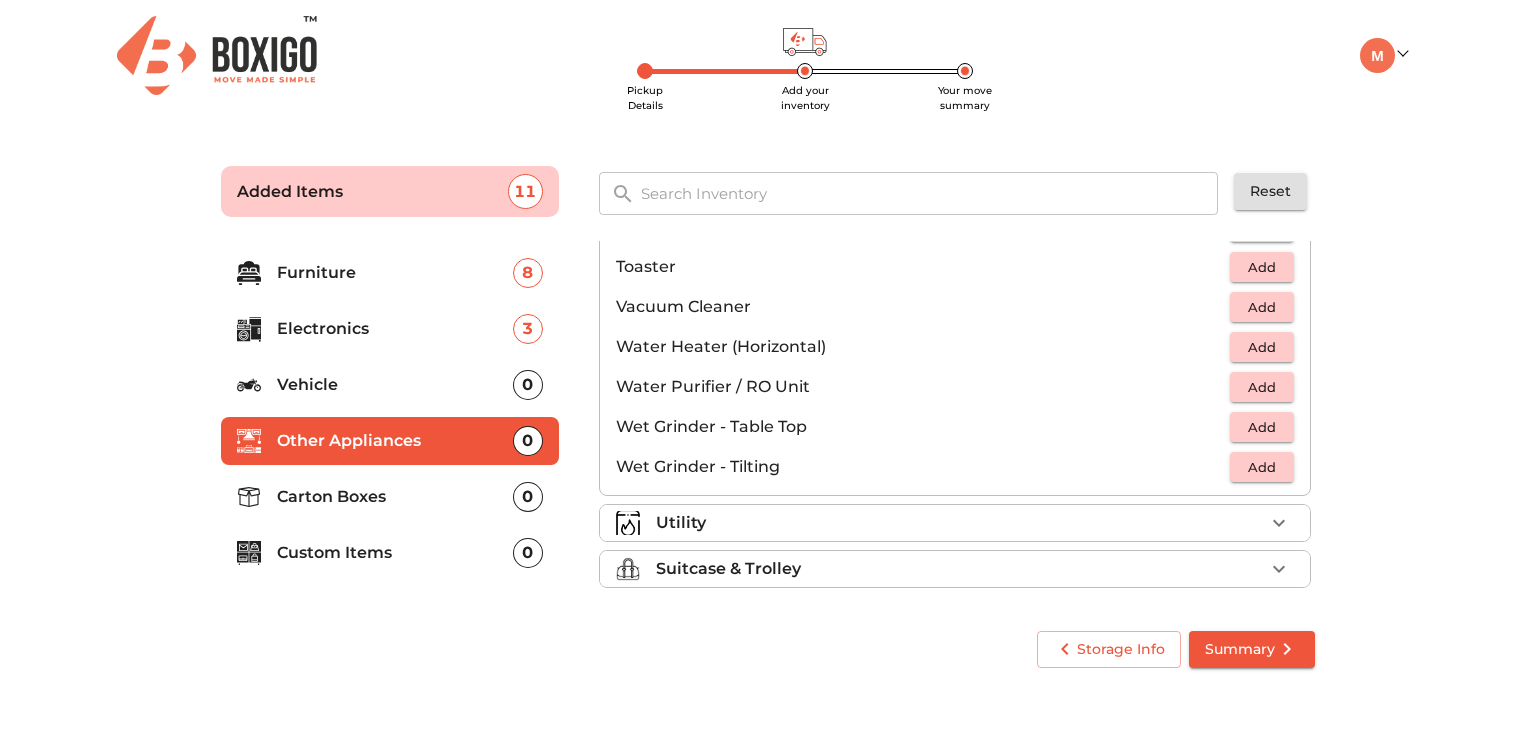 click on "Carton Boxes" at bounding box center [395, 497] 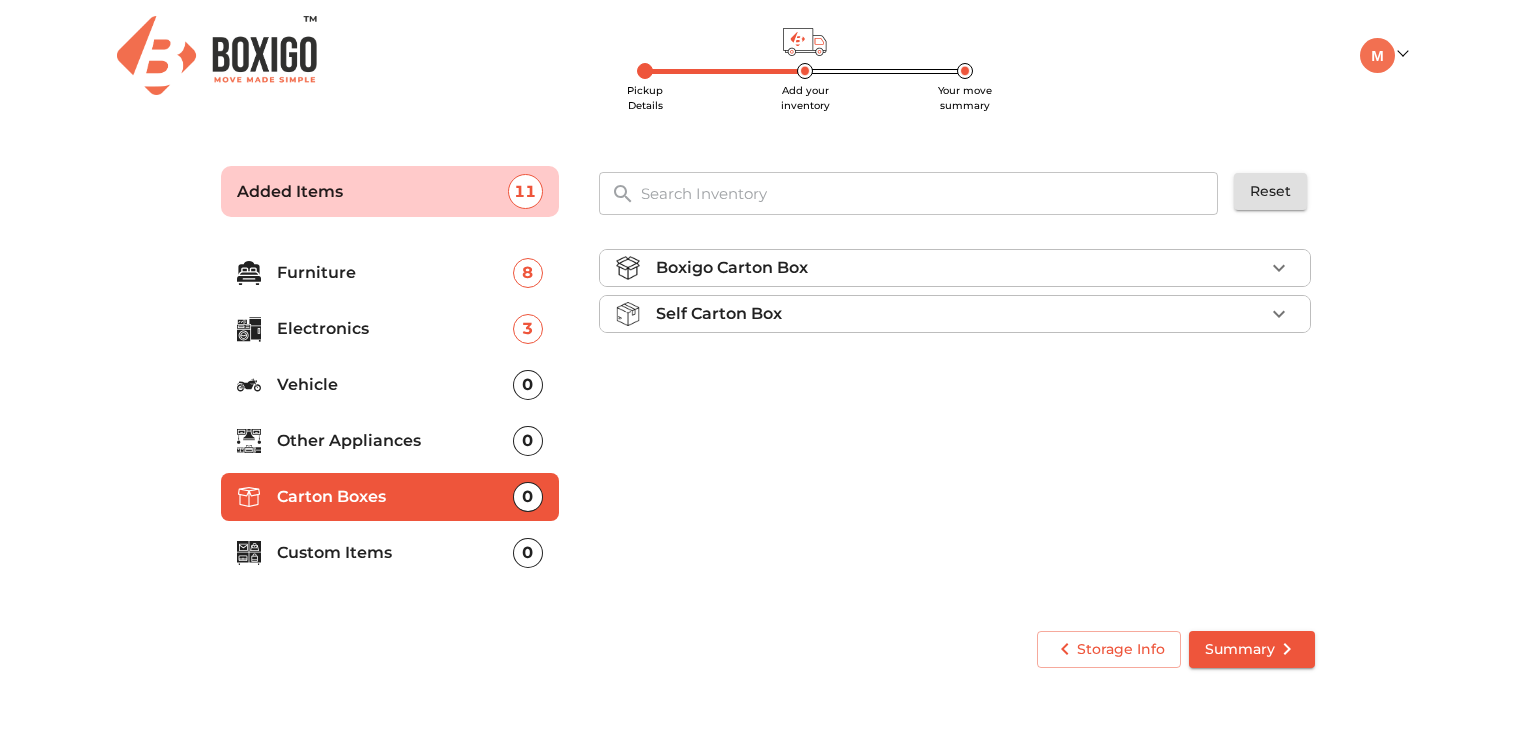 click on "Boxigo Carton Box" at bounding box center [960, 268] 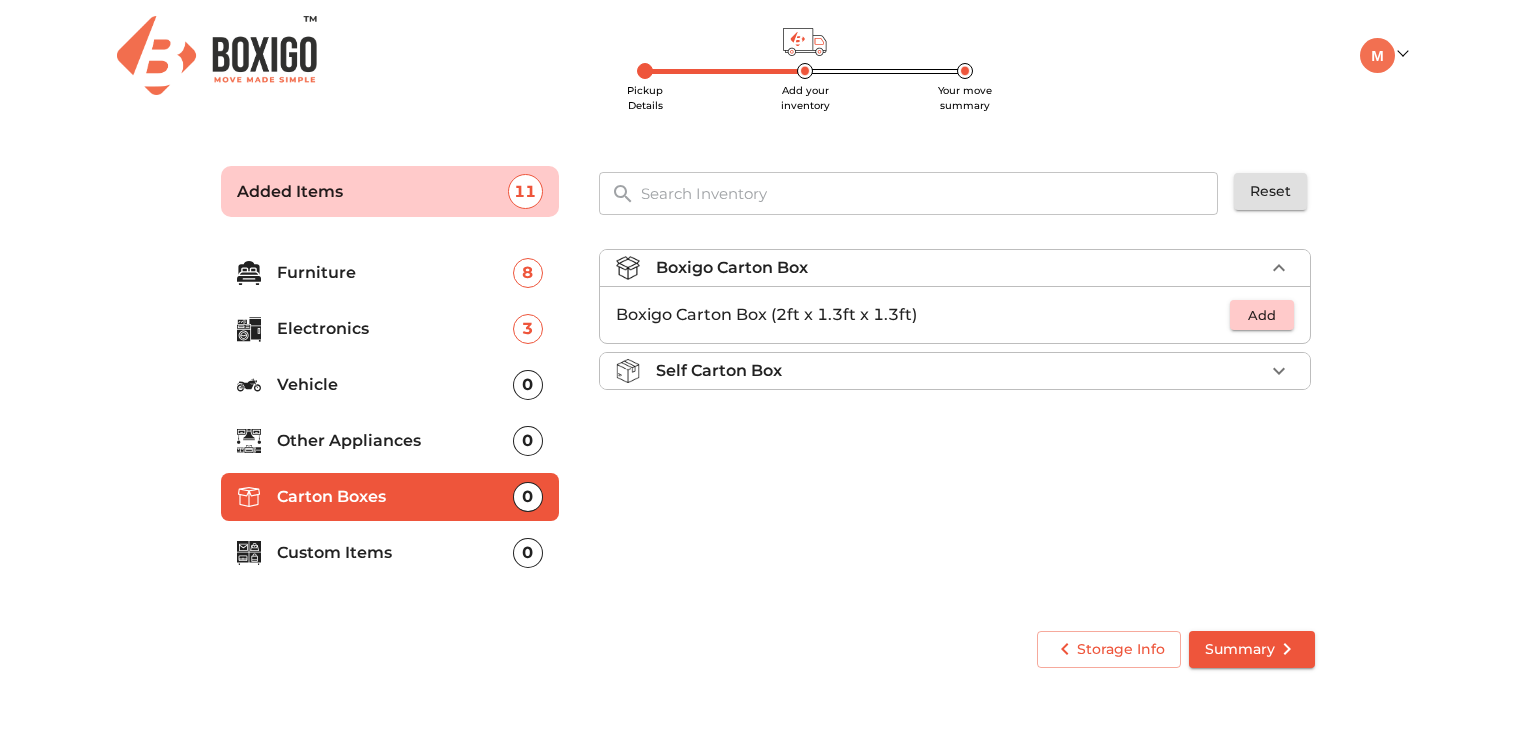 click on "Self Carton Box" at bounding box center (960, 371) 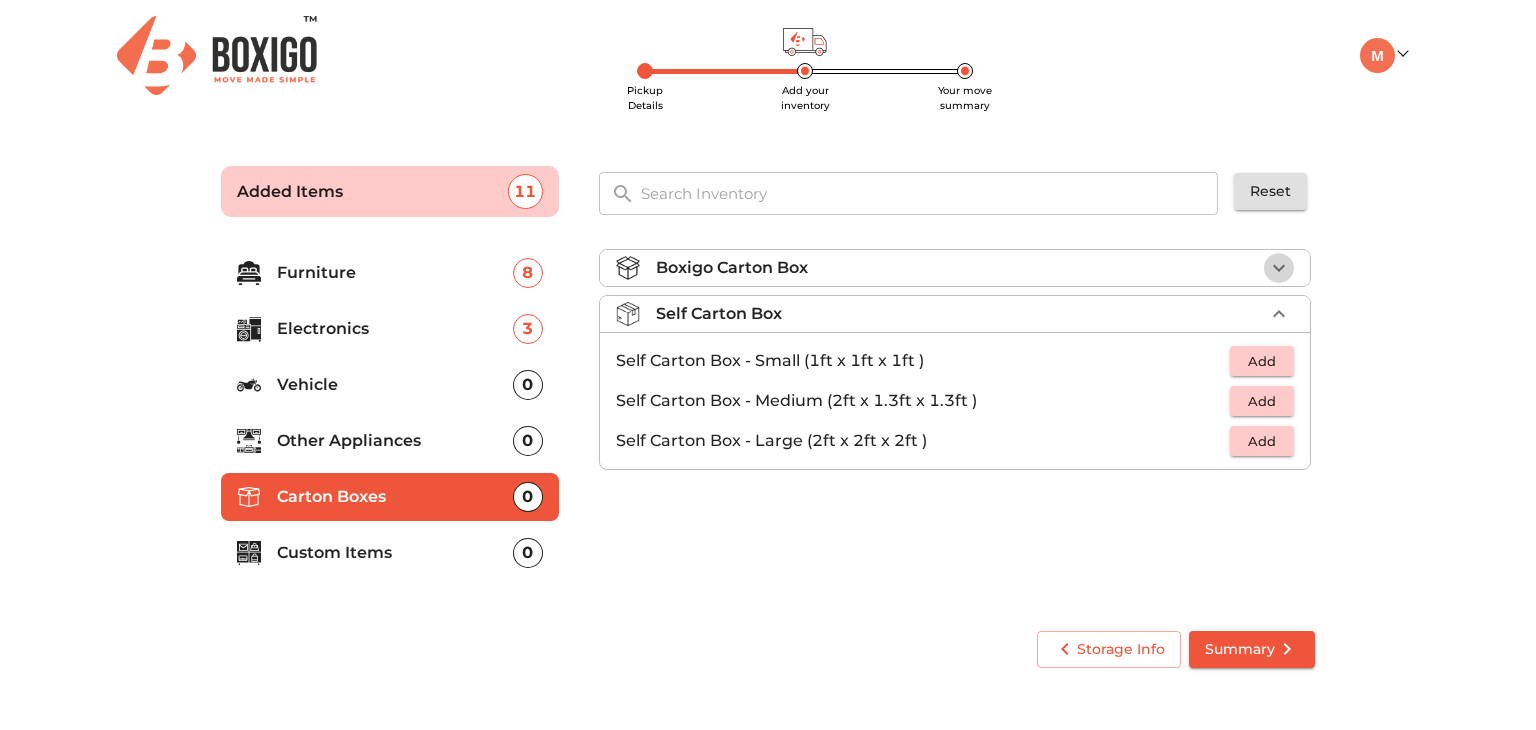 click 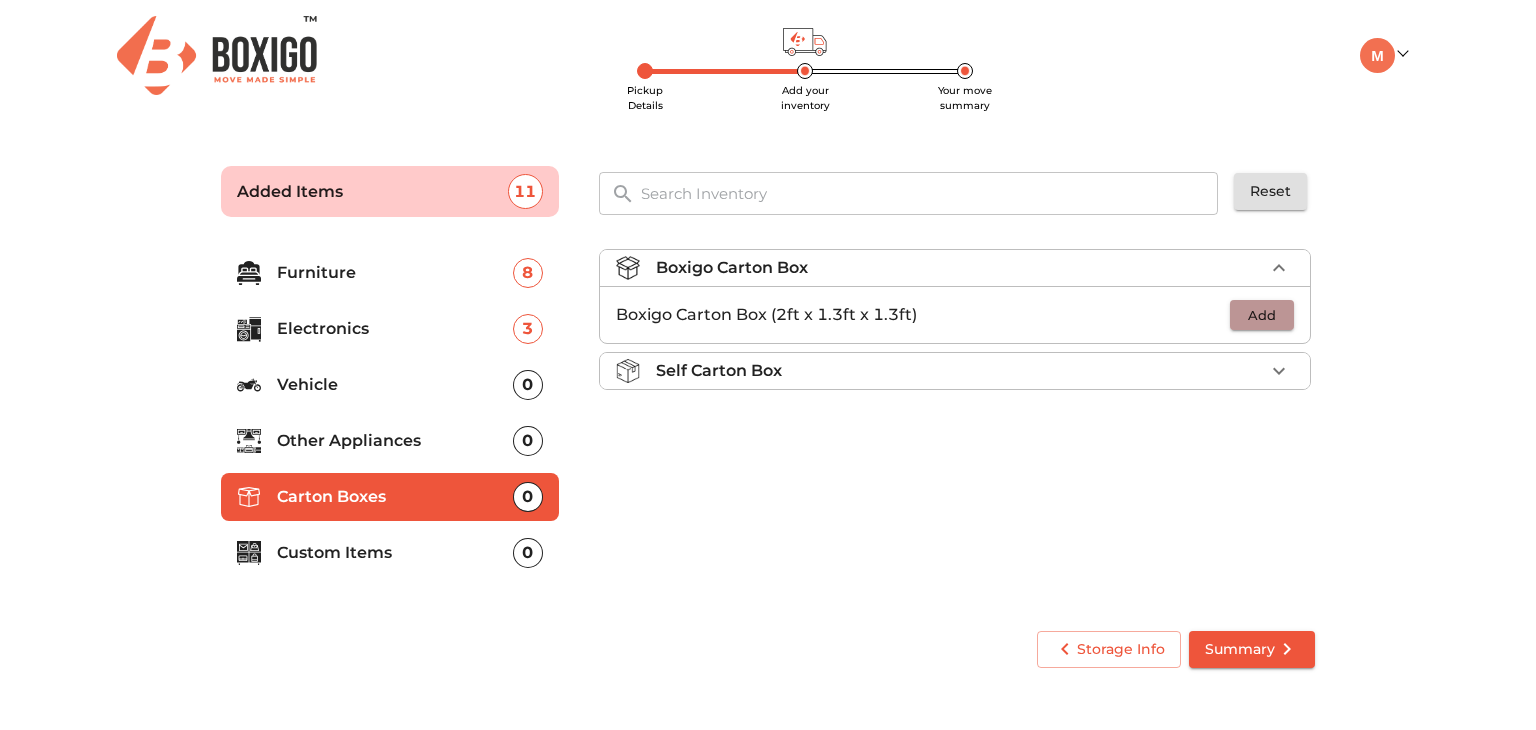 click on "Add" at bounding box center (1262, 315) 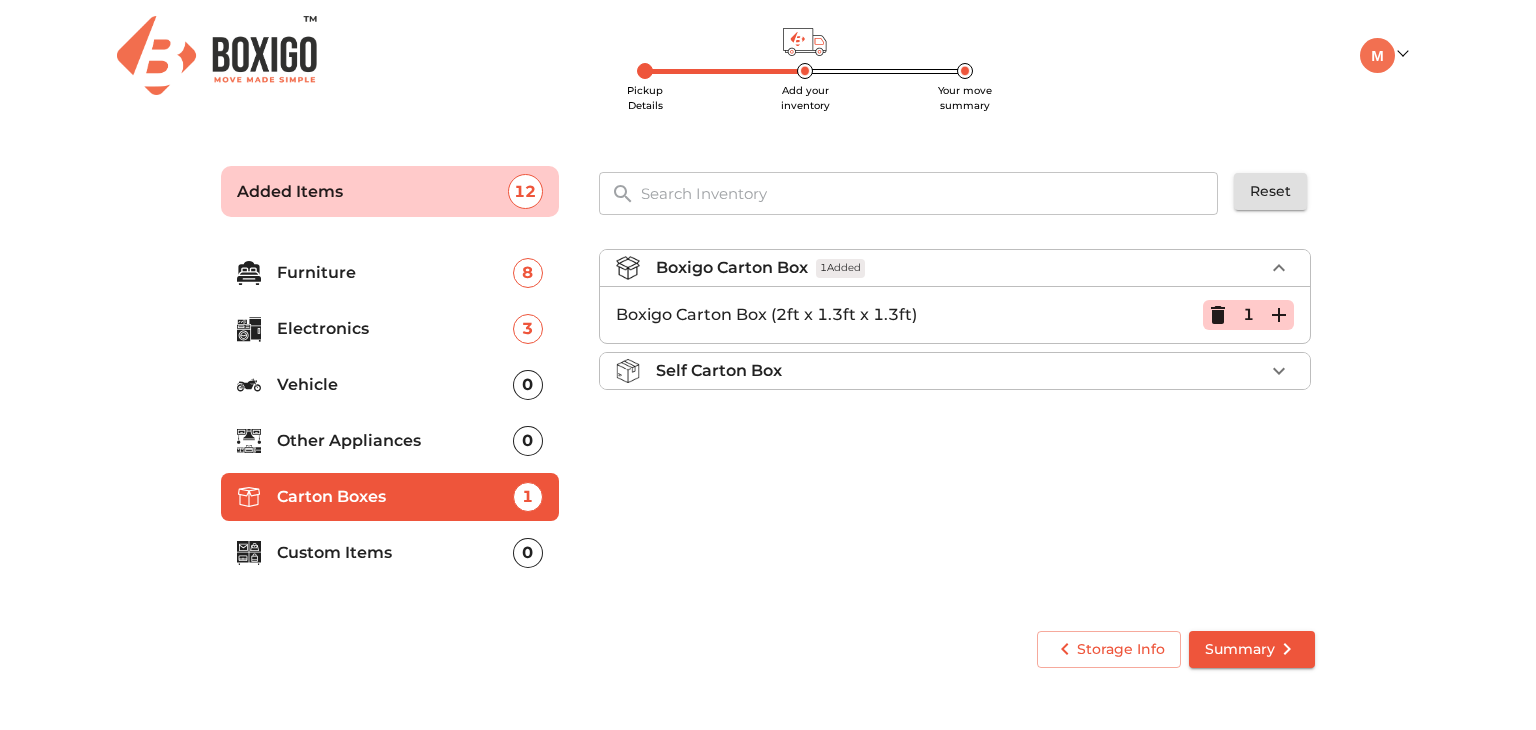 click 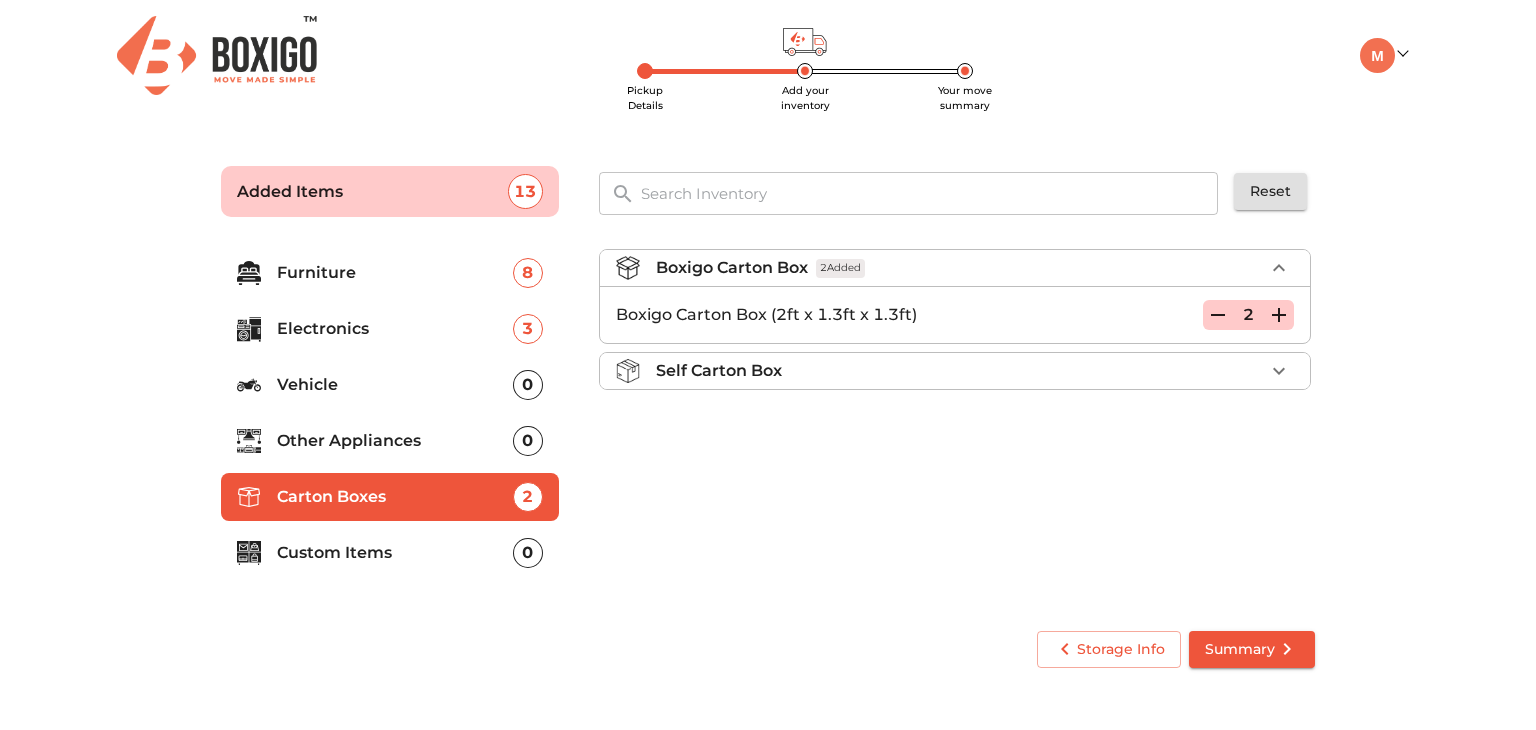 click 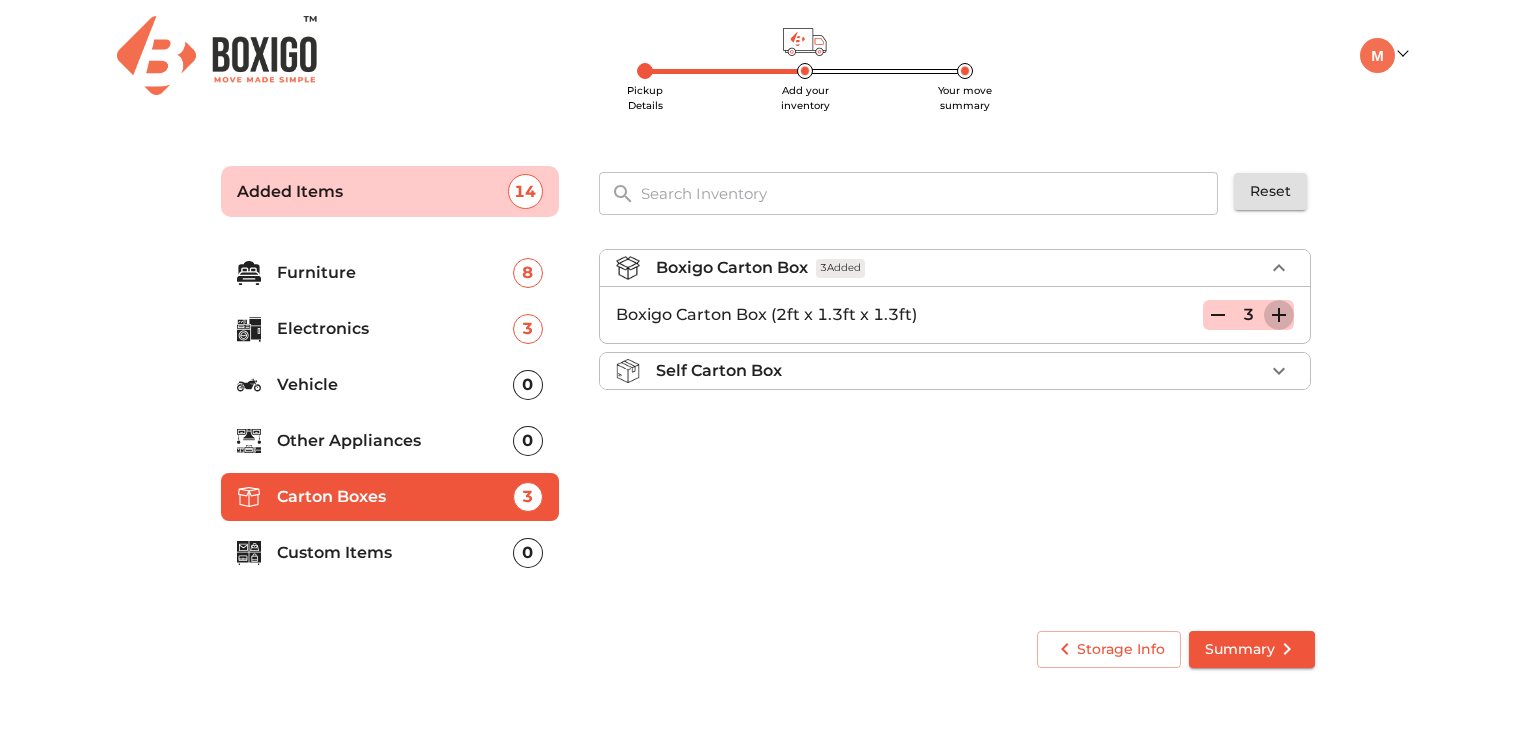 click 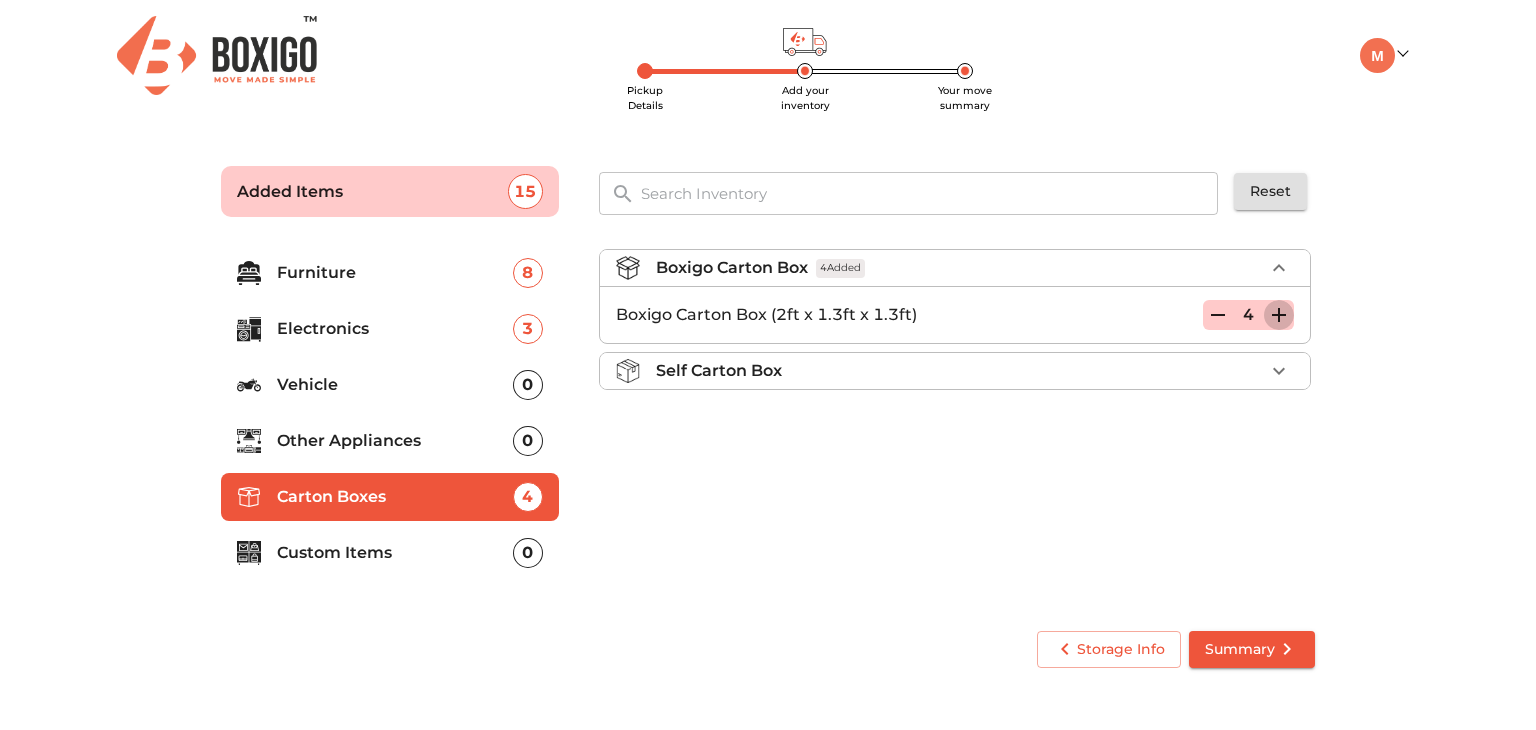 click 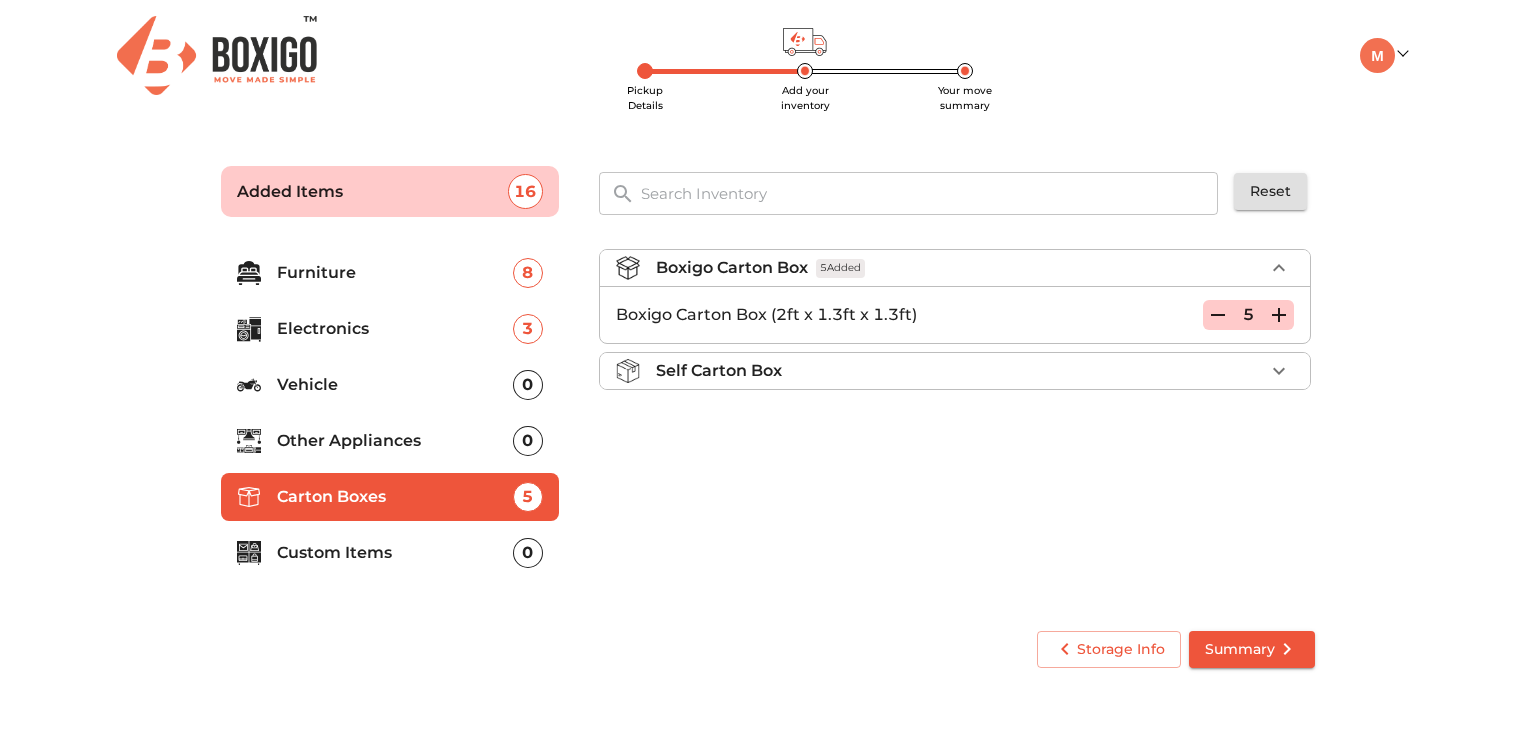 click on "Custom Items" at bounding box center (395, 553) 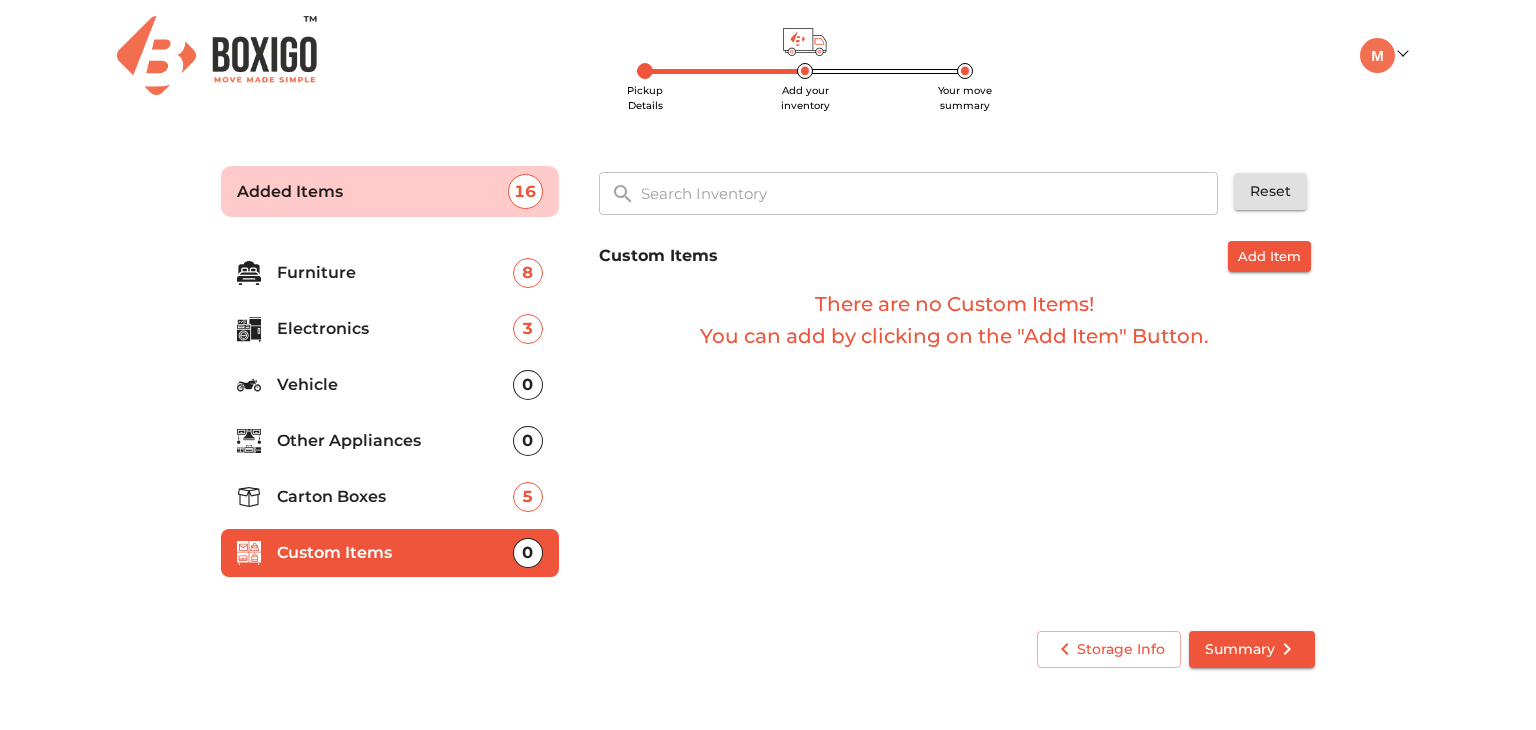 click on "Other Appliances" at bounding box center (395, 441) 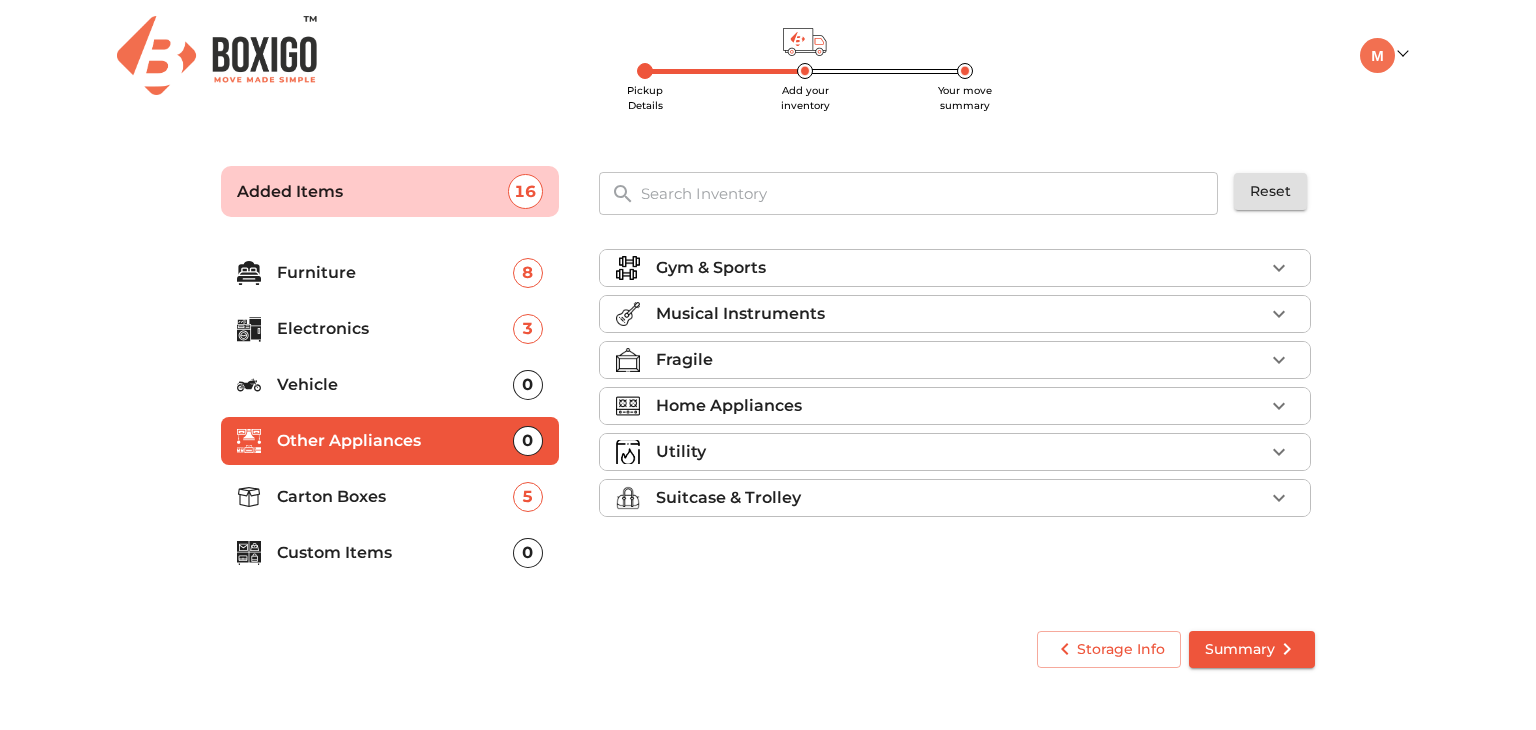 click on "Home Appliances" at bounding box center (955, 406) 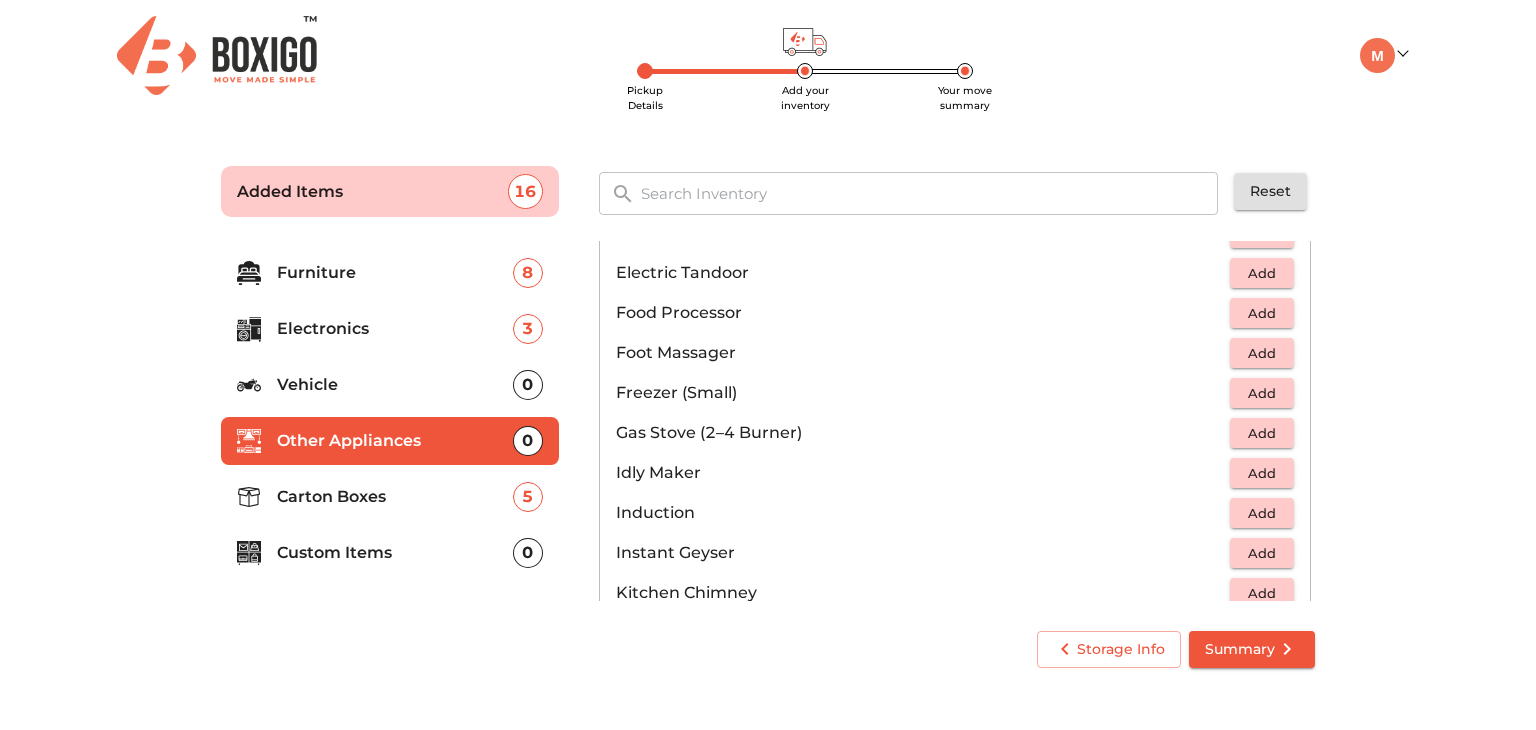 scroll, scrollTop: 718, scrollLeft: 0, axis: vertical 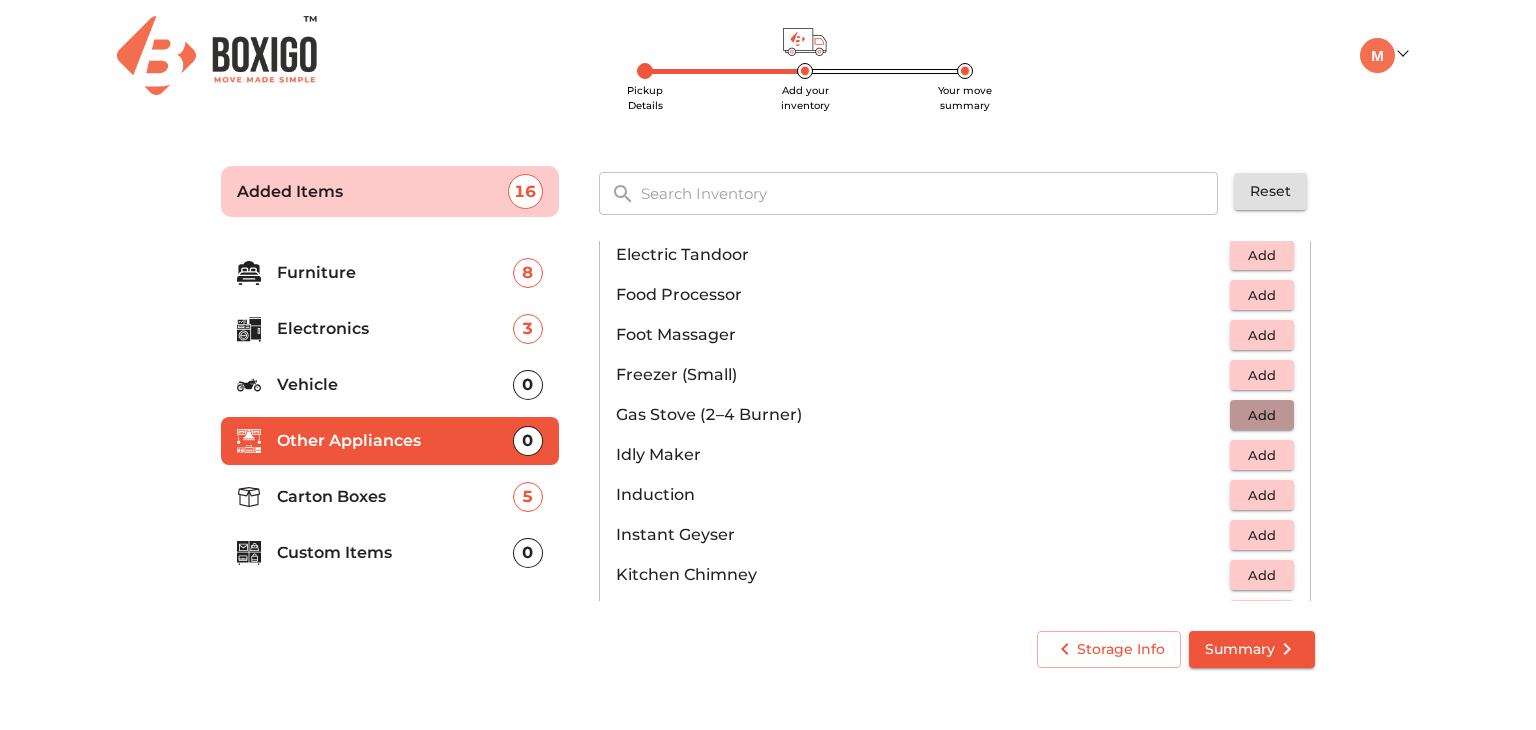 click on "Add" at bounding box center [1262, 415] 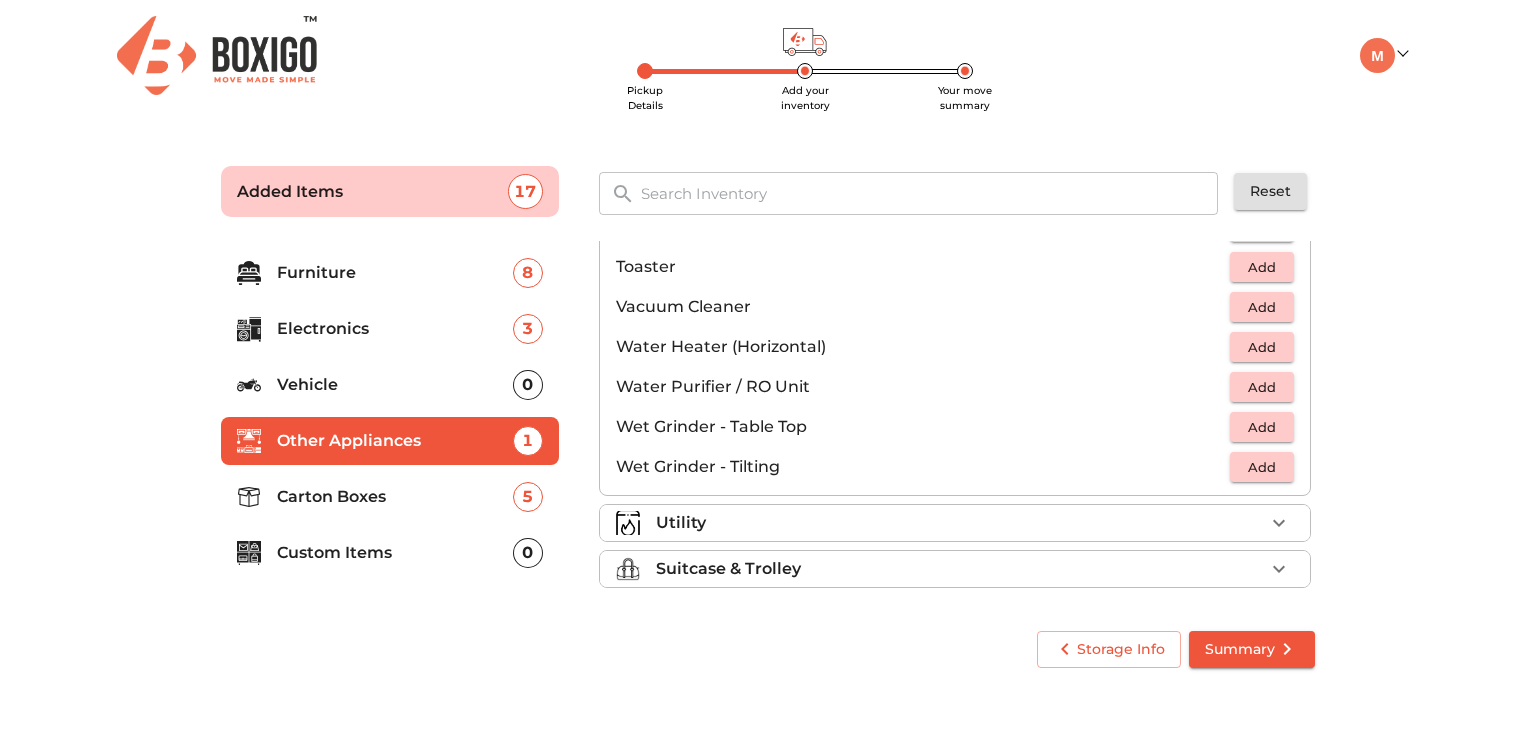 scroll, scrollTop: 1385, scrollLeft: 0, axis: vertical 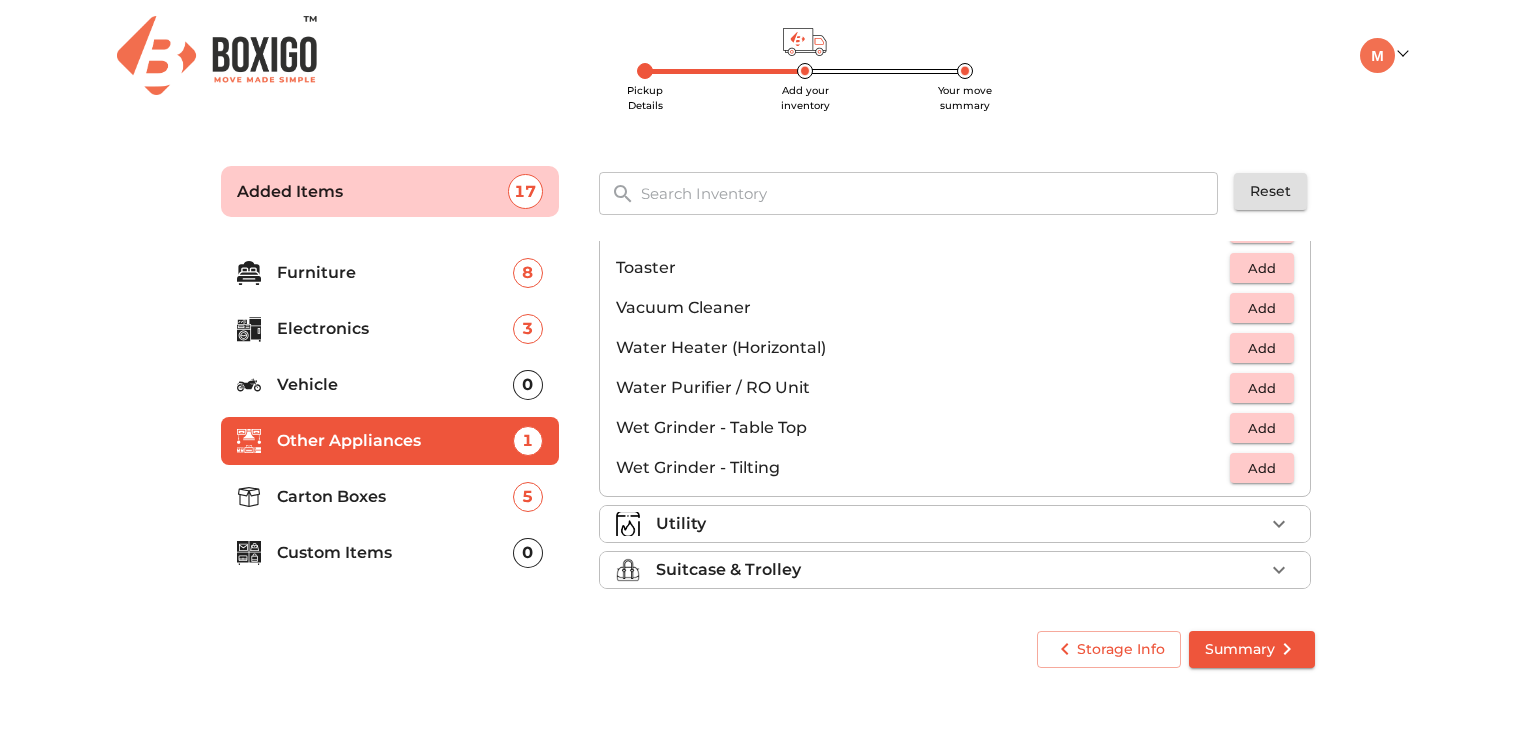 click on "Utility" at bounding box center [955, 524] 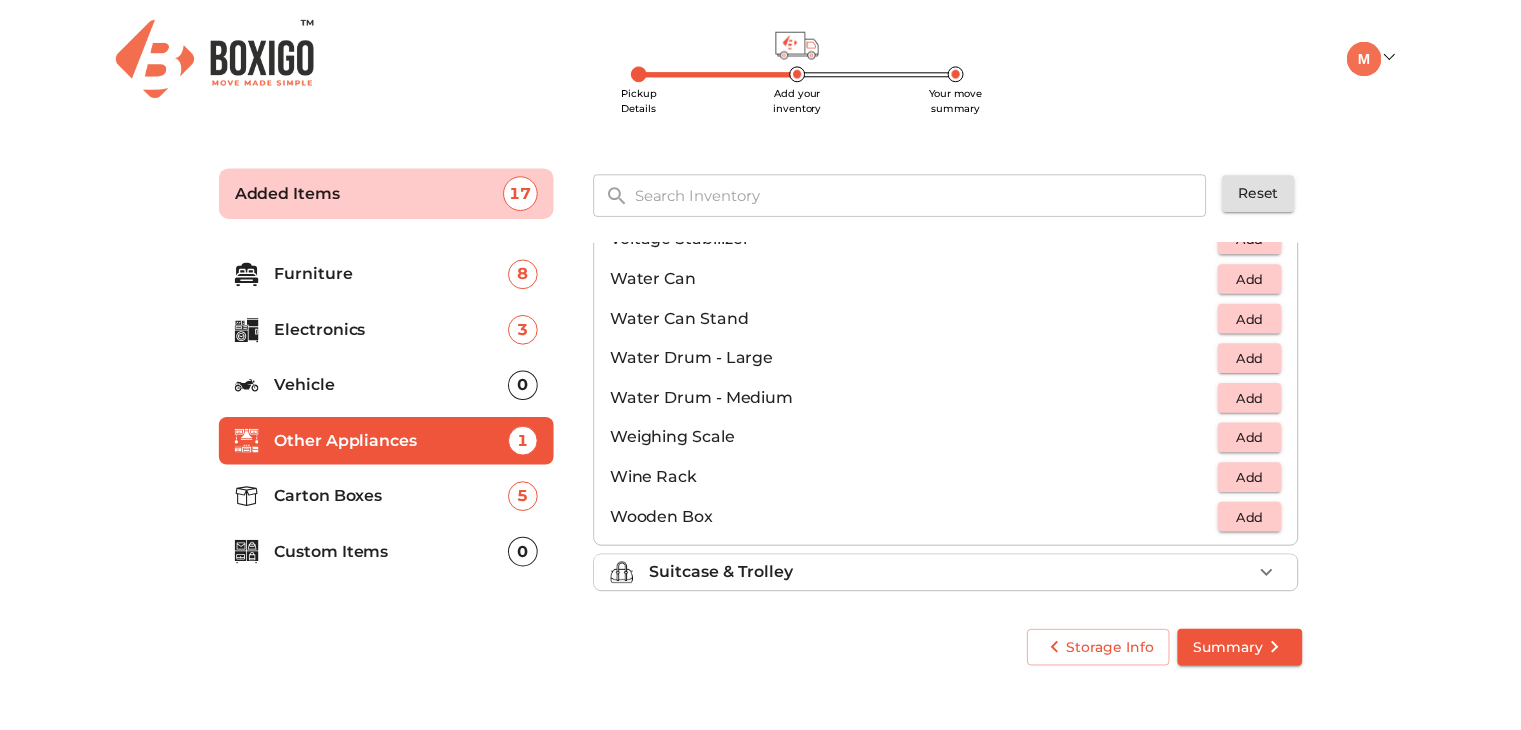 scroll, scrollTop: 1506, scrollLeft: 0, axis: vertical 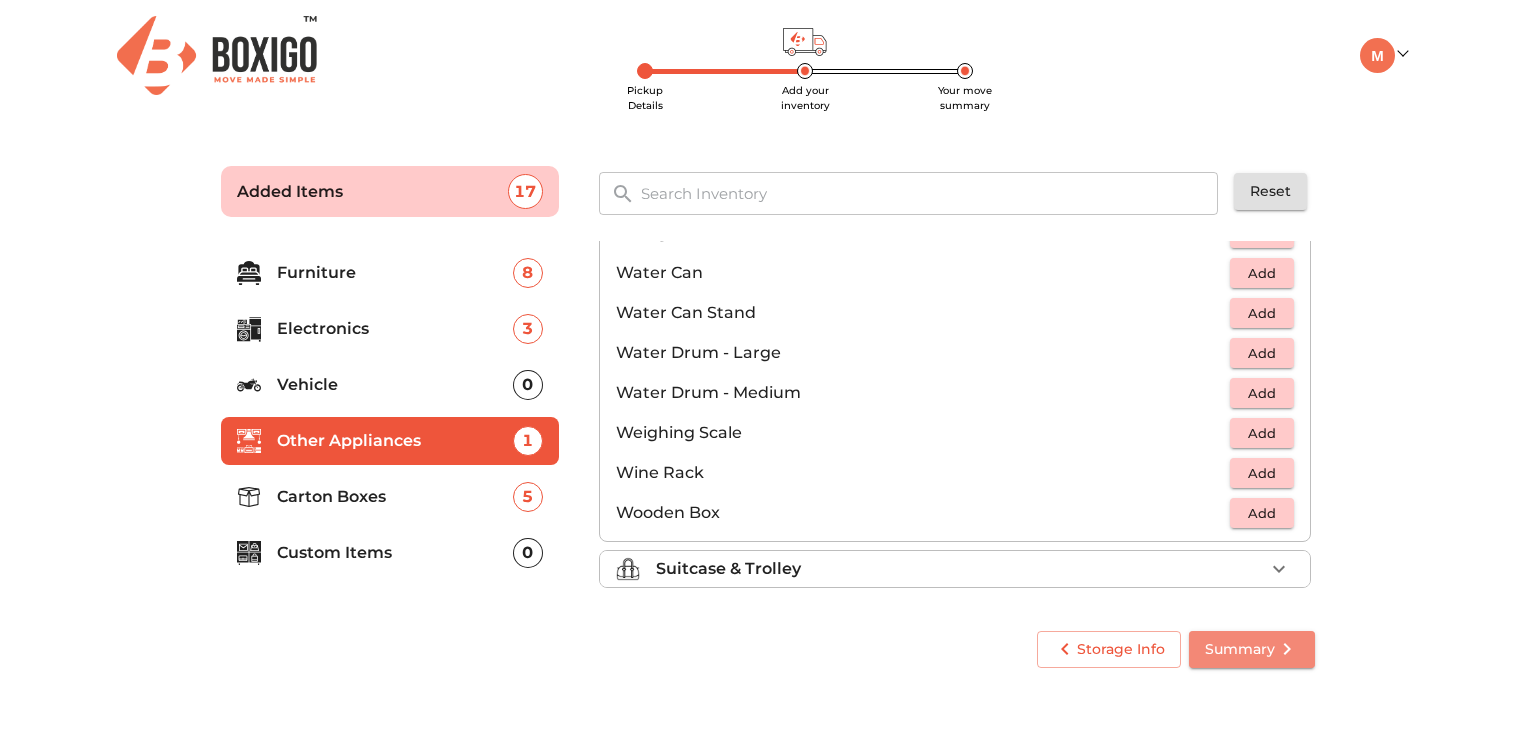 click on "Summary" at bounding box center [1252, 649] 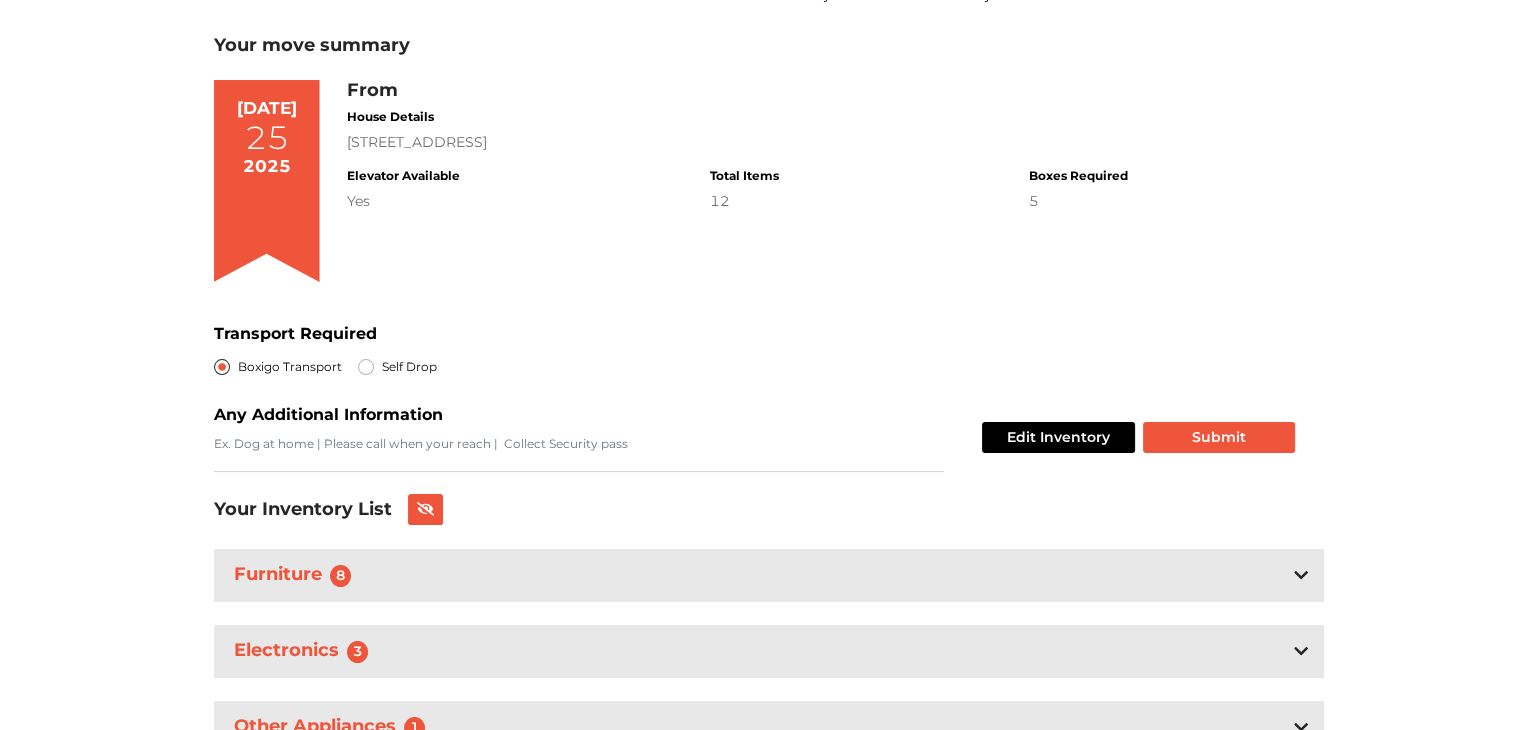 scroll, scrollTop: 110, scrollLeft: 0, axis: vertical 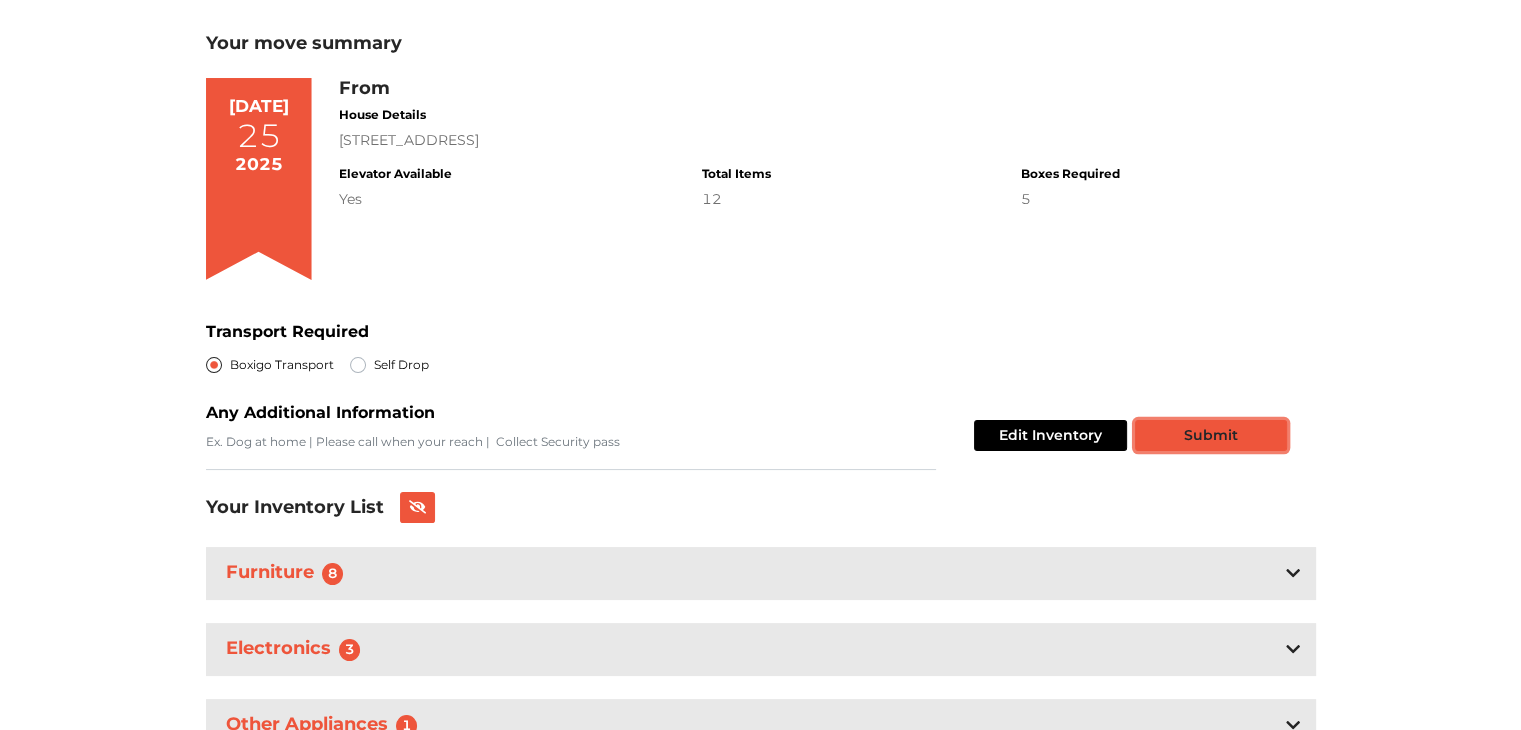 click on "Submit" at bounding box center (1211, 435) 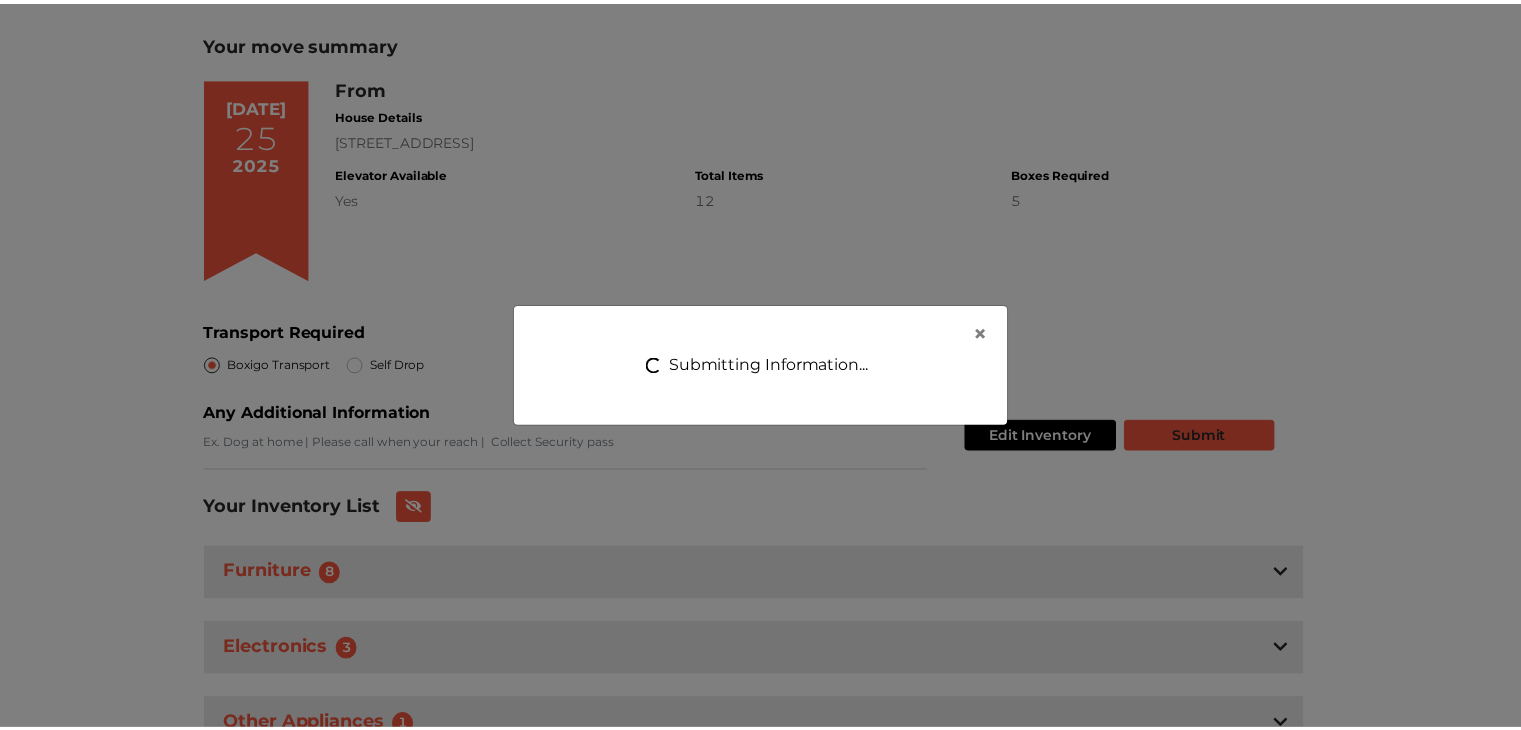 scroll, scrollTop: 0, scrollLeft: 0, axis: both 